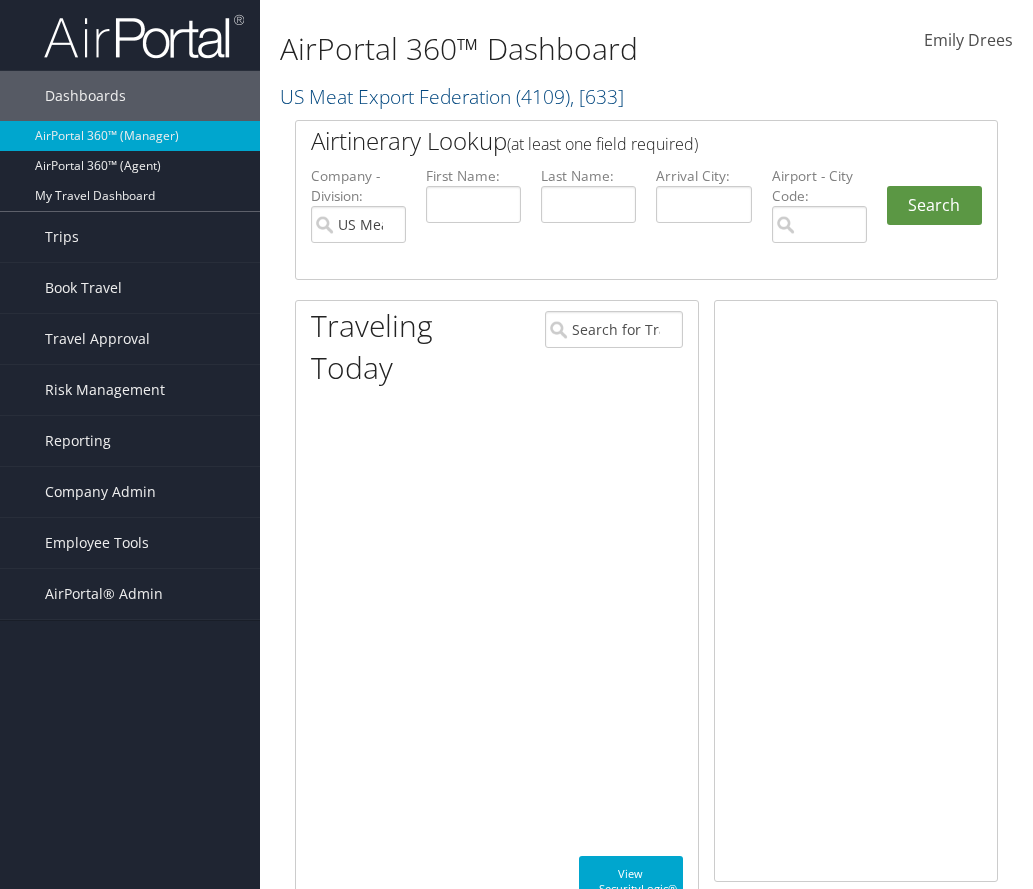 scroll, scrollTop: 0, scrollLeft: 0, axis: both 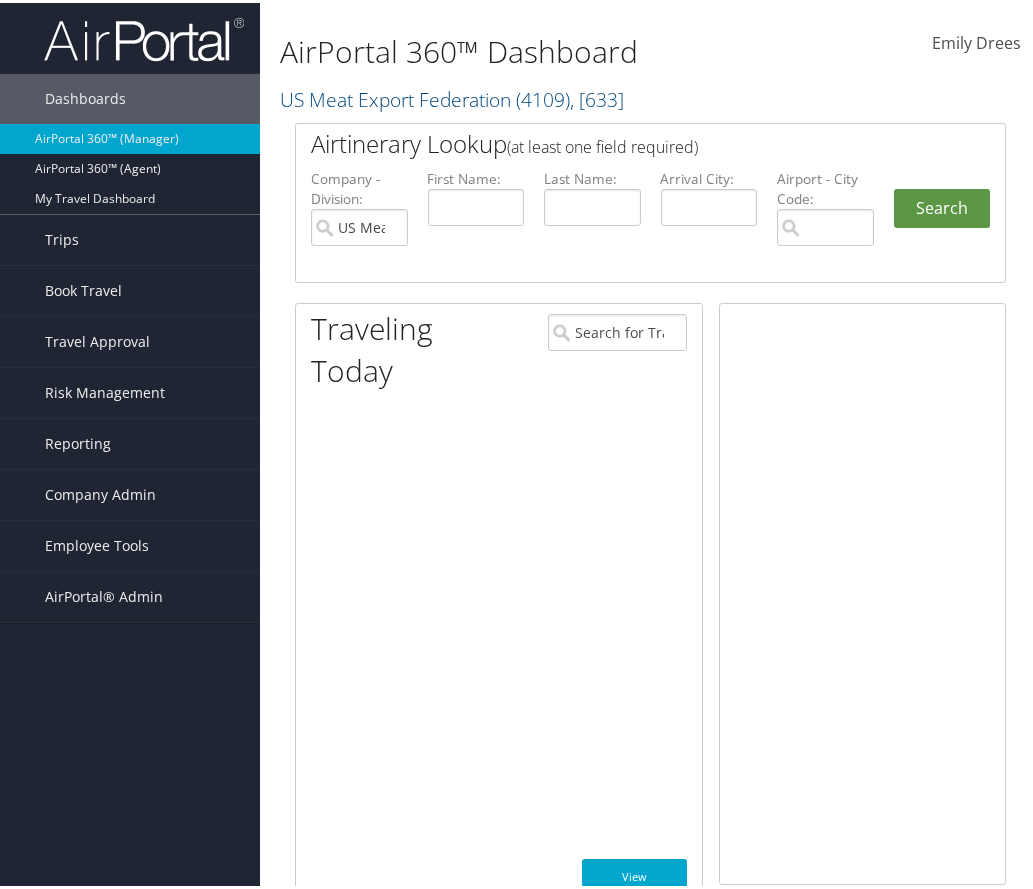 click on "US Meat Export Federation   ( 4109 )  , [ 633 ]" at bounding box center [452, 96] 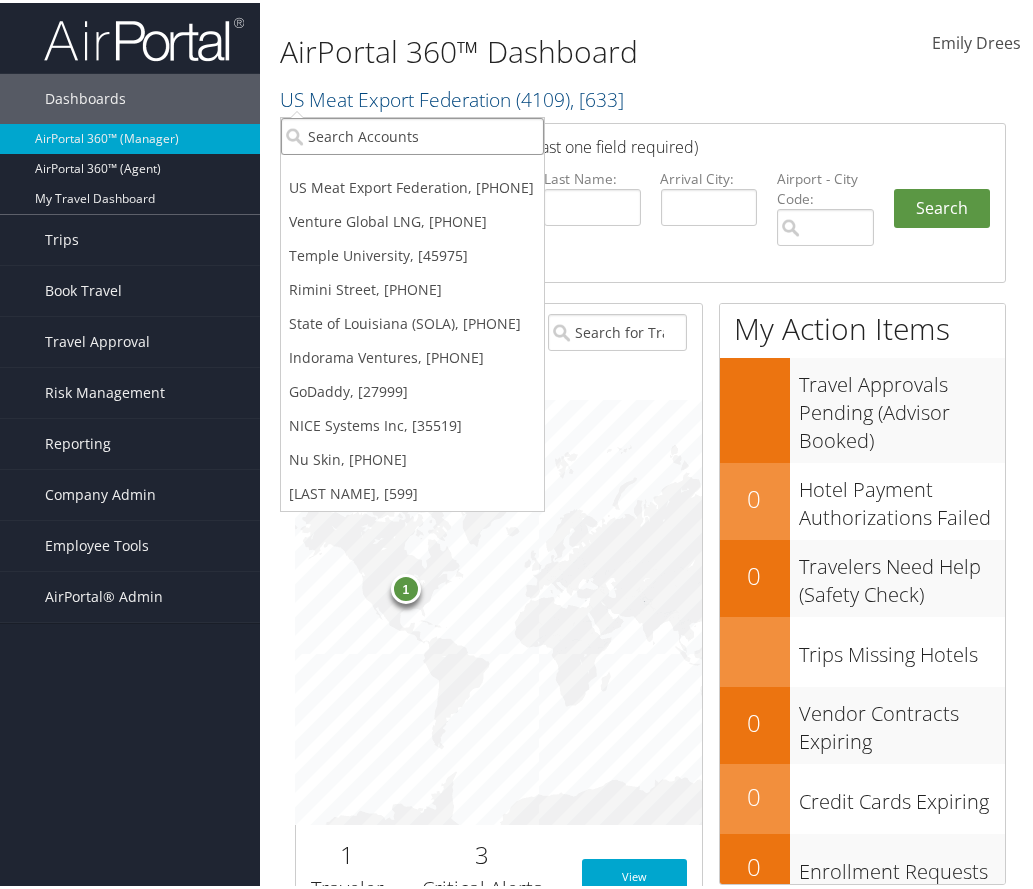 click at bounding box center [412, 133] 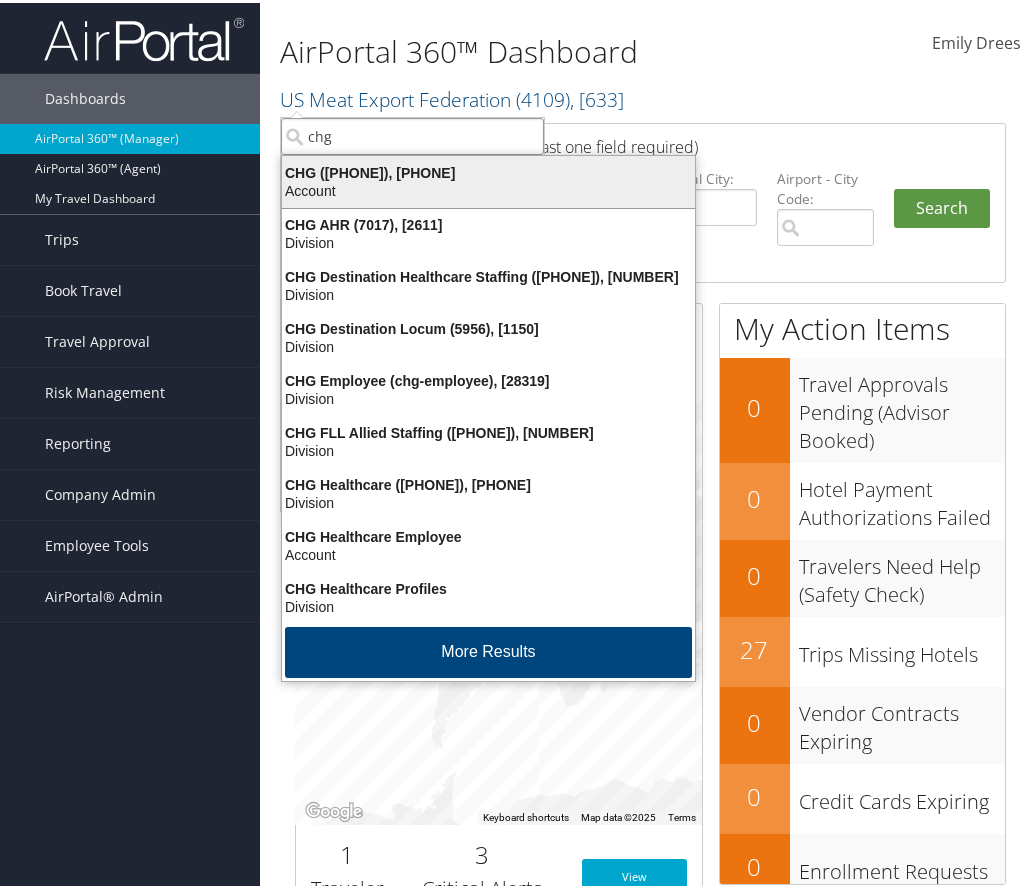 click on "CHG (000CHG), [9757]" at bounding box center (488, 170) 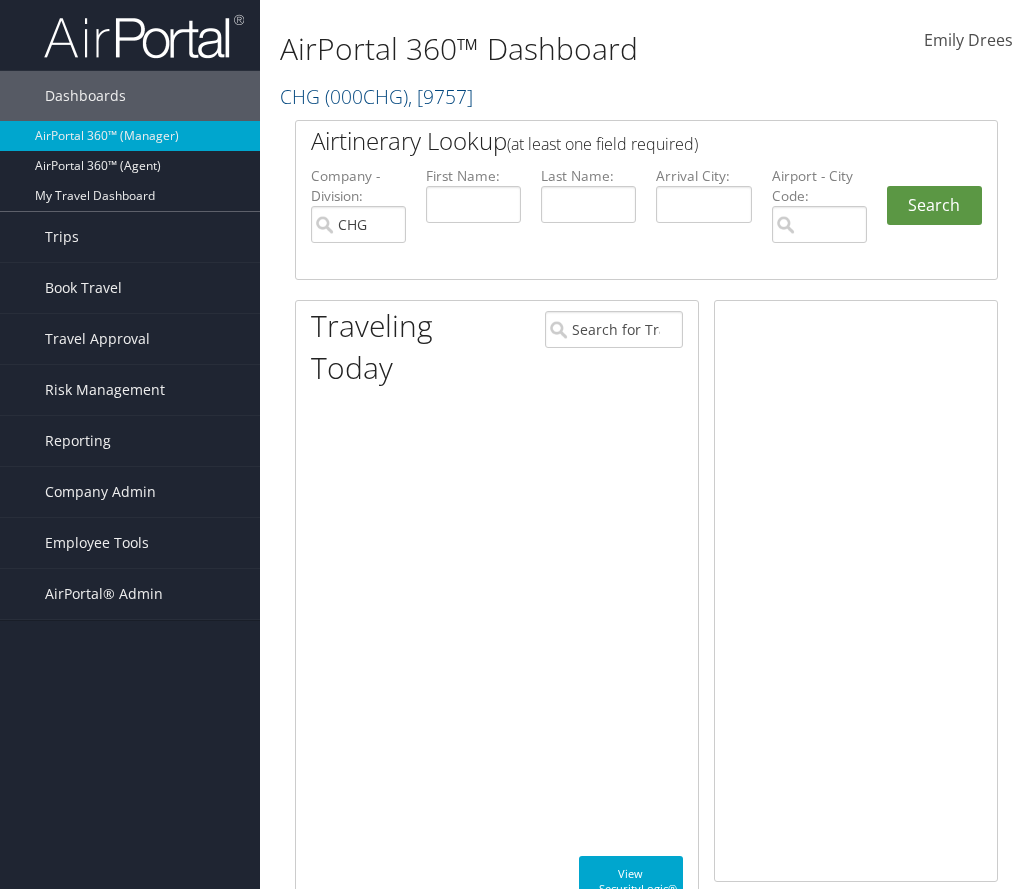 scroll, scrollTop: 0, scrollLeft: 0, axis: both 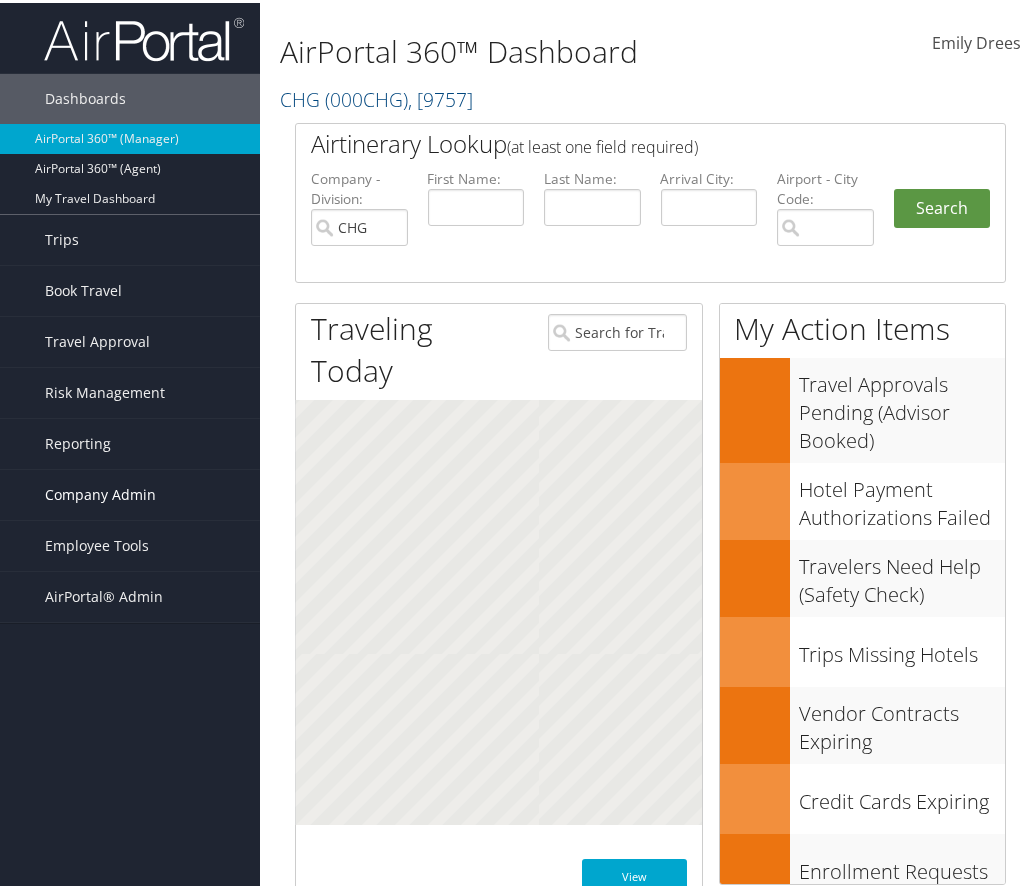 click on "Company Admin" at bounding box center (100, 492) 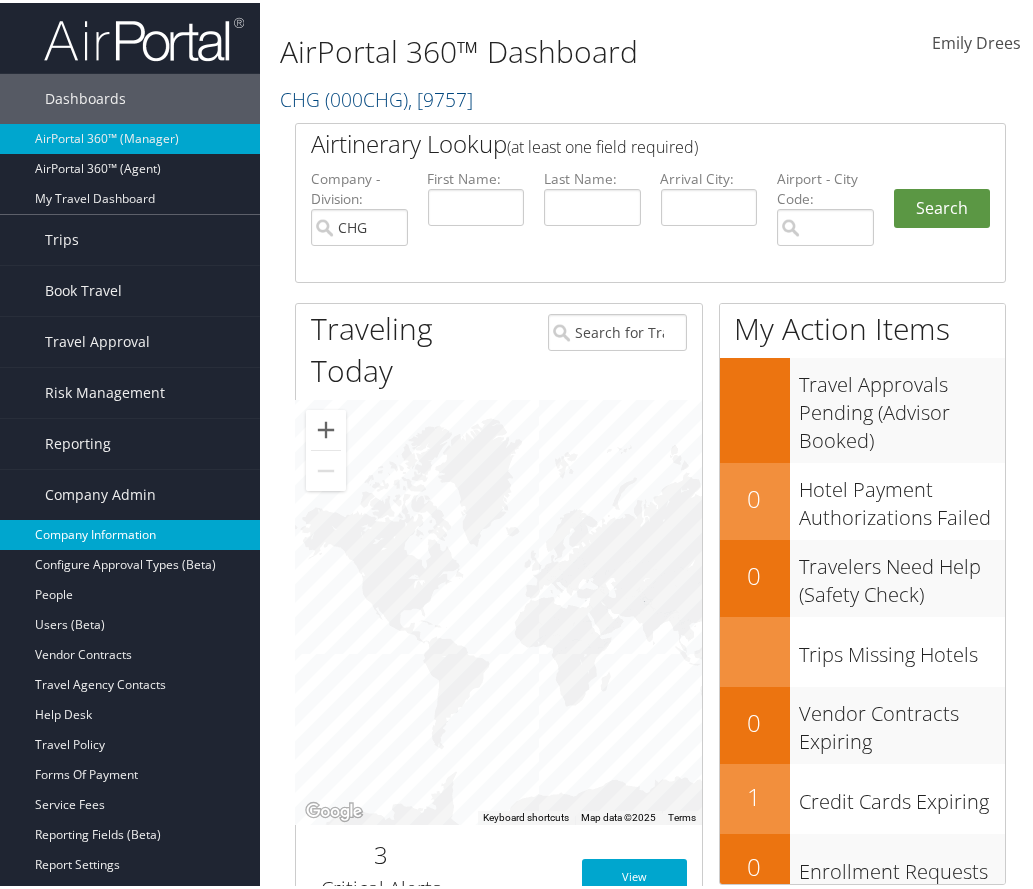 click on "Company Information" at bounding box center [130, 532] 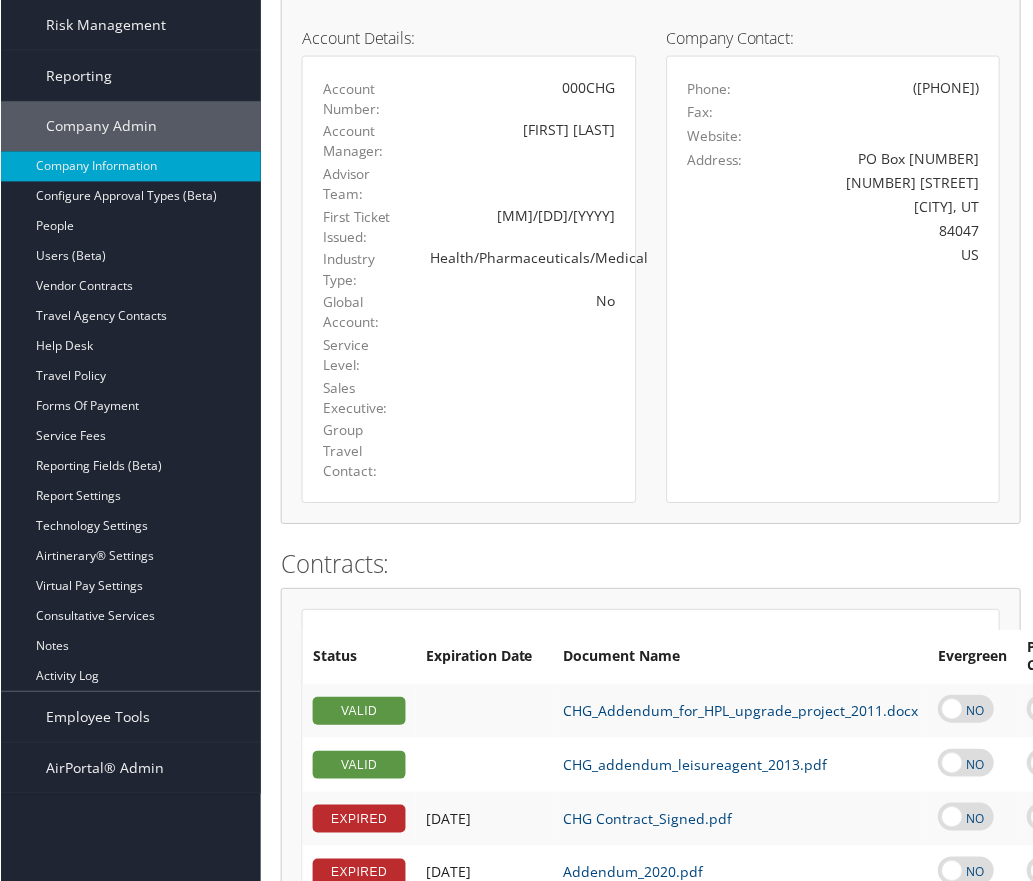 scroll, scrollTop: 0, scrollLeft: 0, axis: both 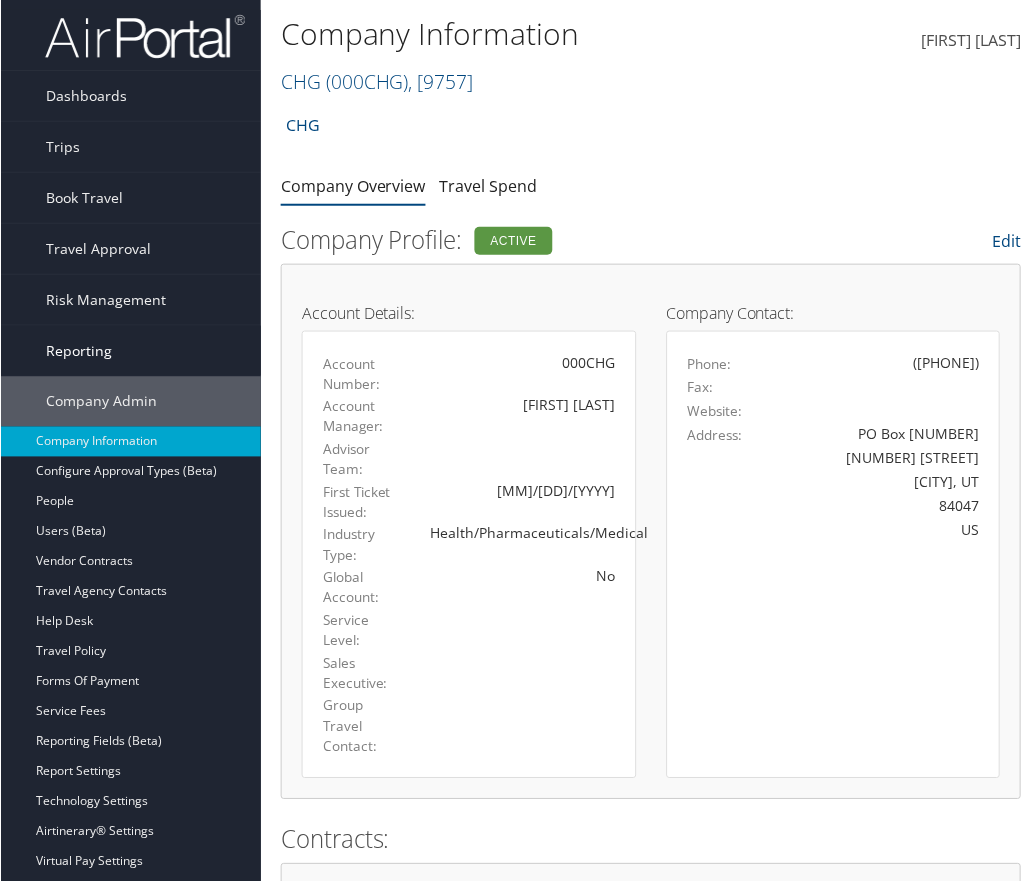 click on "Reporting" at bounding box center (130, 351) 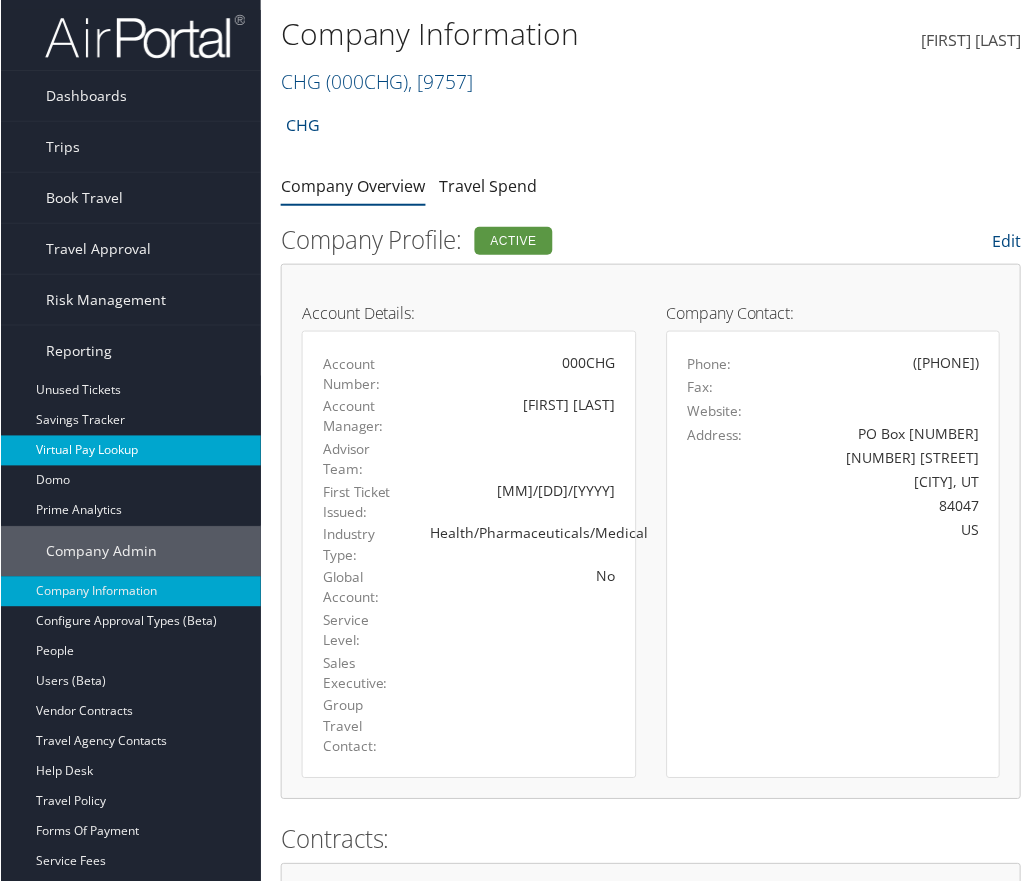 click on "Virtual Pay Lookup" at bounding box center [130, 451] 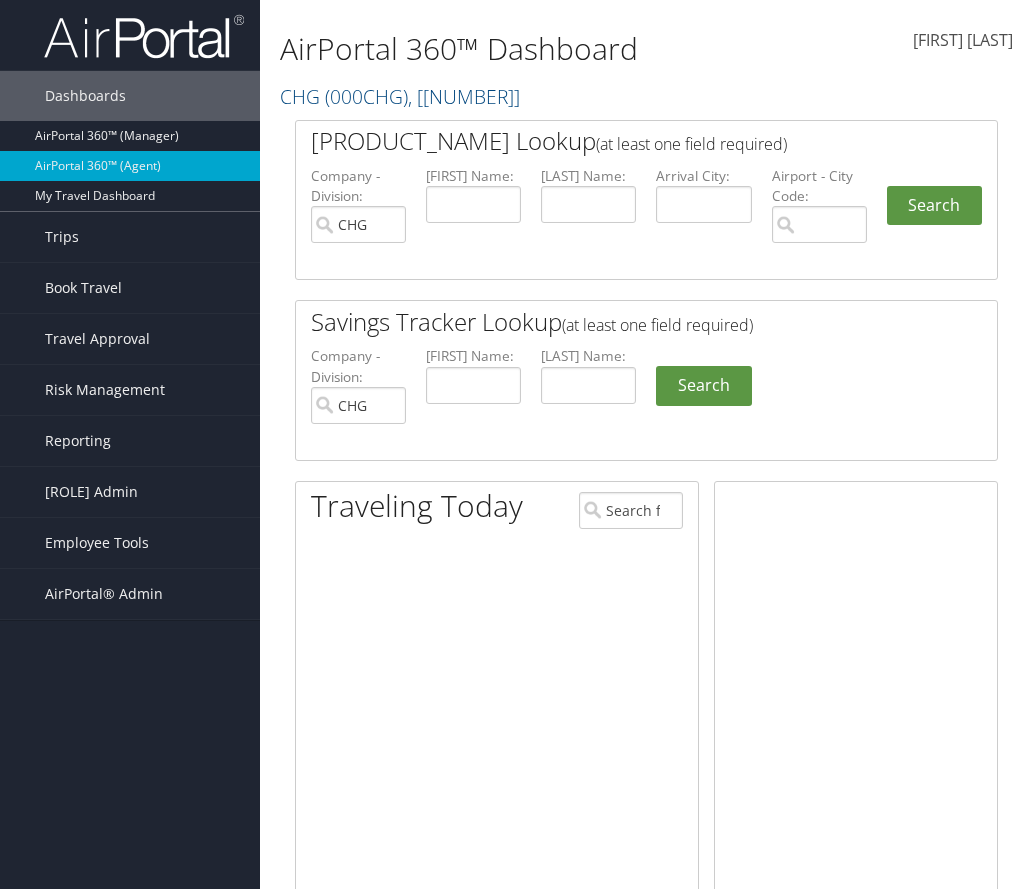 scroll, scrollTop: 0, scrollLeft: 0, axis: both 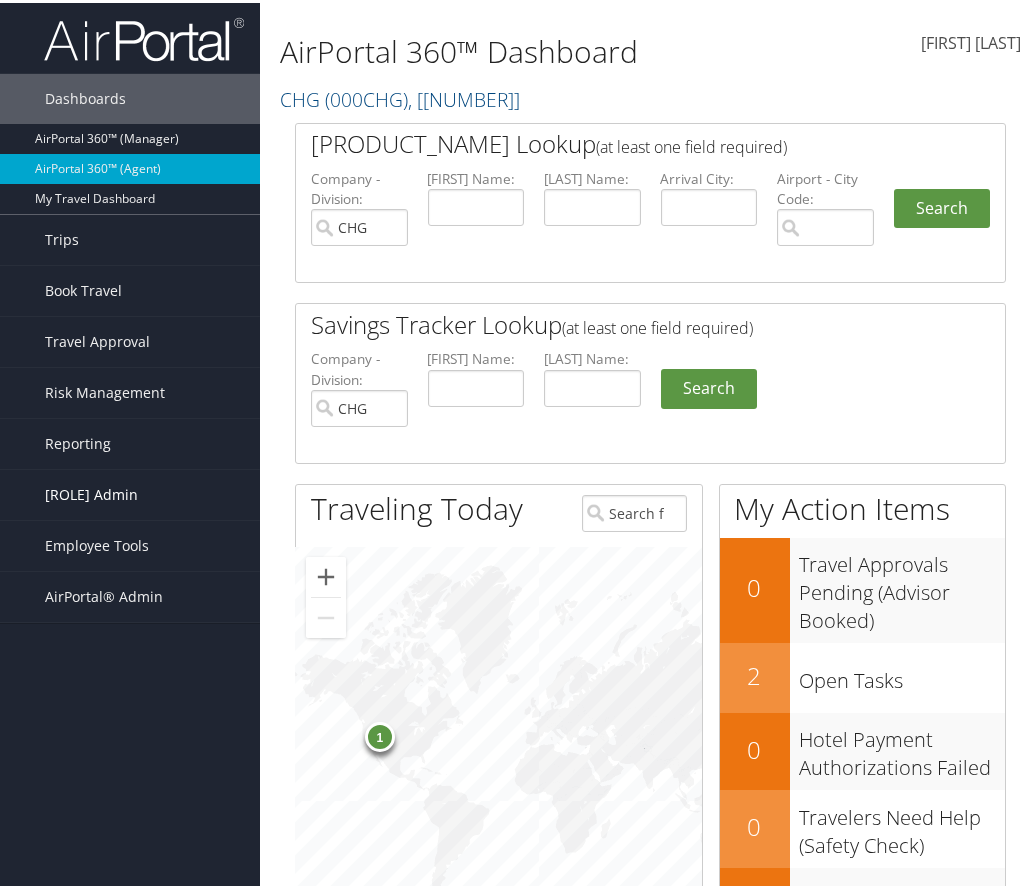 click on "Company Admin" at bounding box center (91, 492) 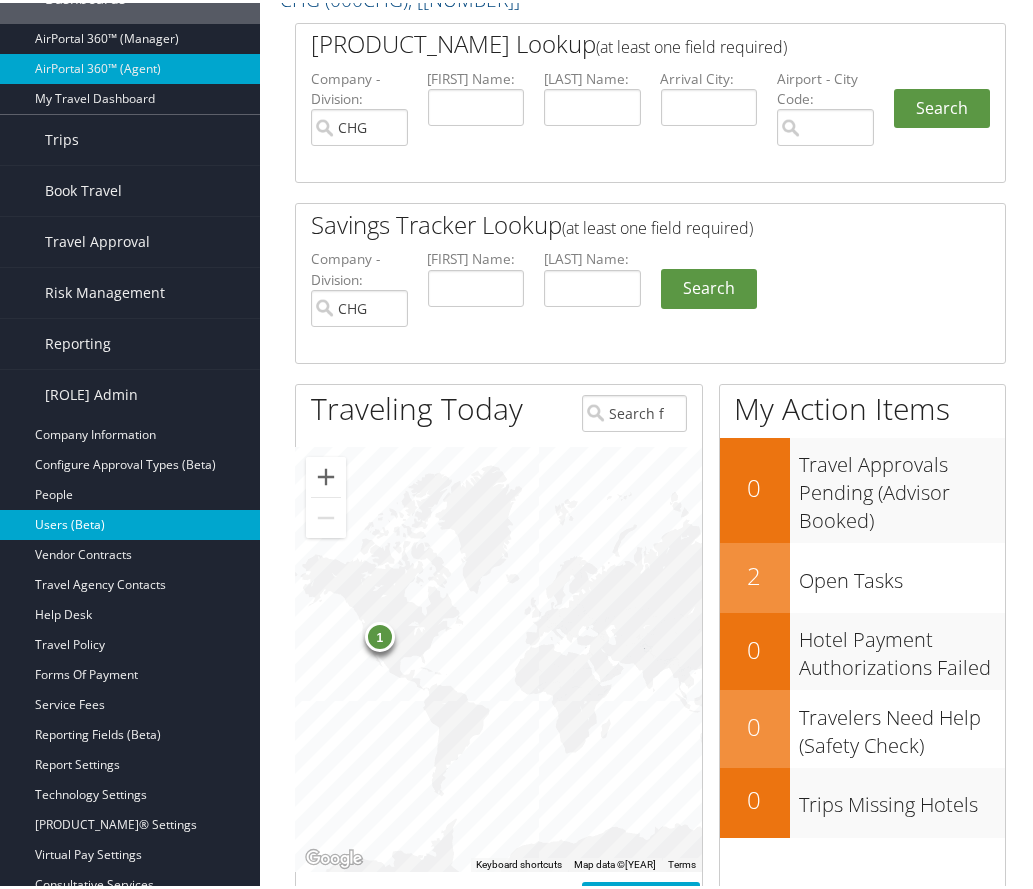 scroll, scrollTop: 200, scrollLeft: 0, axis: vertical 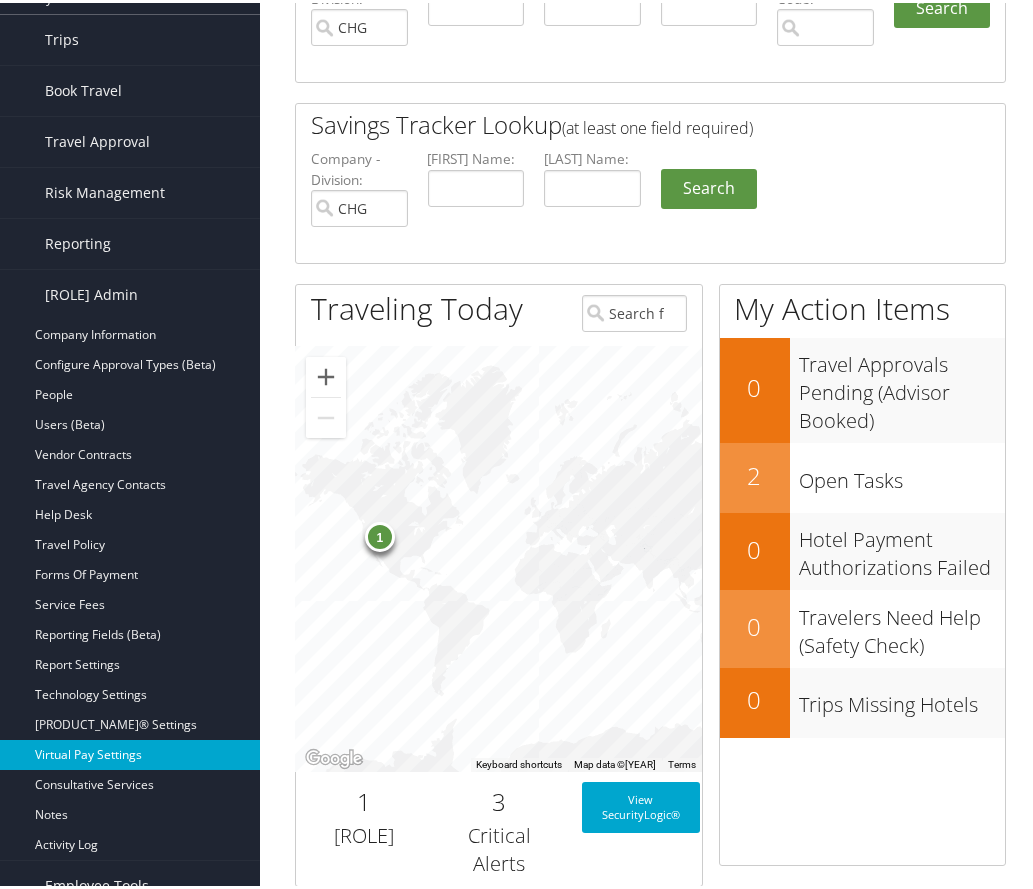 click on "Virtual Pay Settings" at bounding box center (130, 752) 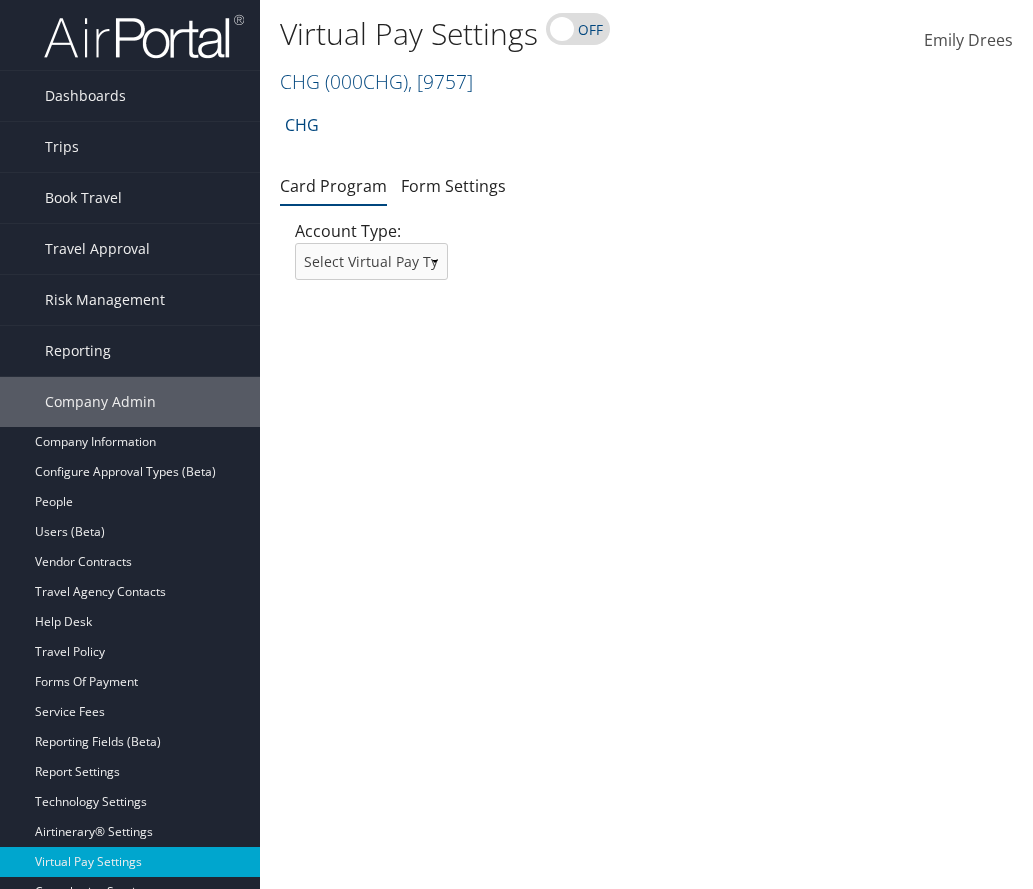 scroll, scrollTop: 0, scrollLeft: 0, axis: both 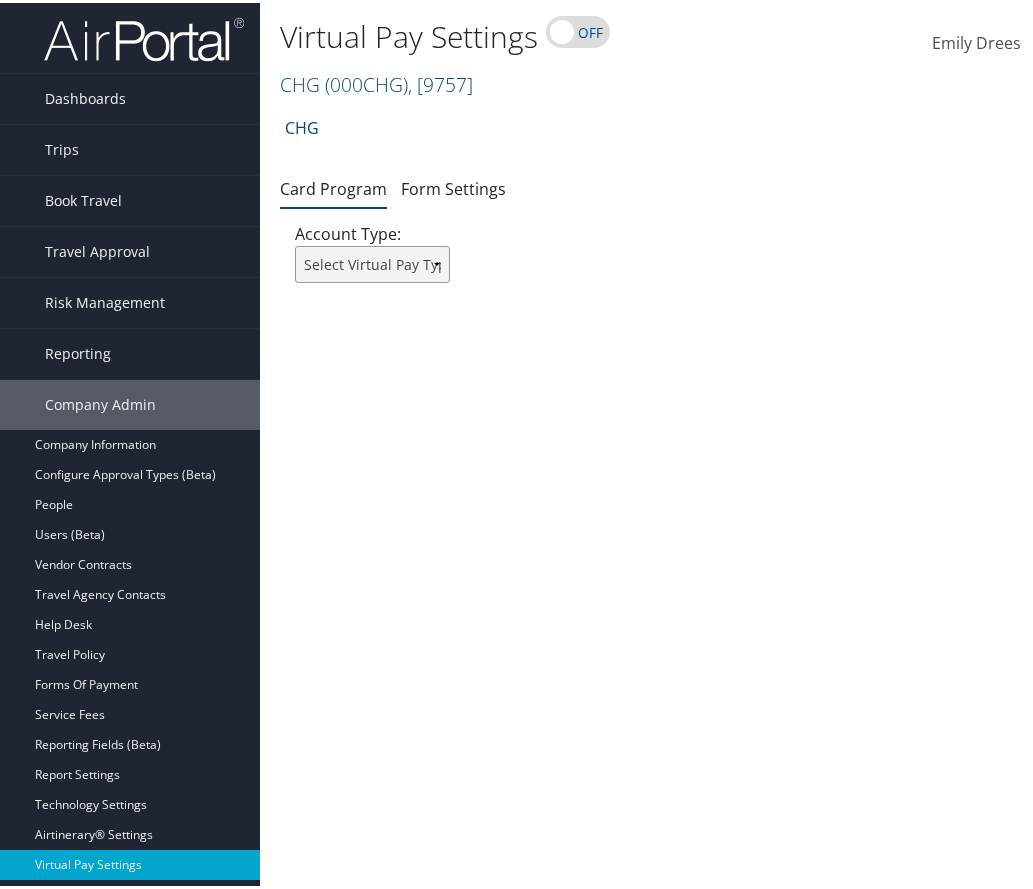 click on "Select Virtual Pay Type...
Virtual Pay Lite
WEX
US Bank
Comdata
Airplus" at bounding box center (372, 261) 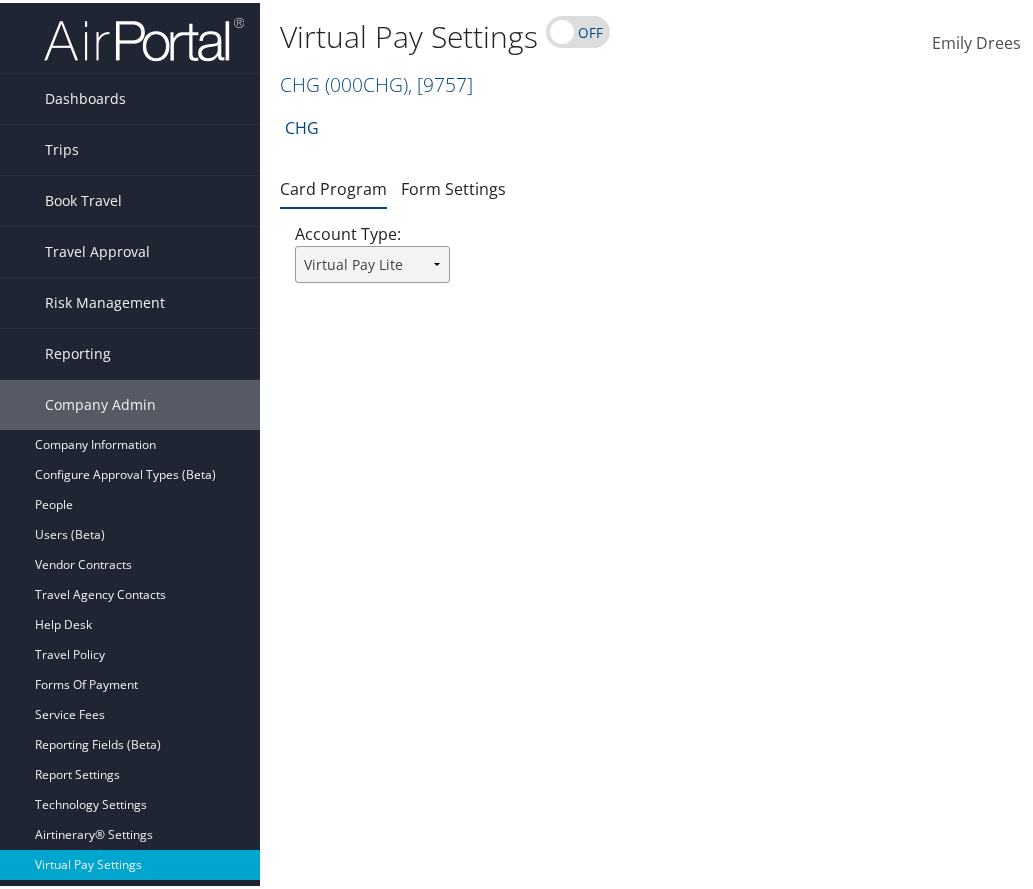 click on "Select Virtual Pay Type...
Virtual Pay Lite
WEX
US Bank
Comdata
Airplus" at bounding box center [372, 261] 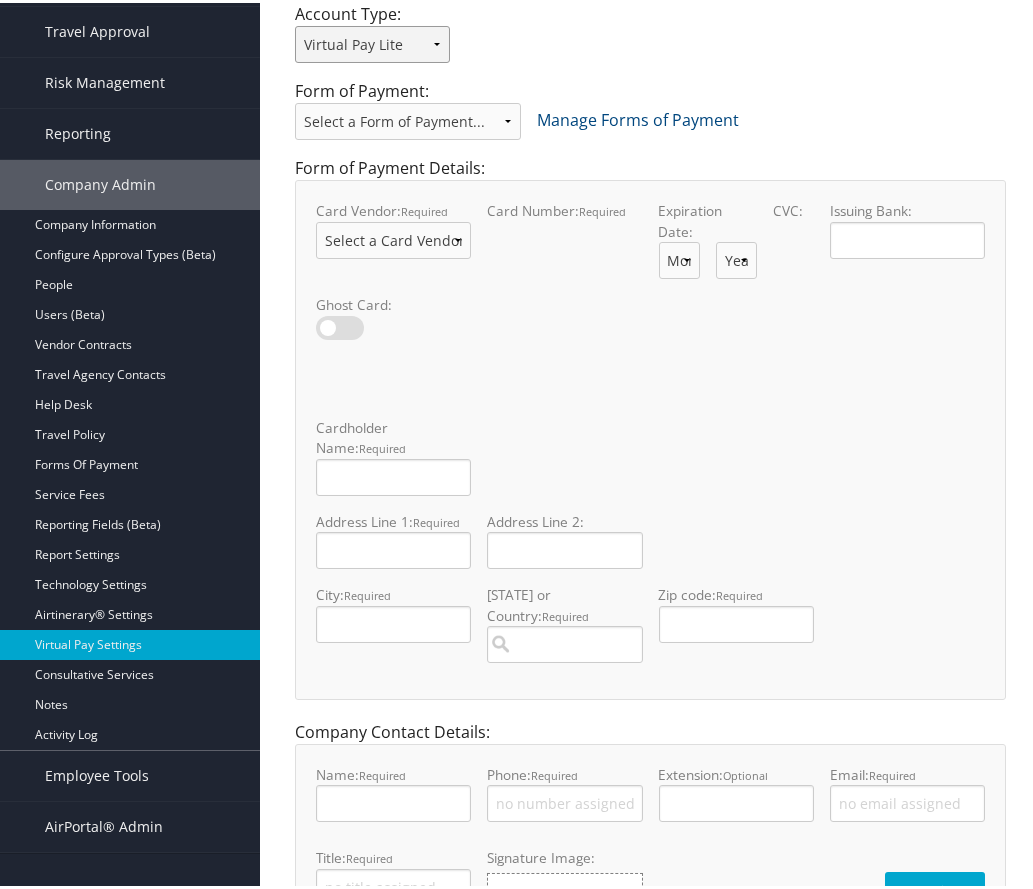 scroll, scrollTop: 0, scrollLeft: 0, axis: both 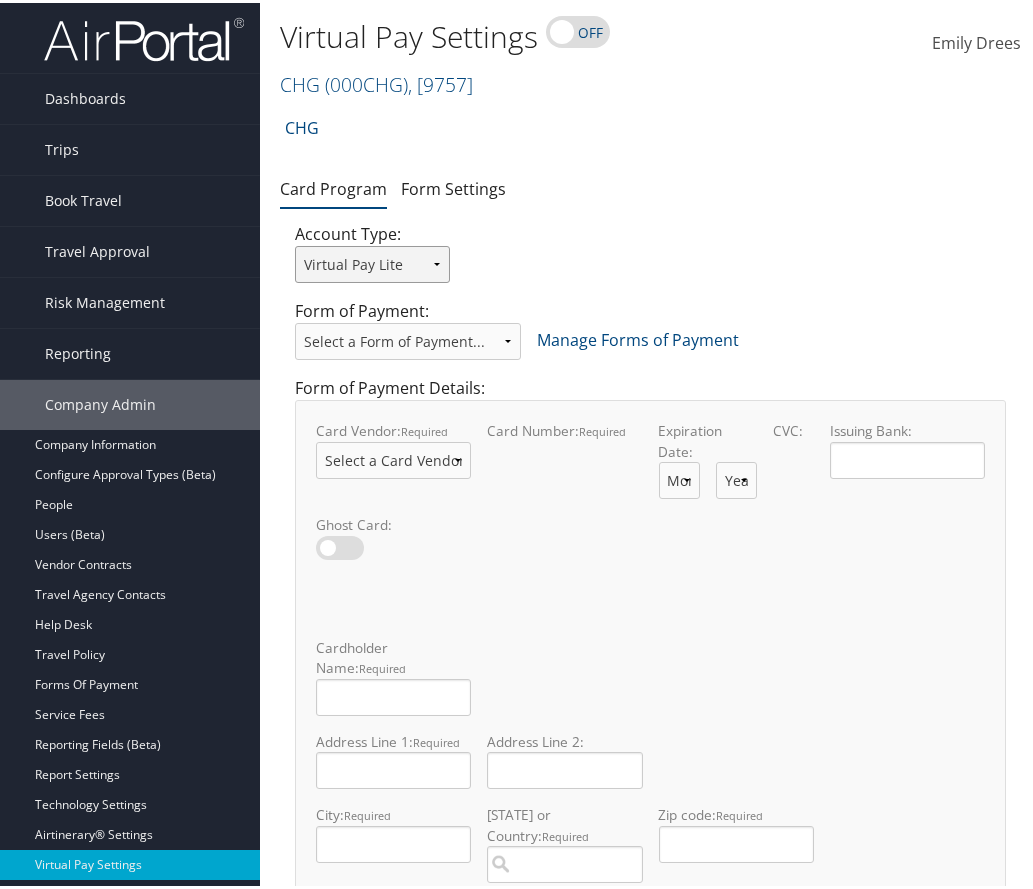 click on "Select Virtual Pay Type...
Virtual Pay Lite
WEX
US Bank
Comdata
Airplus" at bounding box center [372, 261] 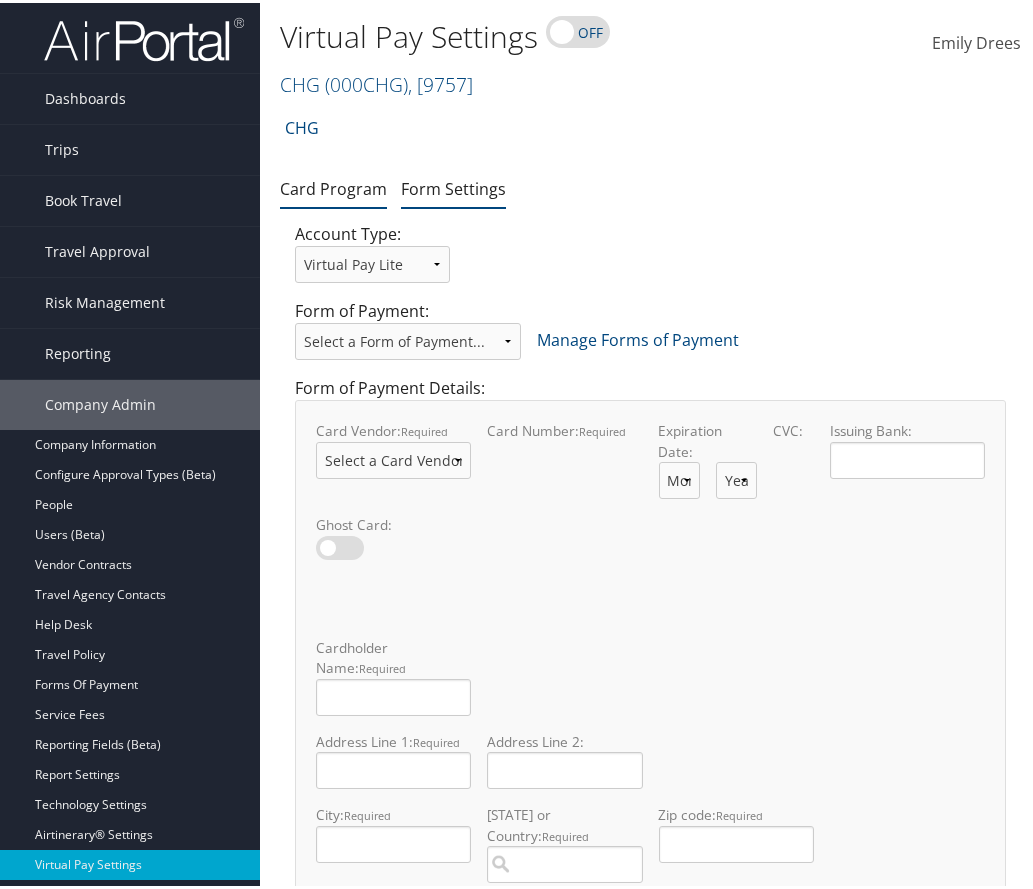 click on "Form Settings" at bounding box center [453, 186] 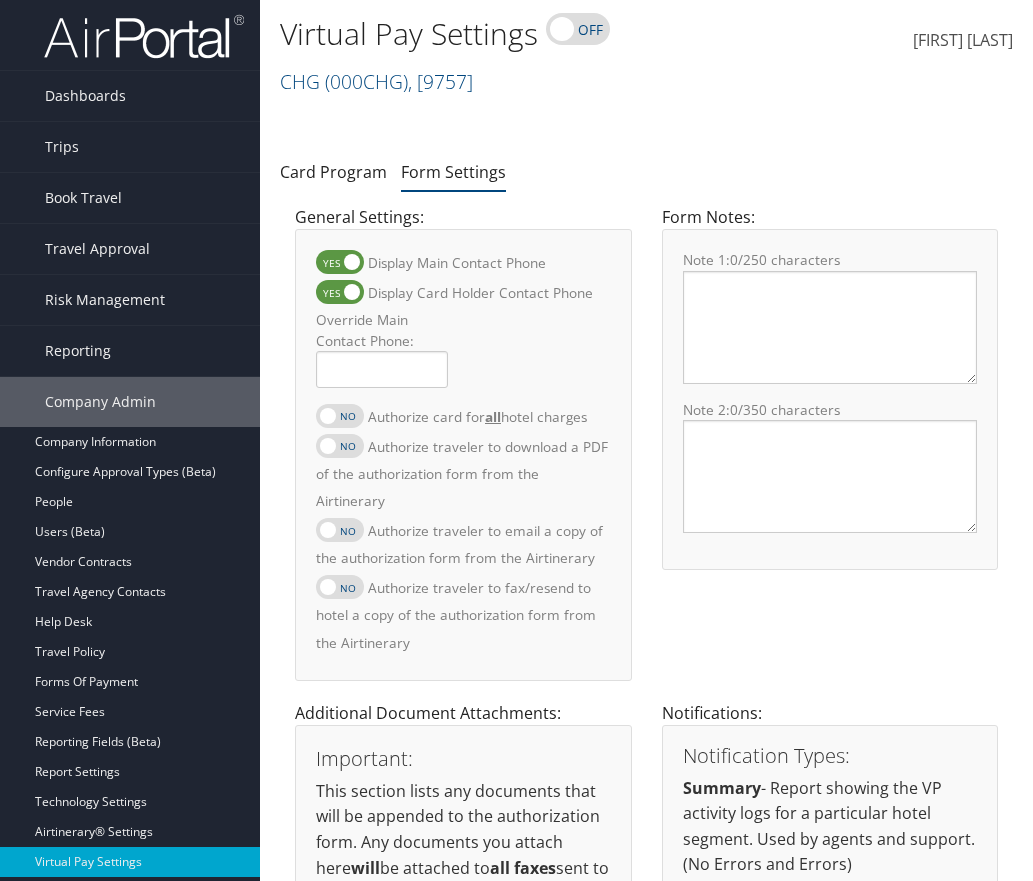 scroll, scrollTop: 0, scrollLeft: 0, axis: both 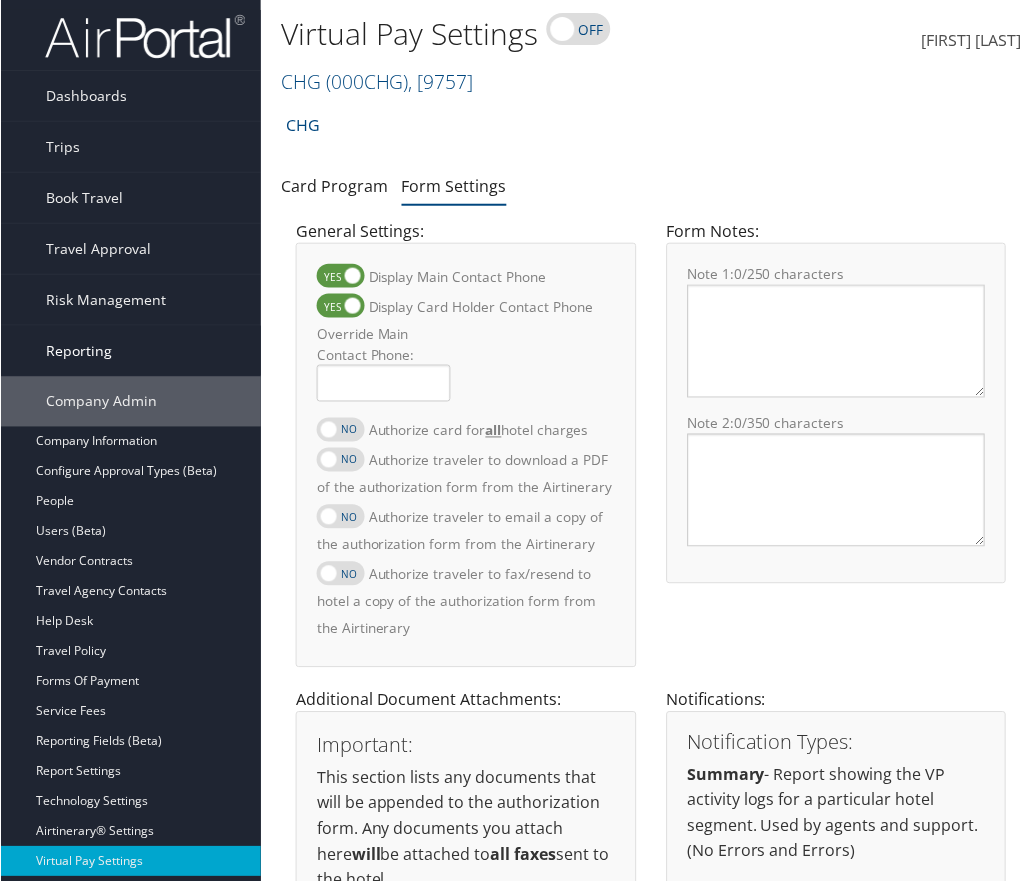 click on "Reporting" at bounding box center [78, 351] 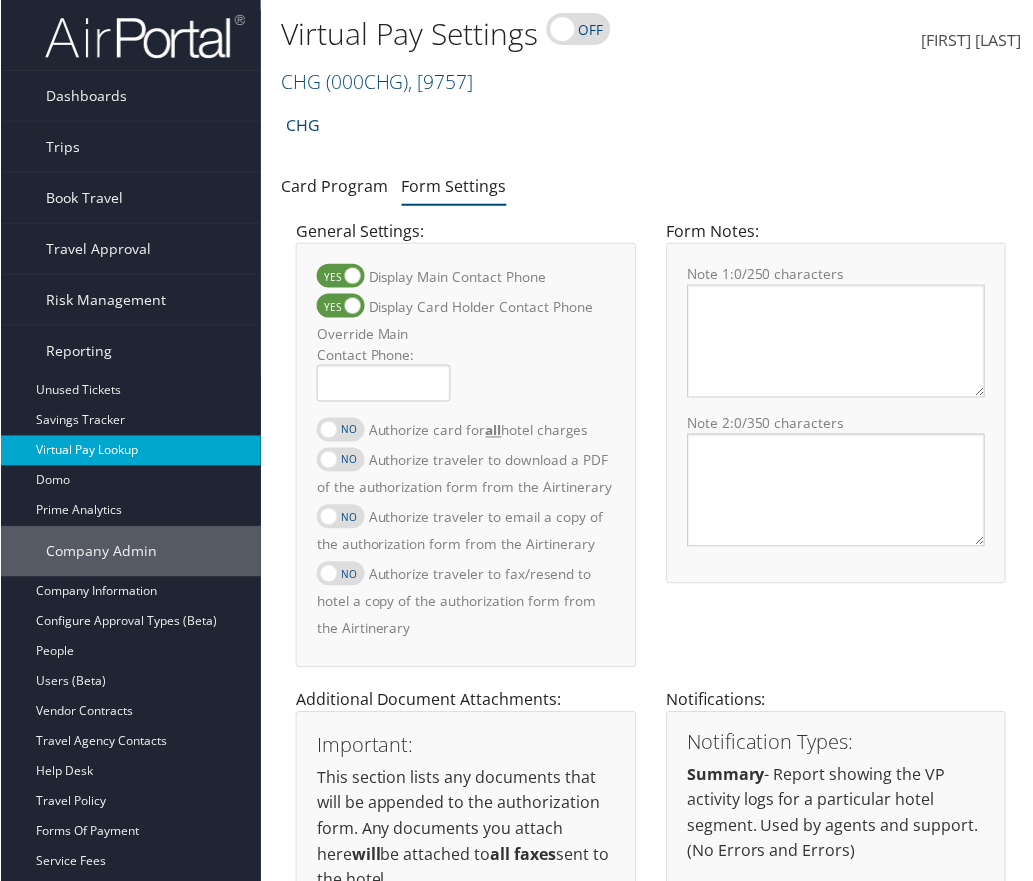 click on "Virtual Pay Lookup" at bounding box center [130, 451] 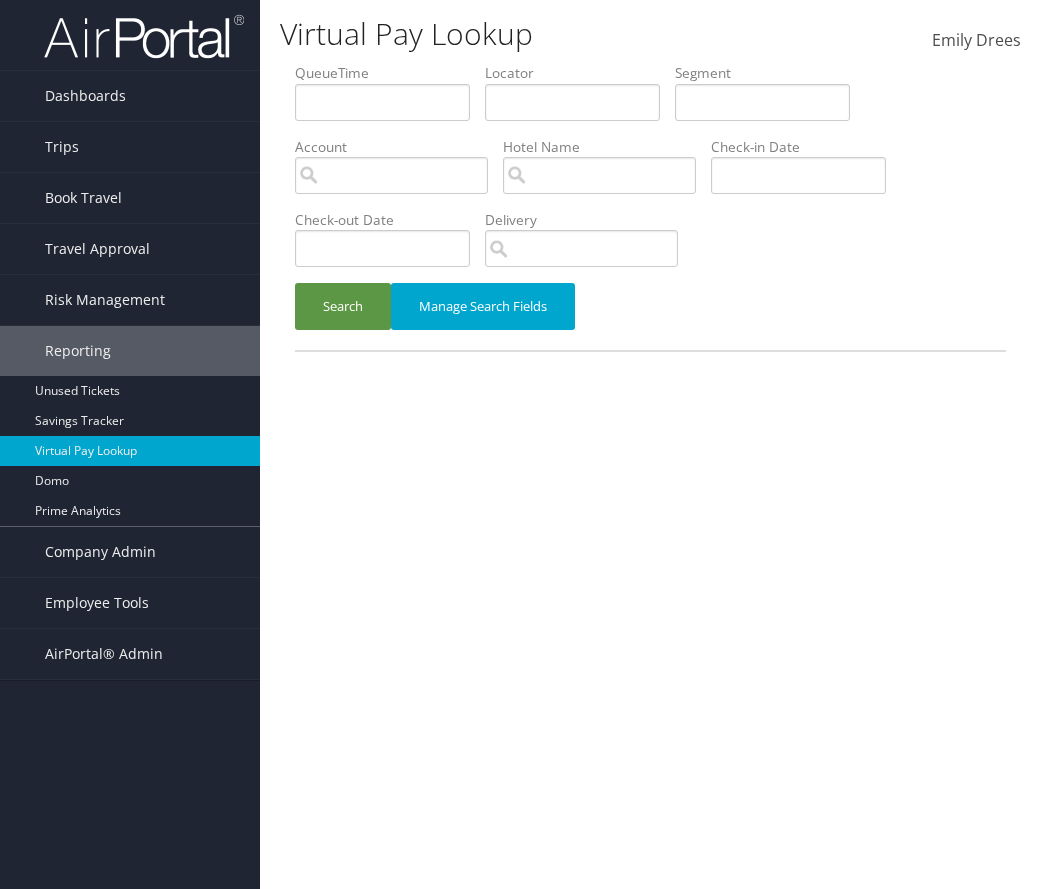 scroll, scrollTop: 0, scrollLeft: 0, axis: both 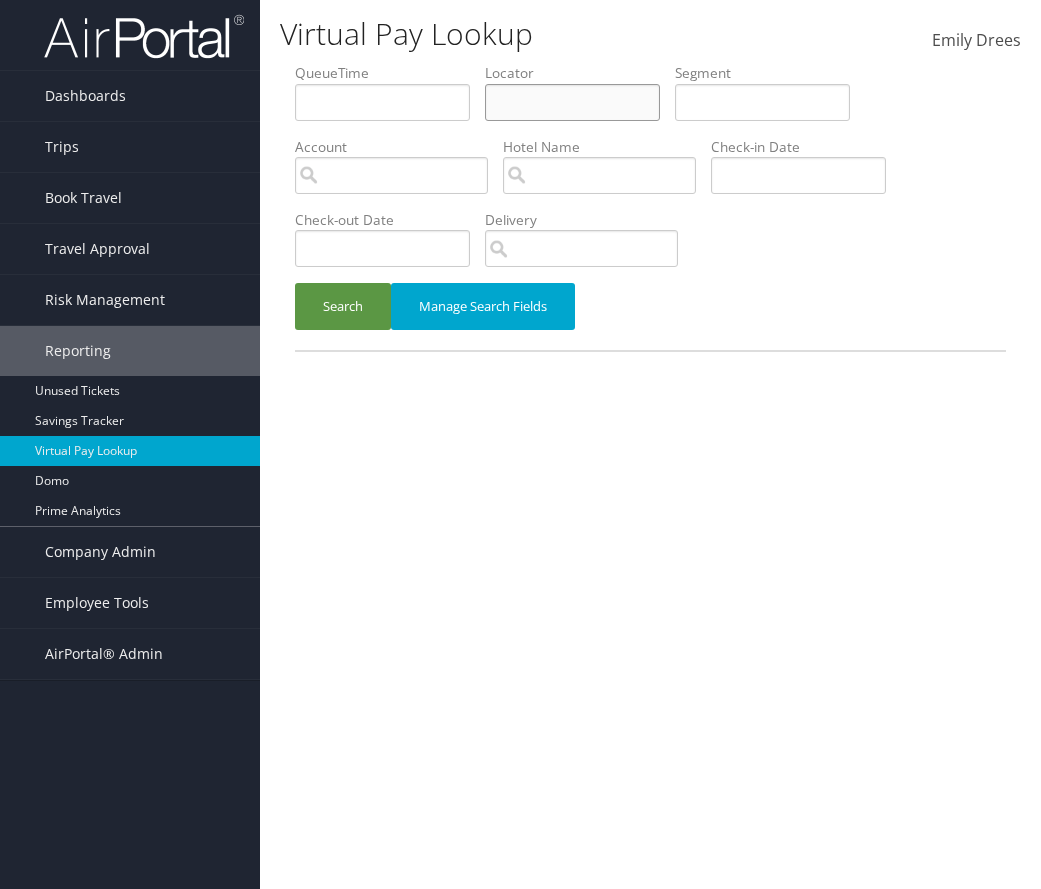 paste on "JAITZY" 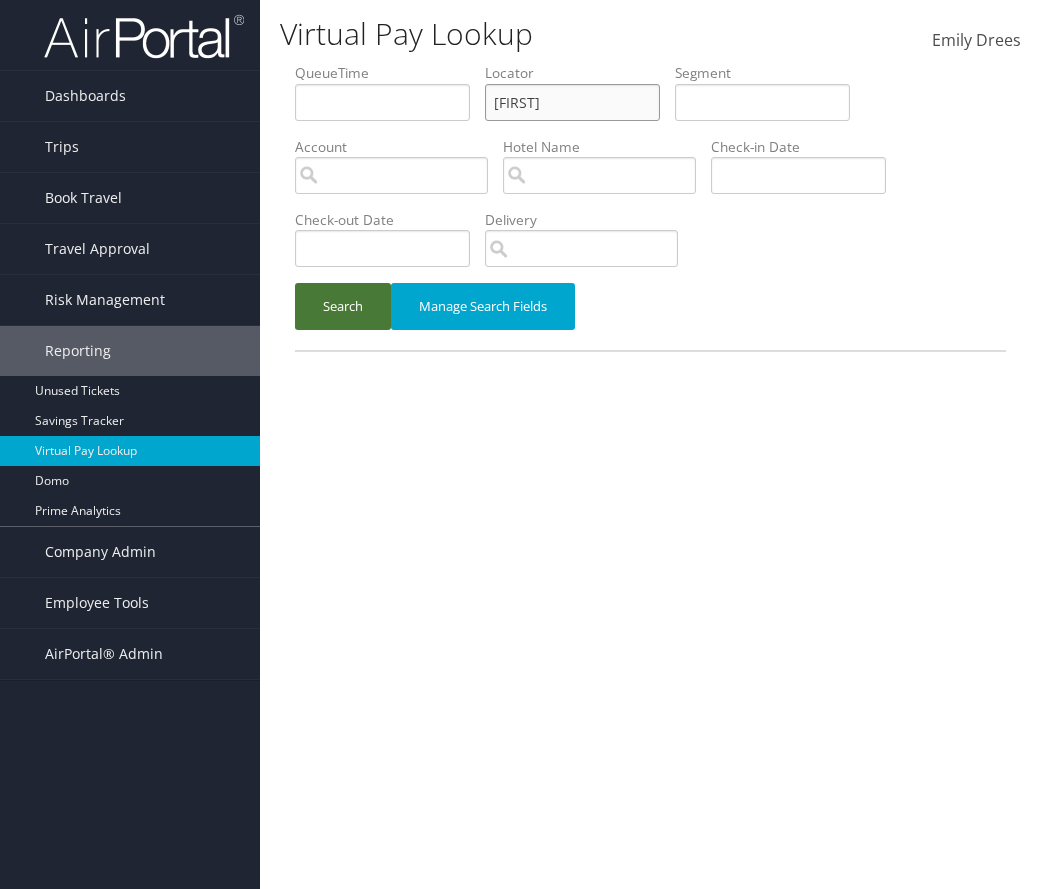 type on "JAITZY" 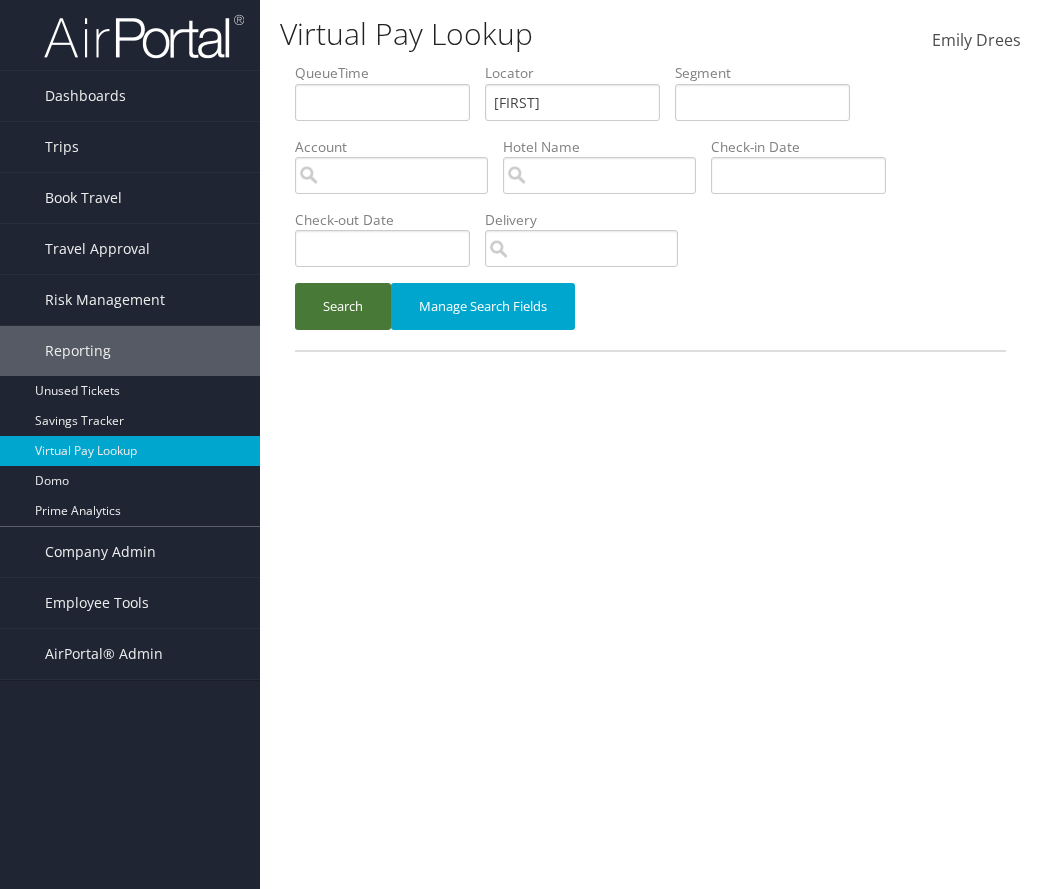 click on "Search" at bounding box center (343, 306) 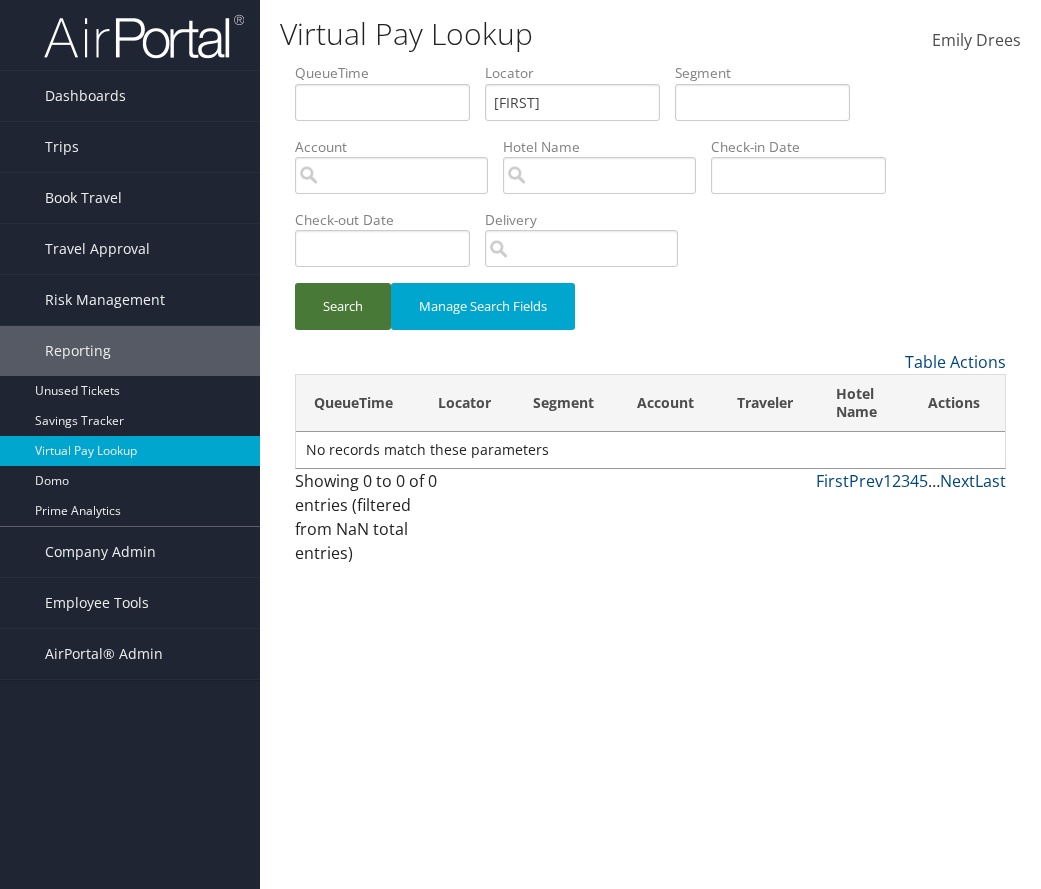 click on "Search" at bounding box center (343, 306) 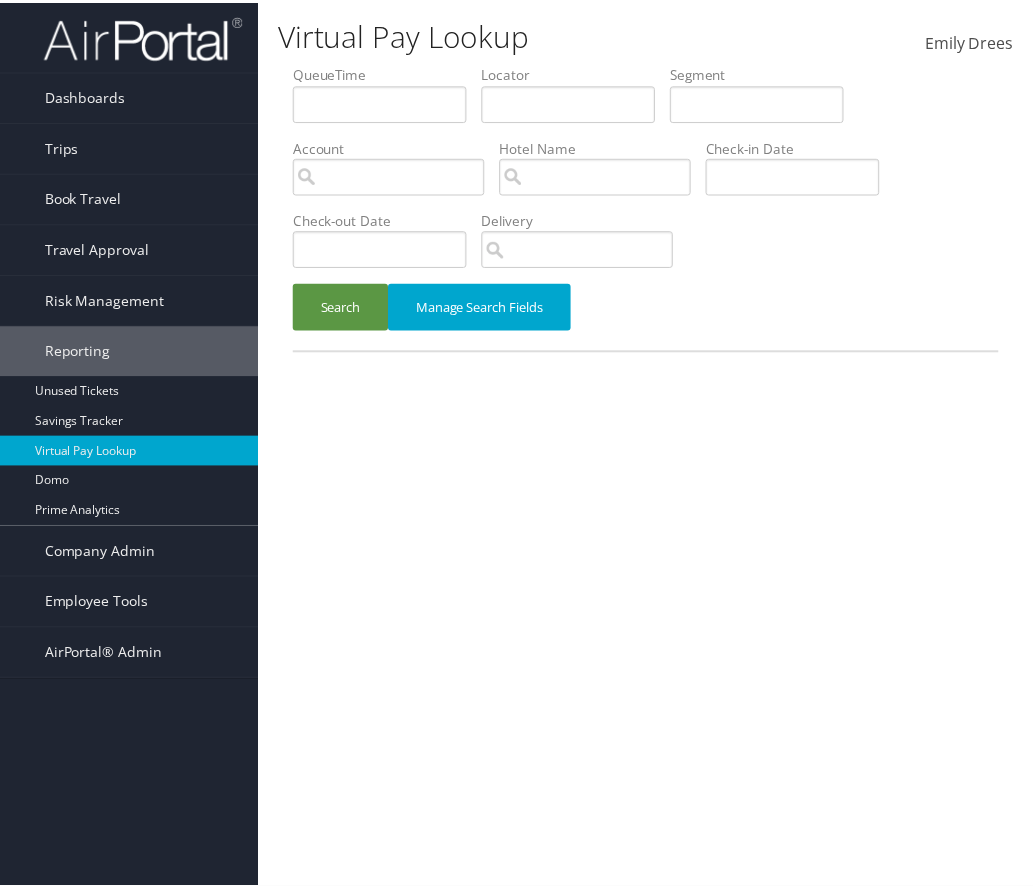 scroll, scrollTop: 0, scrollLeft: 0, axis: both 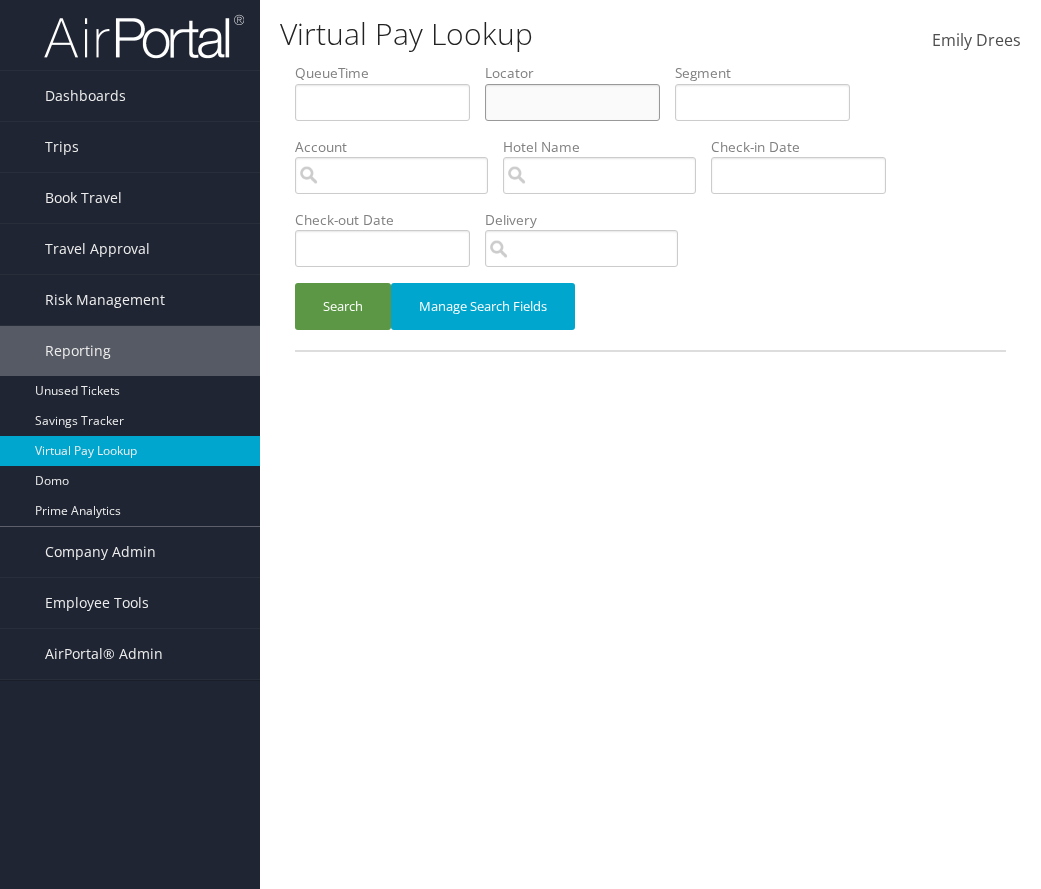 click at bounding box center (382, 102) 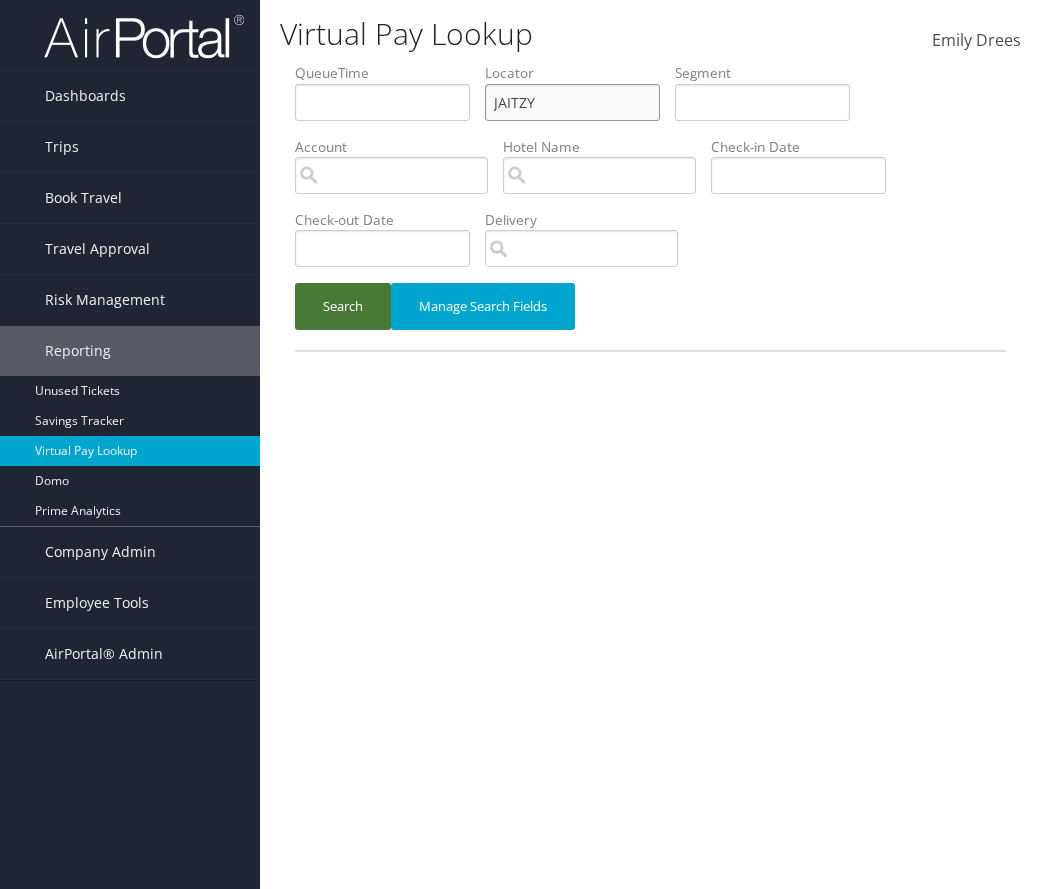 type on "JAITZY" 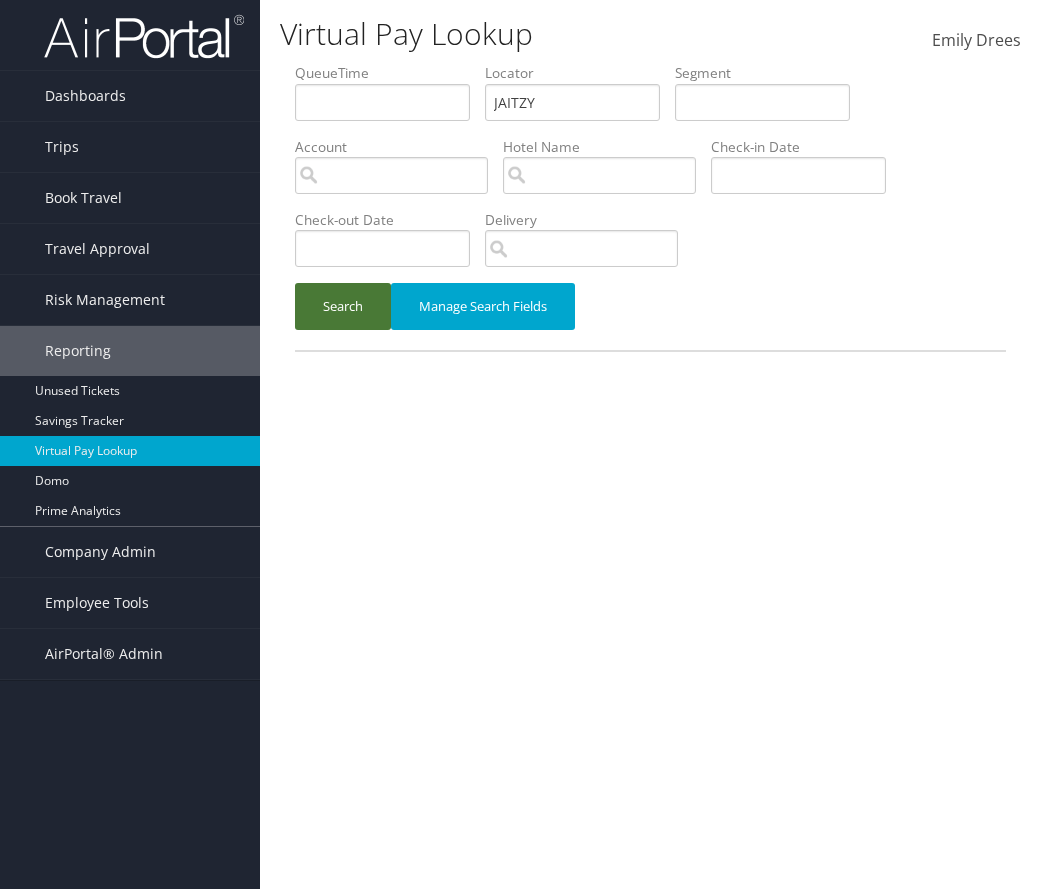 click on "Search" at bounding box center (343, 306) 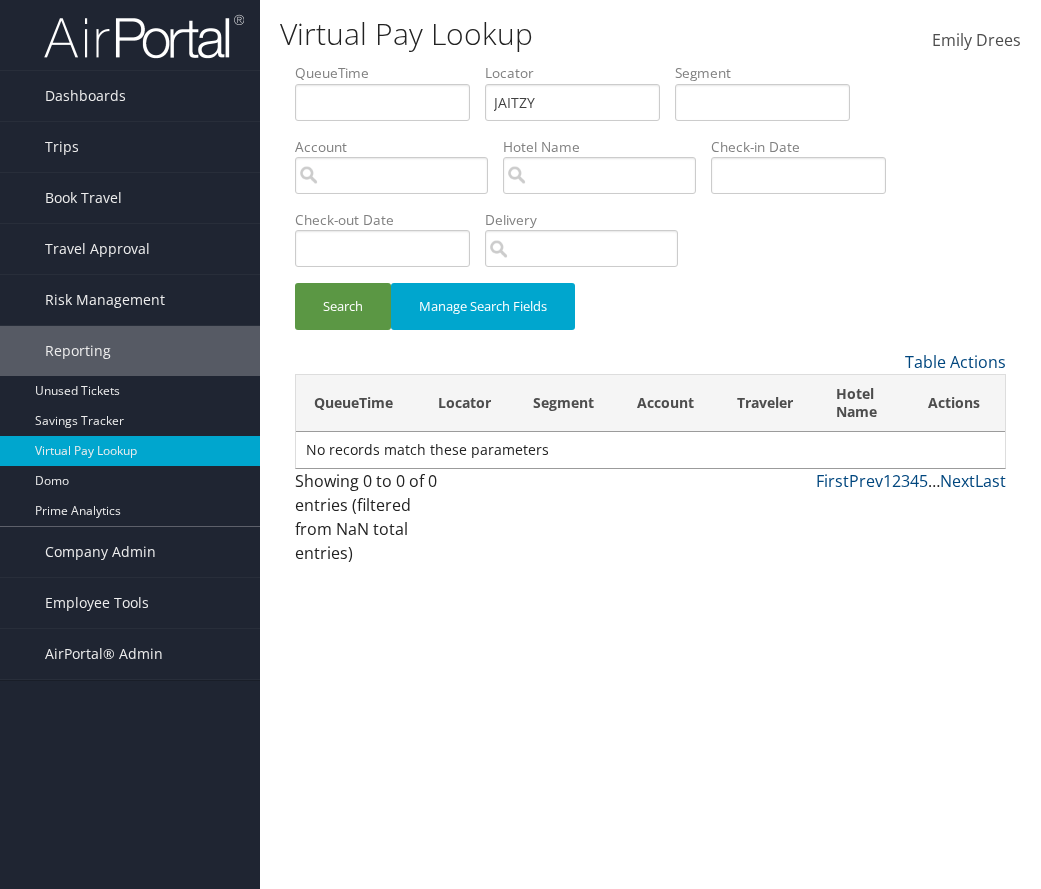 click on "Search Manage Search Fields" at bounding box center (650, 206) 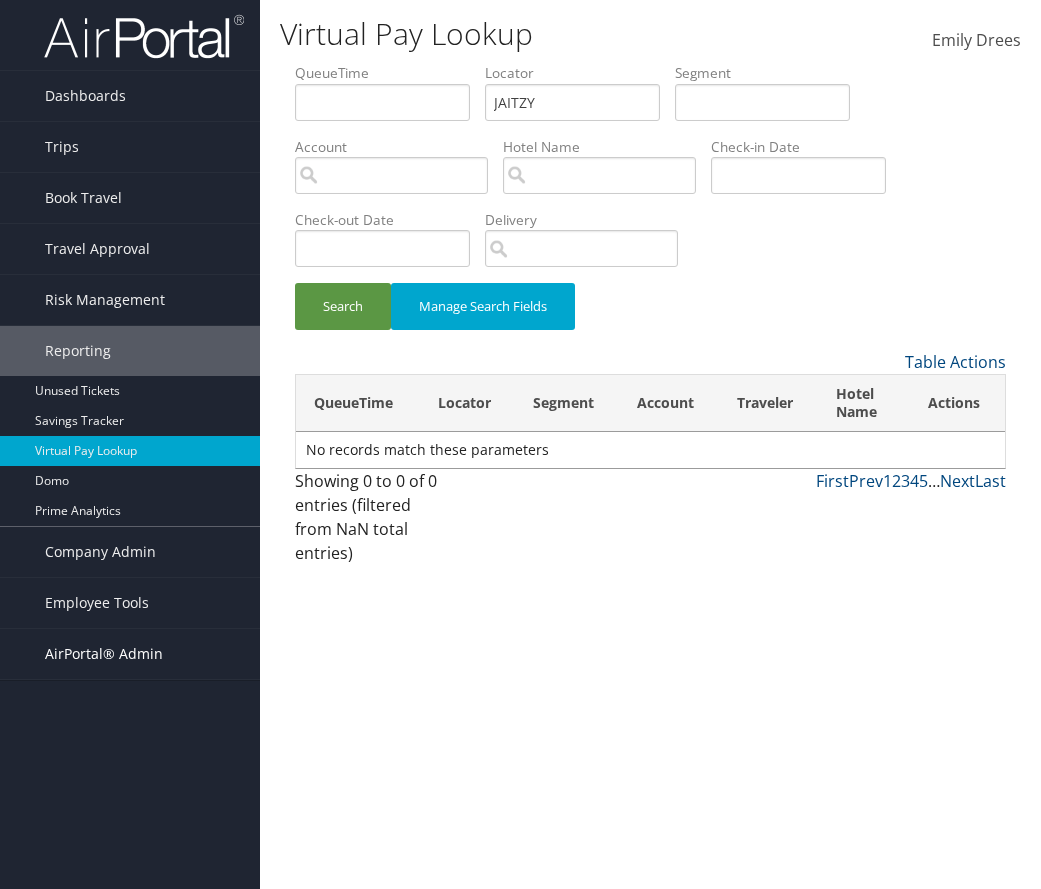 click on "AirPortal® Admin" at bounding box center (104, 654) 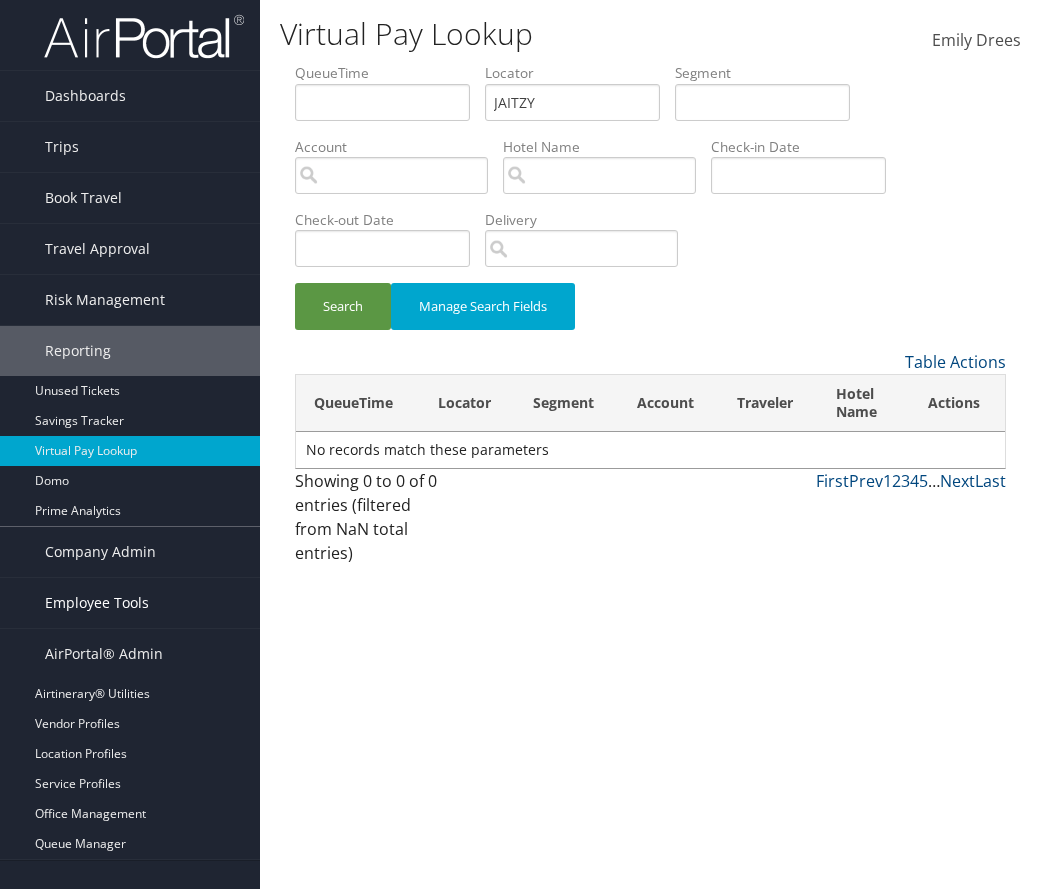 click on "Employee Tools" at bounding box center (97, 603) 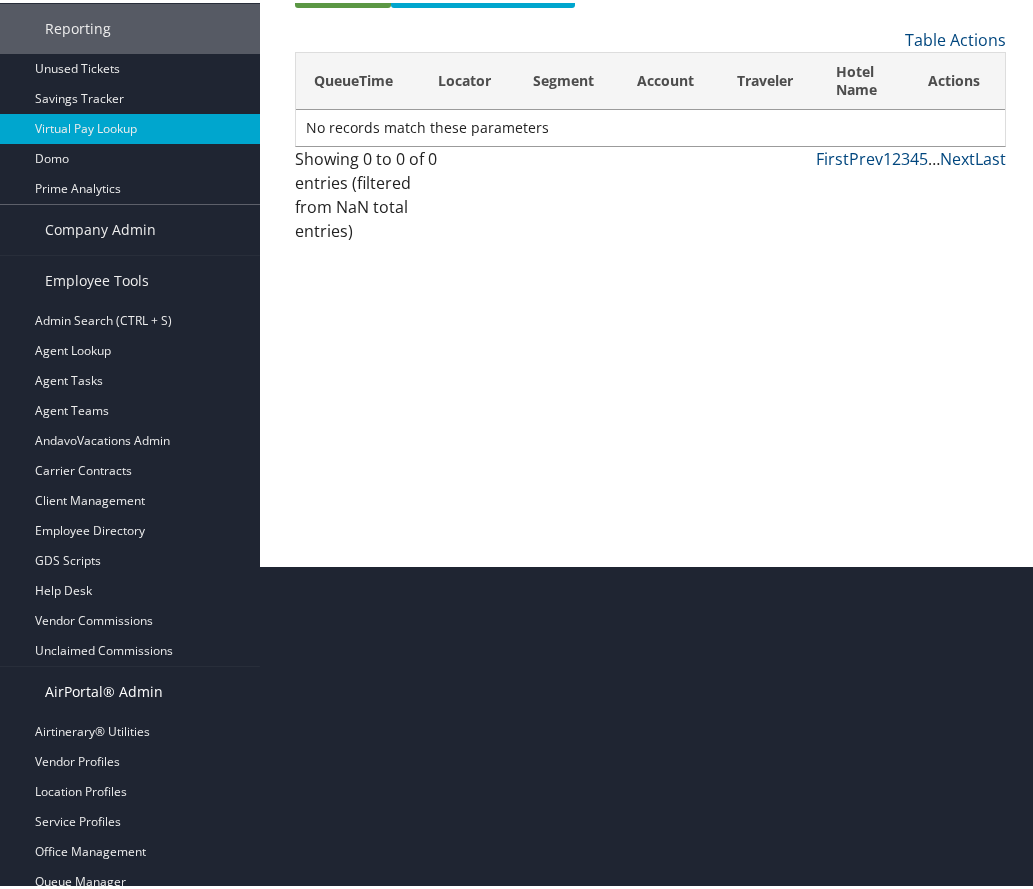 scroll, scrollTop: 331, scrollLeft: 0, axis: vertical 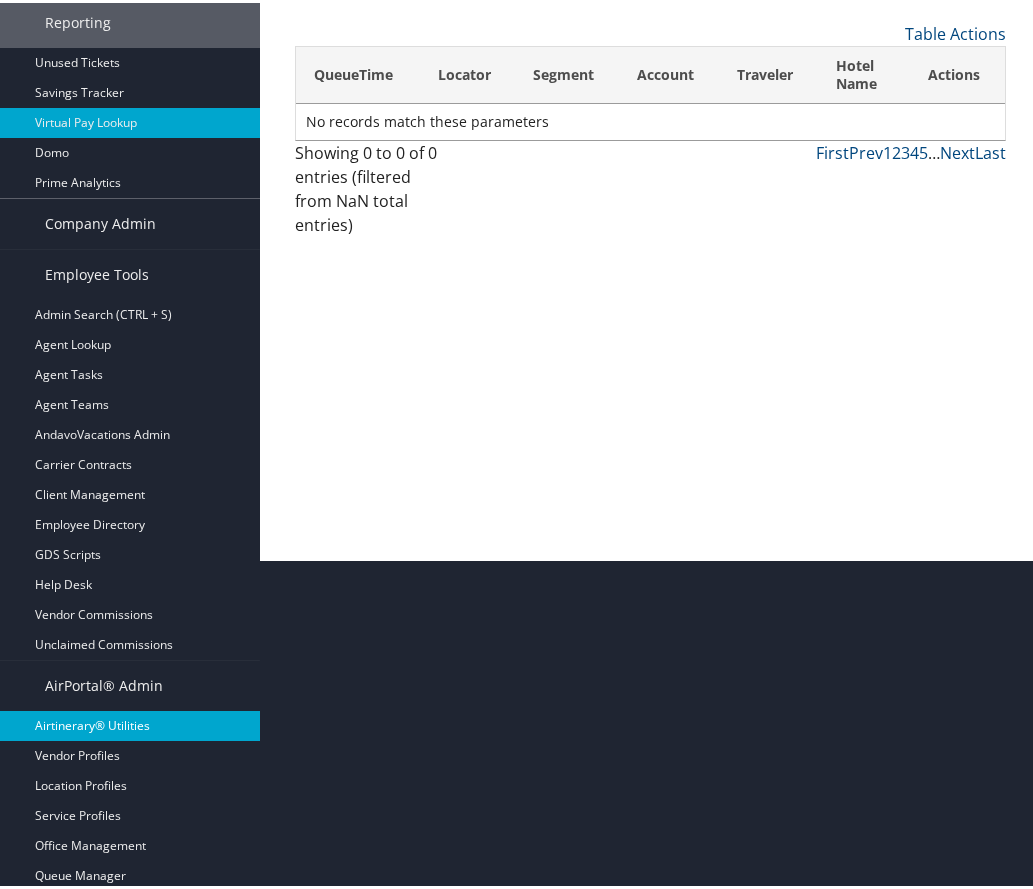 click on "Airtinerary® Utilities" at bounding box center (130, 723) 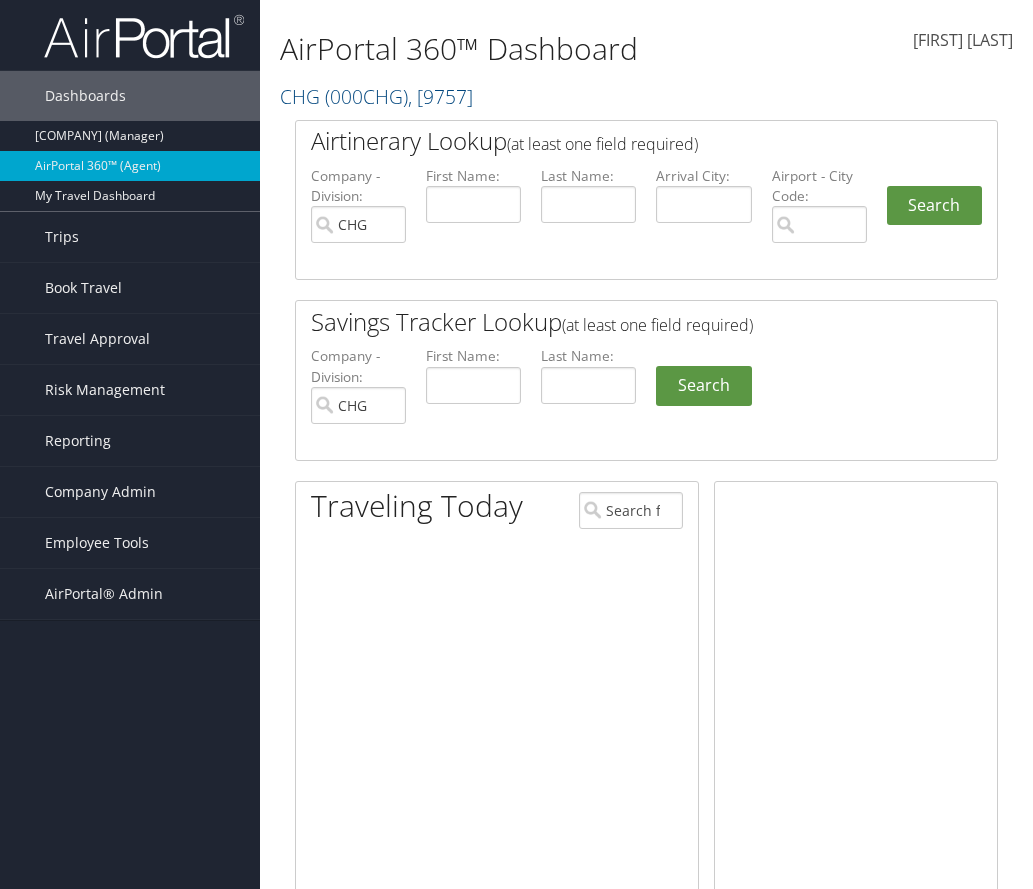 scroll, scrollTop: 0, scrollLeft: 0, axis: both 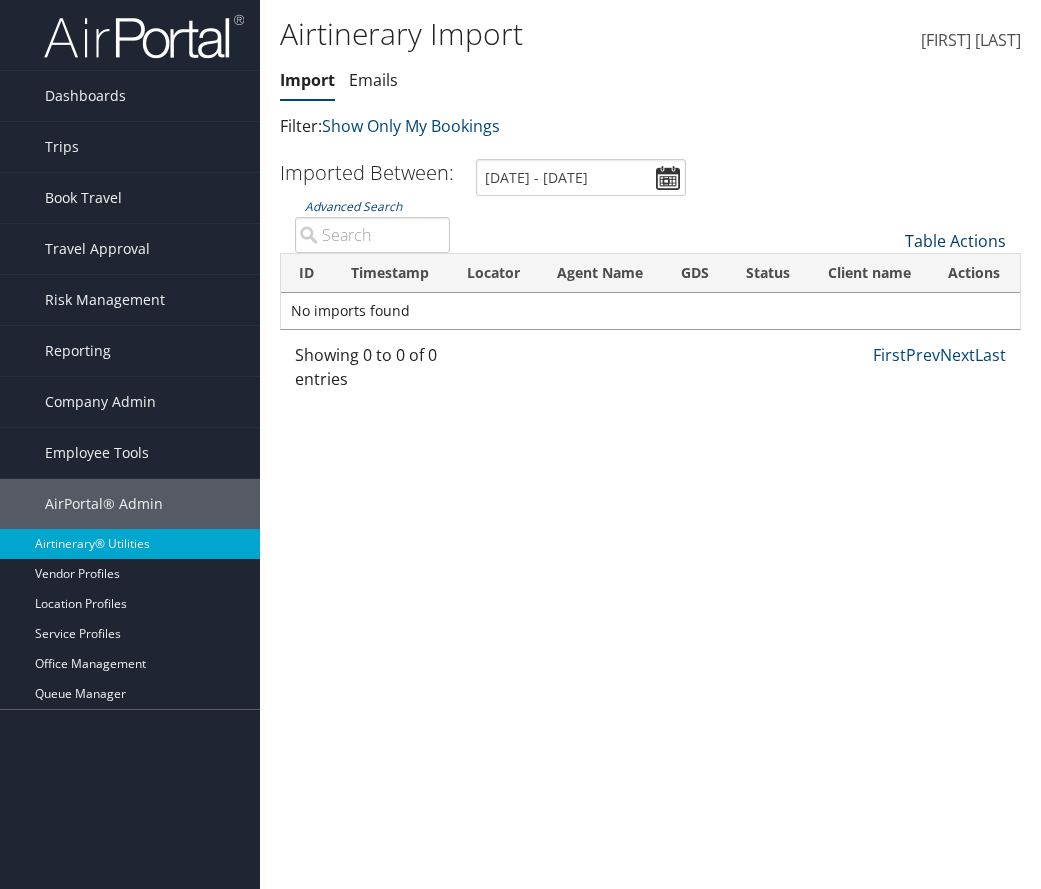 click on "Table Actions" at bounding box center [955, 241] 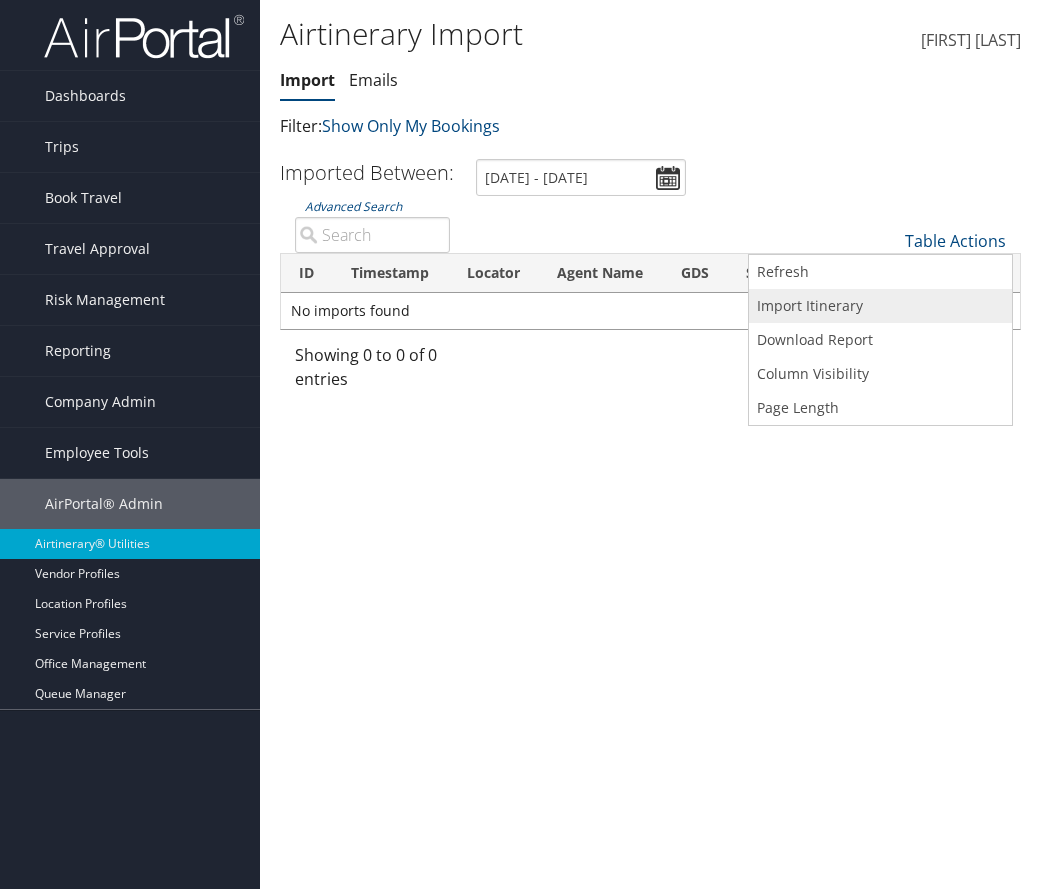 click on "Import Itinerary" at bounding box center (880, 272) 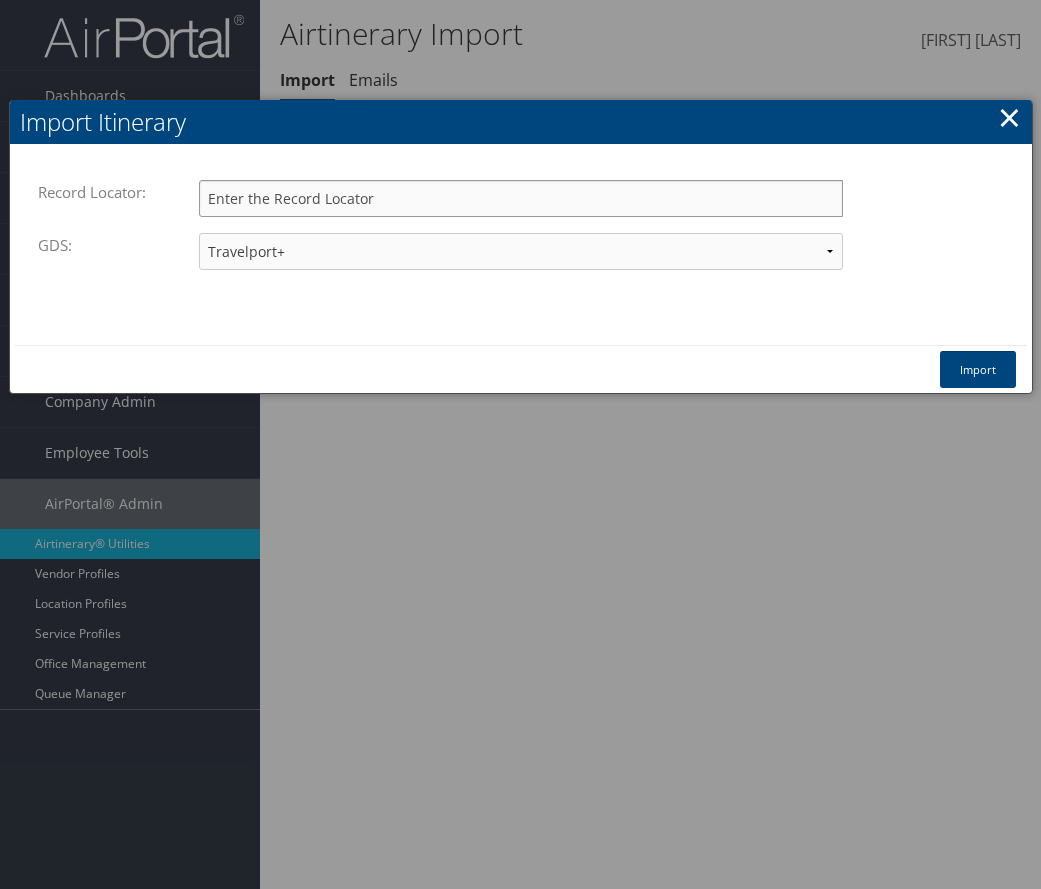 paste on "CNYJ6J" 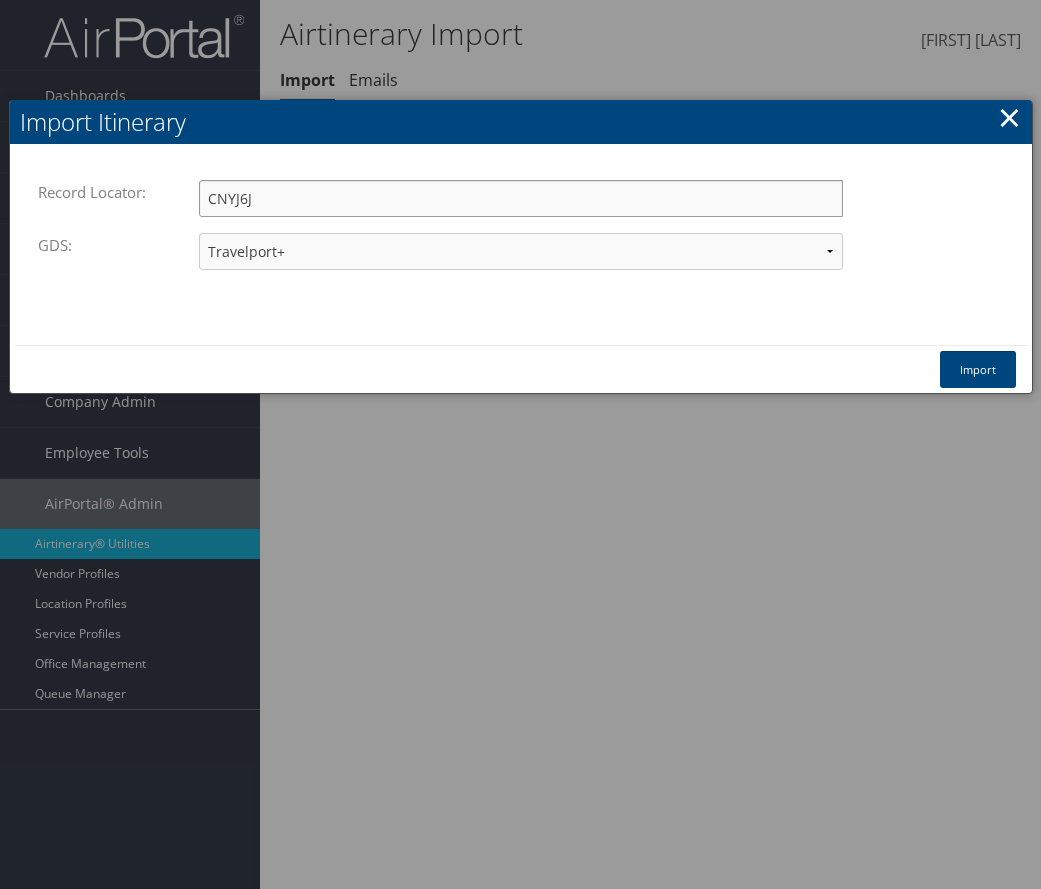 type on "CNYJ6J" 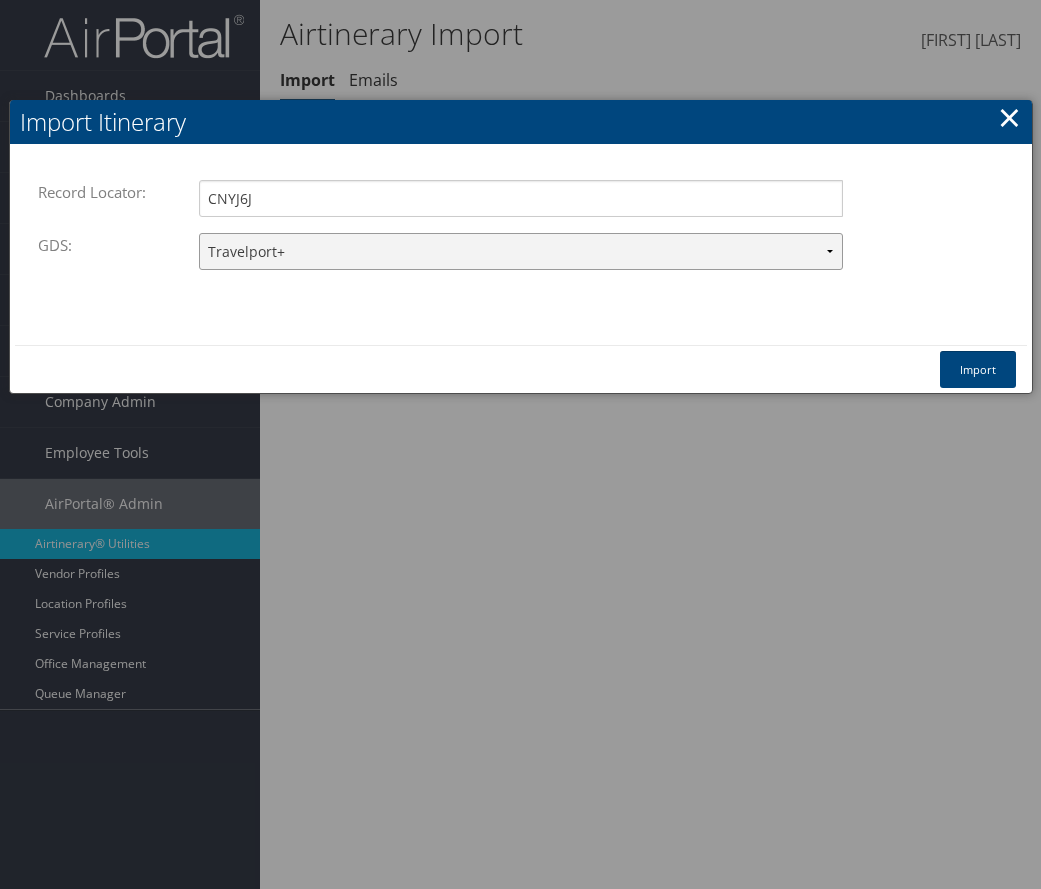 click on "Travelport+
Worldspan
Apollo
Sabre
Amadeus" at bounding box center [521, 251] 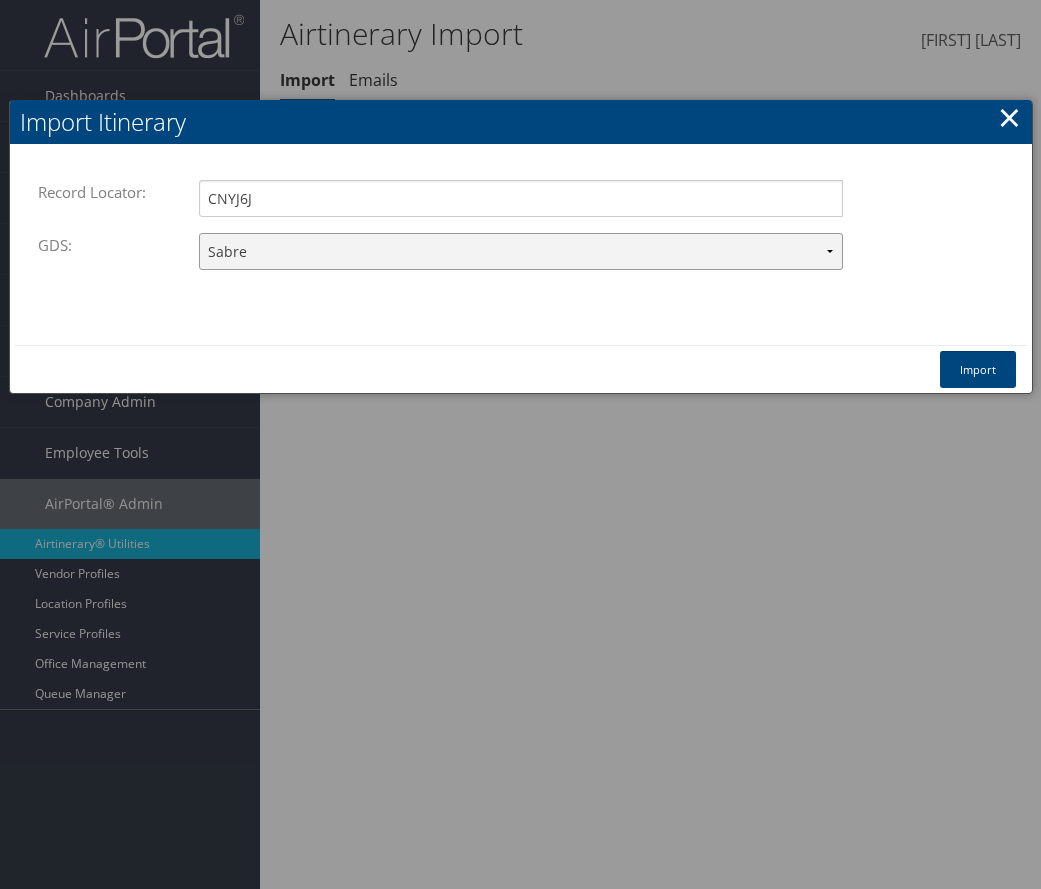 click on "Travelport+
Worldspan
Apollo
Sabre
Amadeus" at bounding box center [521, 251] 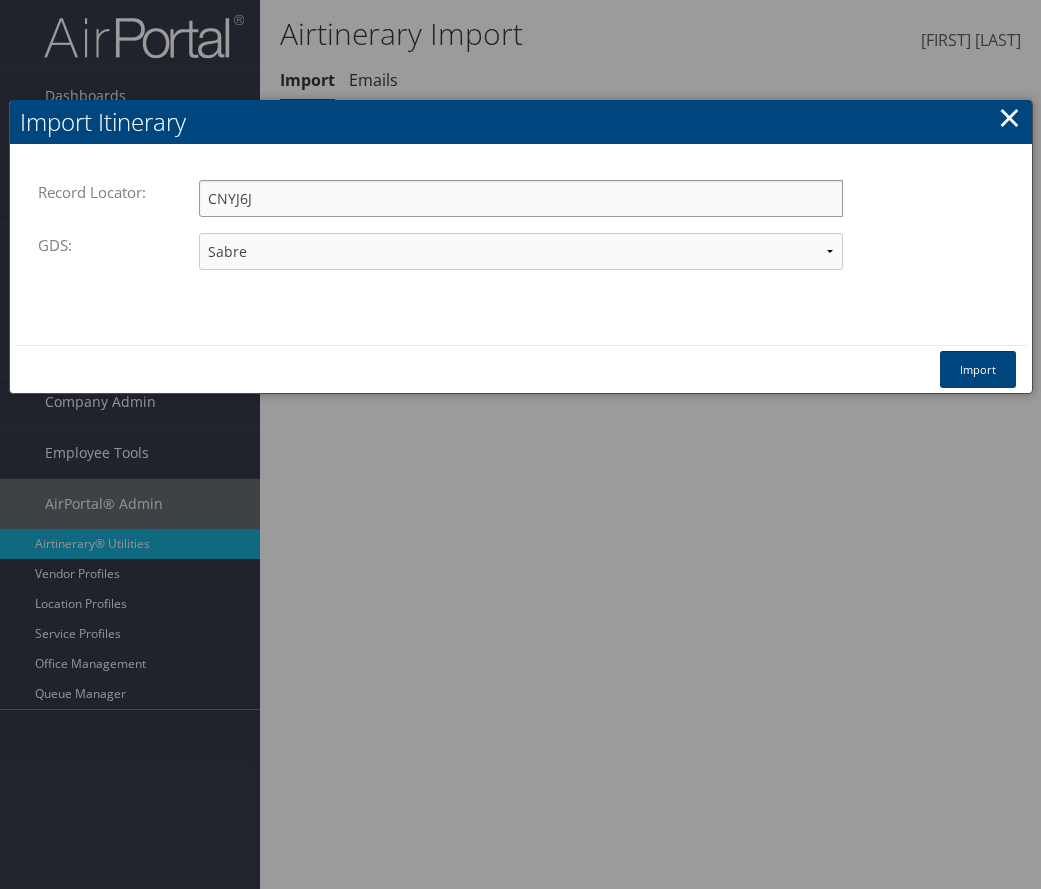 drag, startPoint x: 280, startPoint y: 197, endPoint x: 190, endPoint y: 204, distance: 90.27181 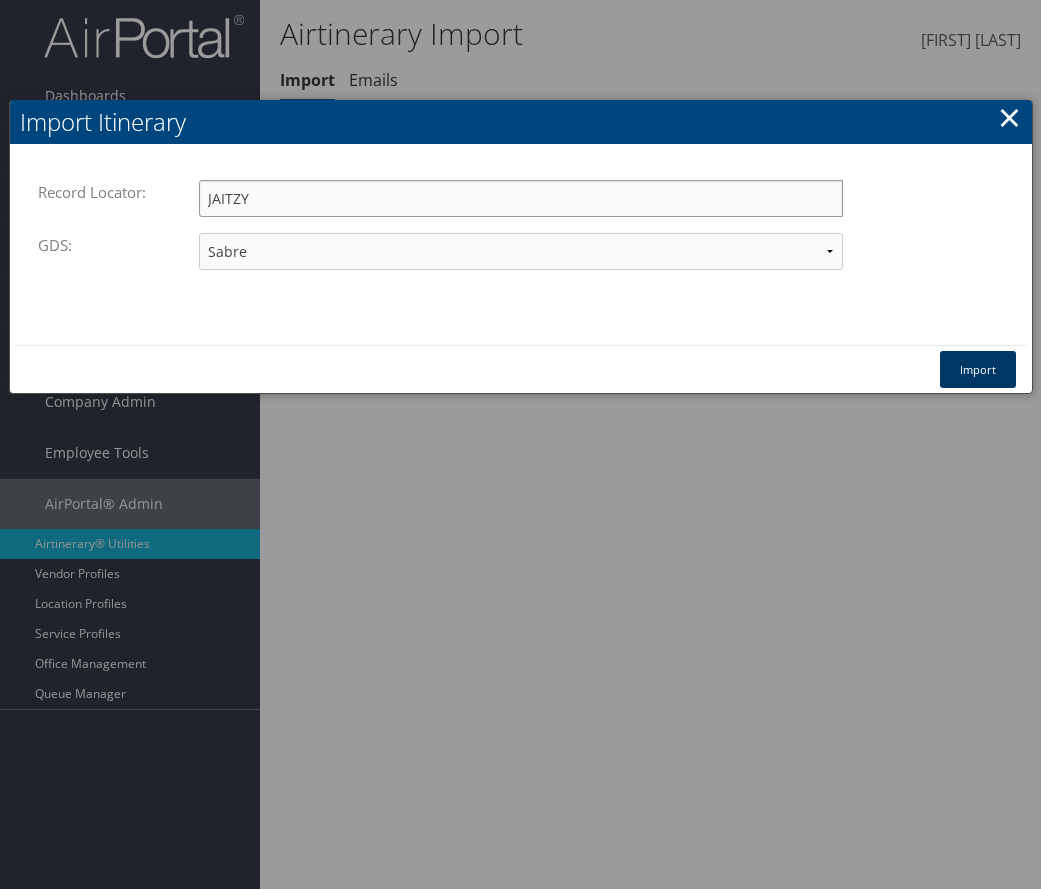 type on "[NAME]" 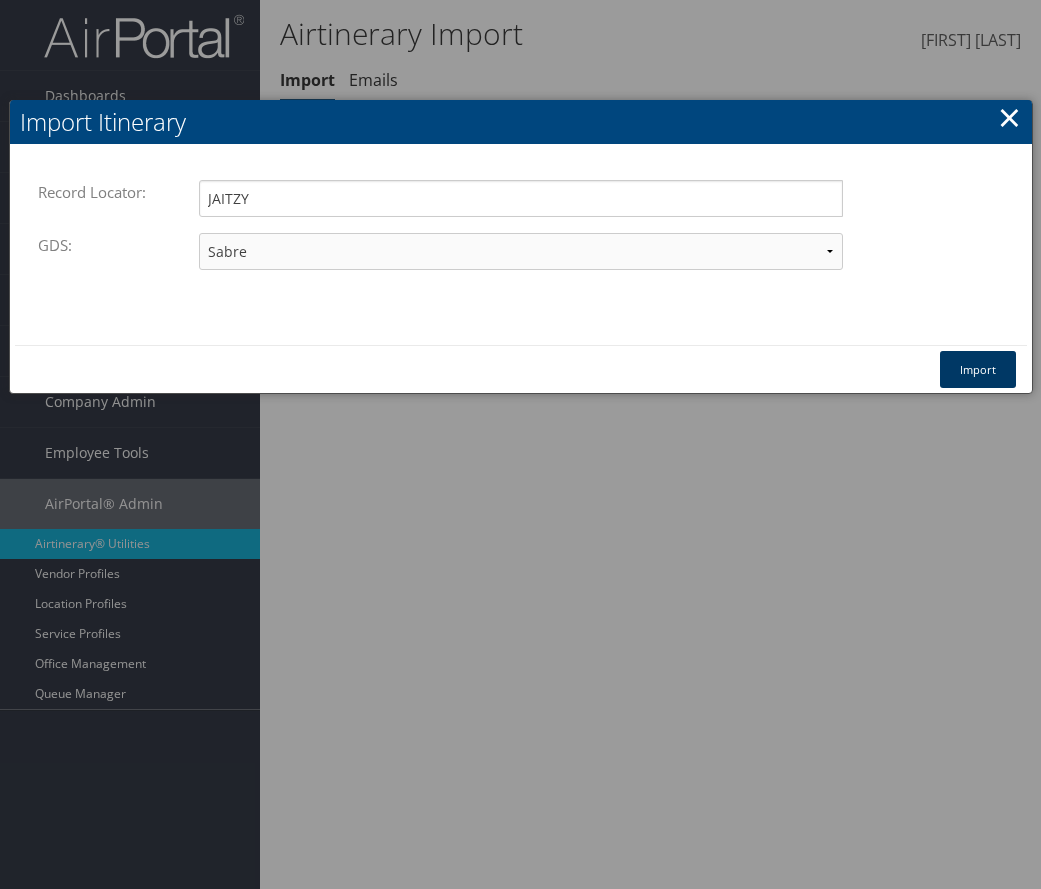 click on "Import" at bounding box center [978, 369] 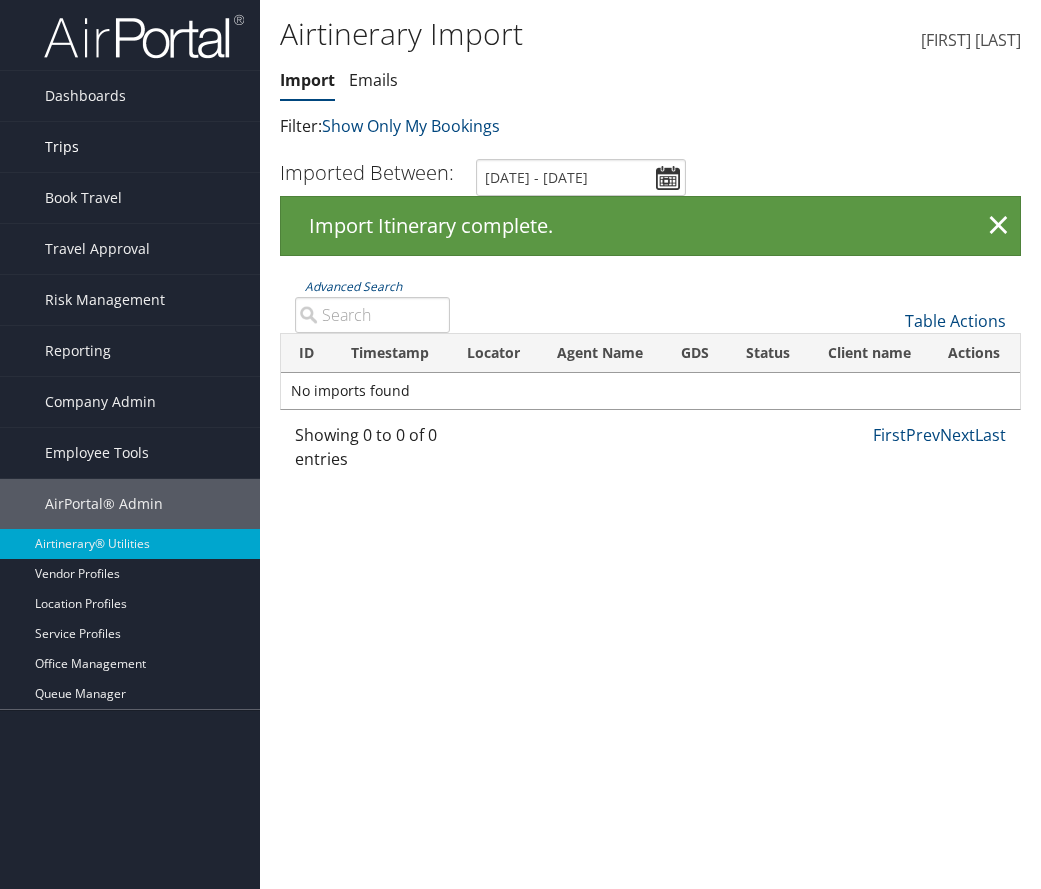 click on "Trips" at bounding box center (130, 147) 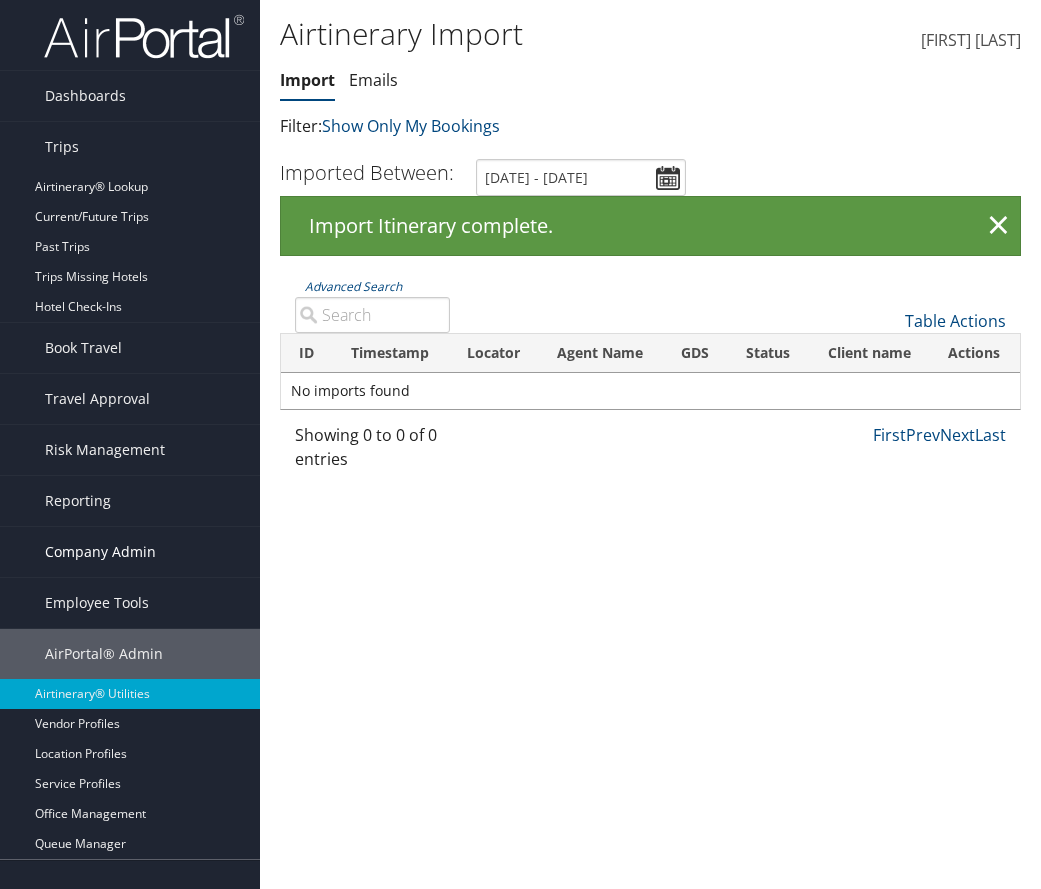 click on "Company Admin" at bounding box center (100, 552) 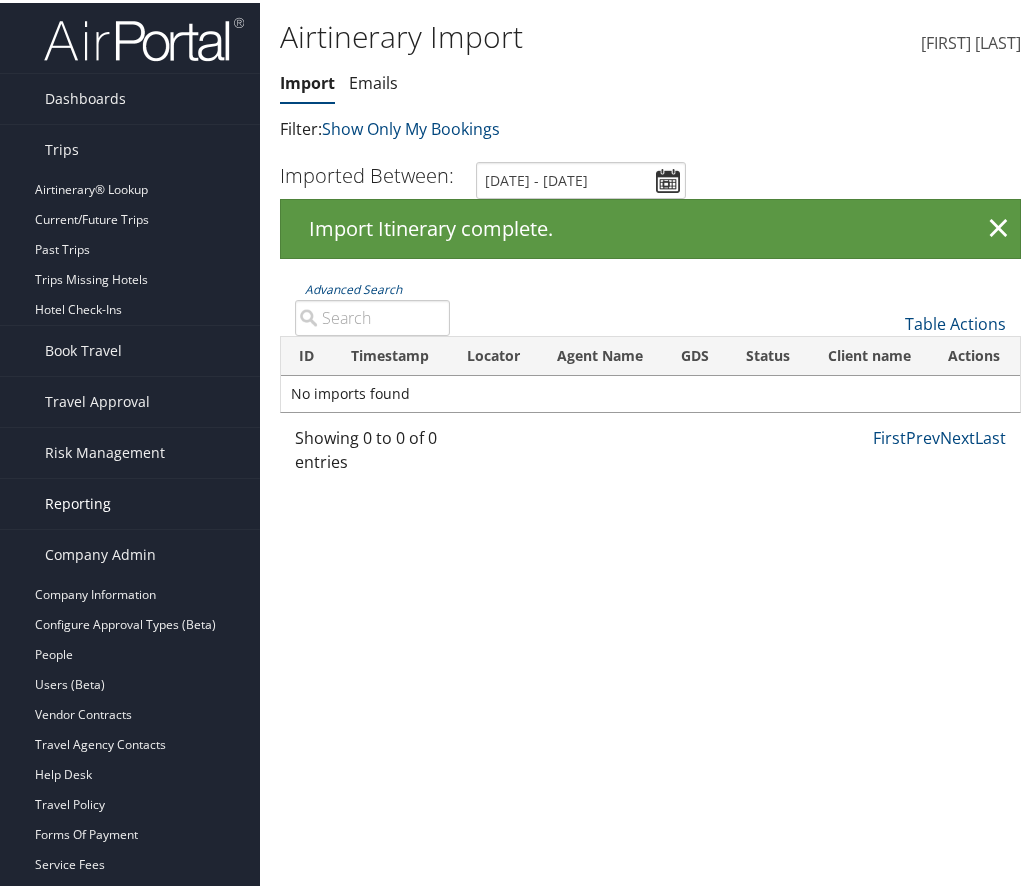click on "Reporting" at bounding box center [130, 501] 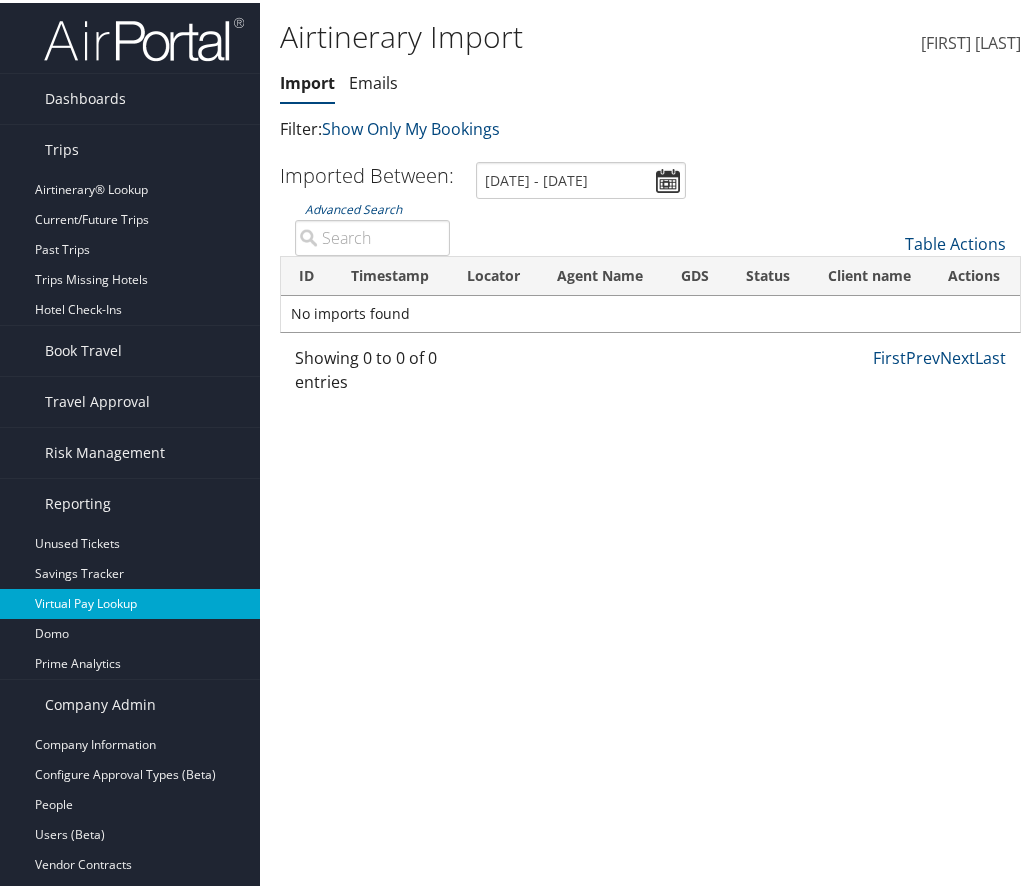 click on "Virtual Pay Lookup" at bounding box center (130, 601) 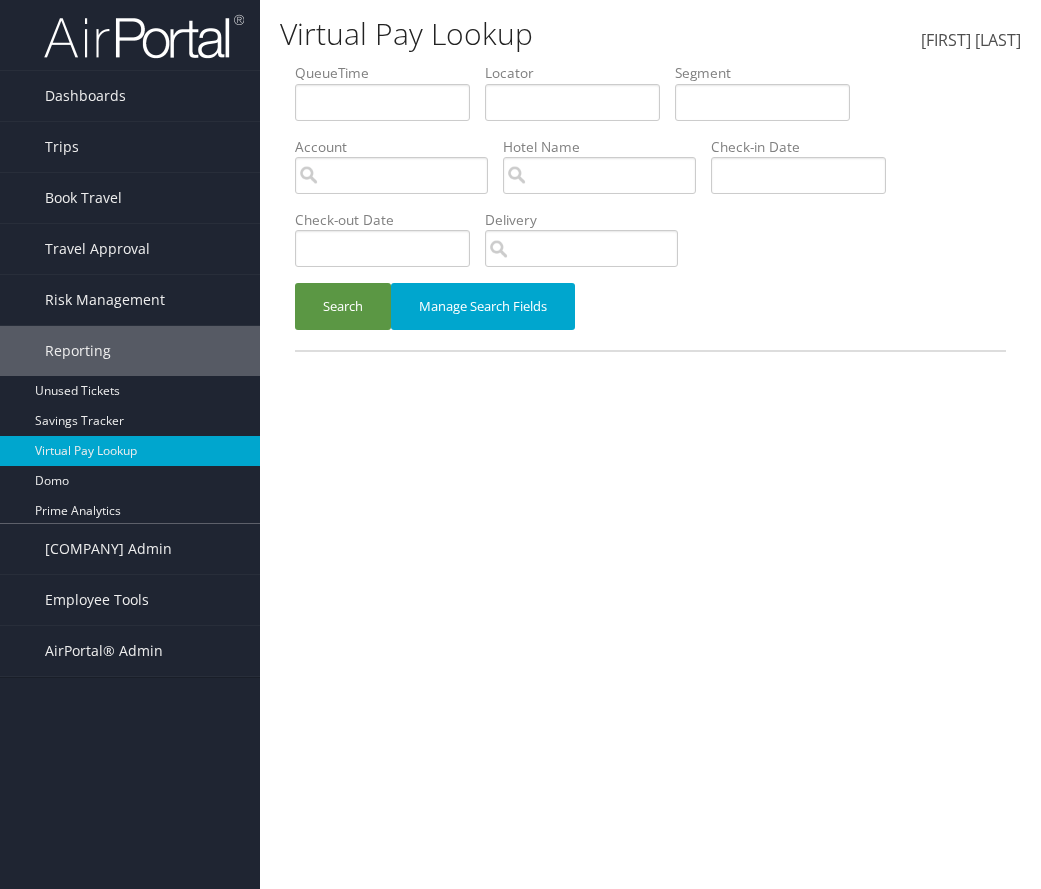 scroll, scrollTop: 0, scrollLeft: 0, axis: both 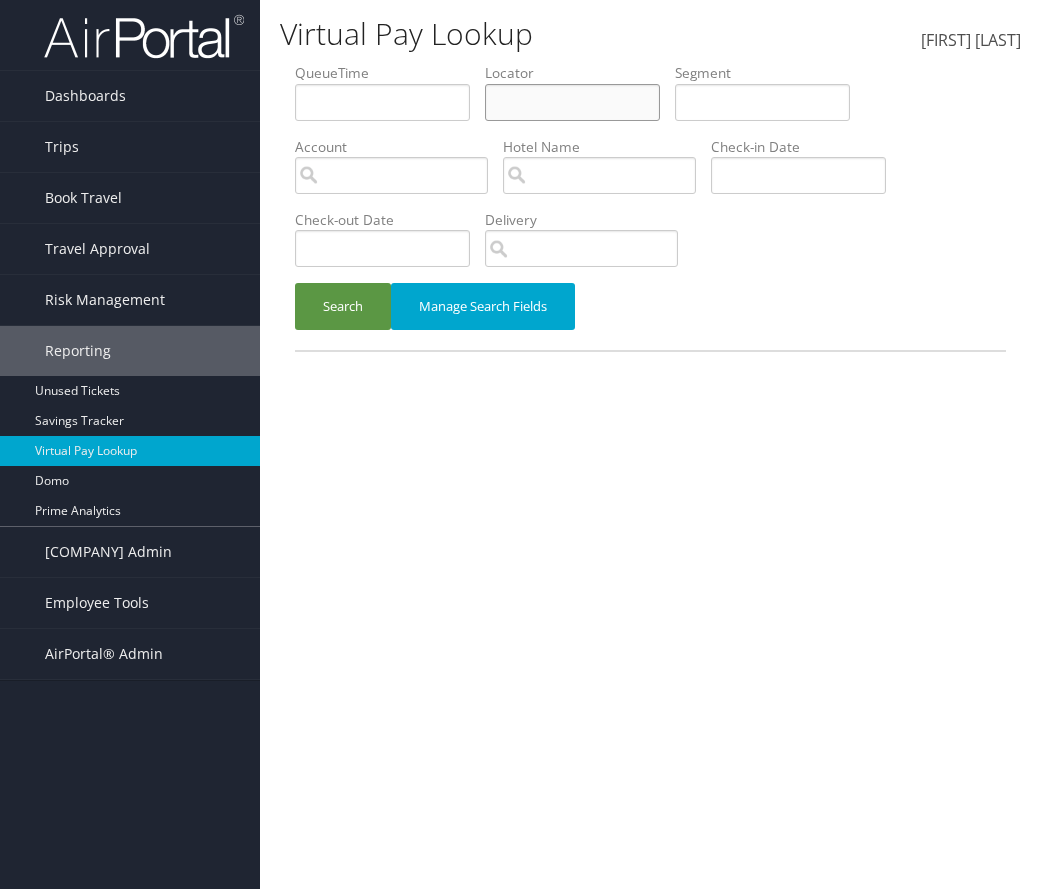 click at bounding box center (382, 102) 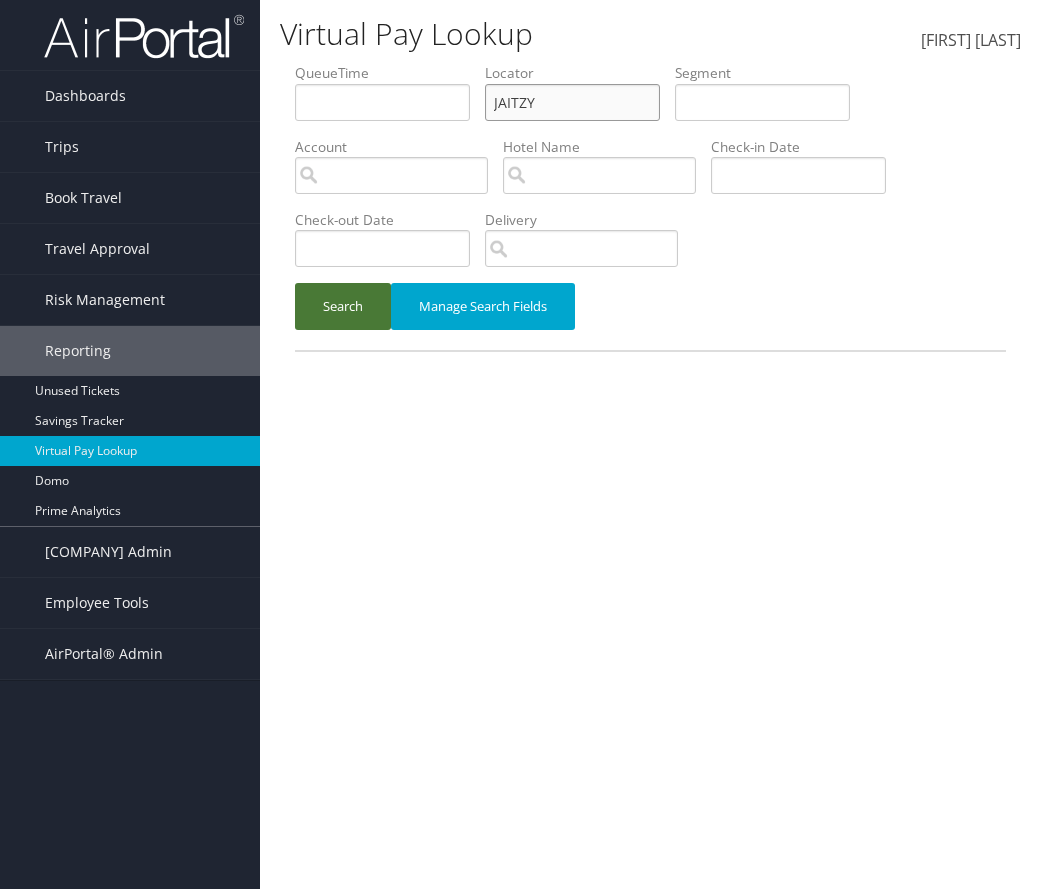 type on "[NAME]" 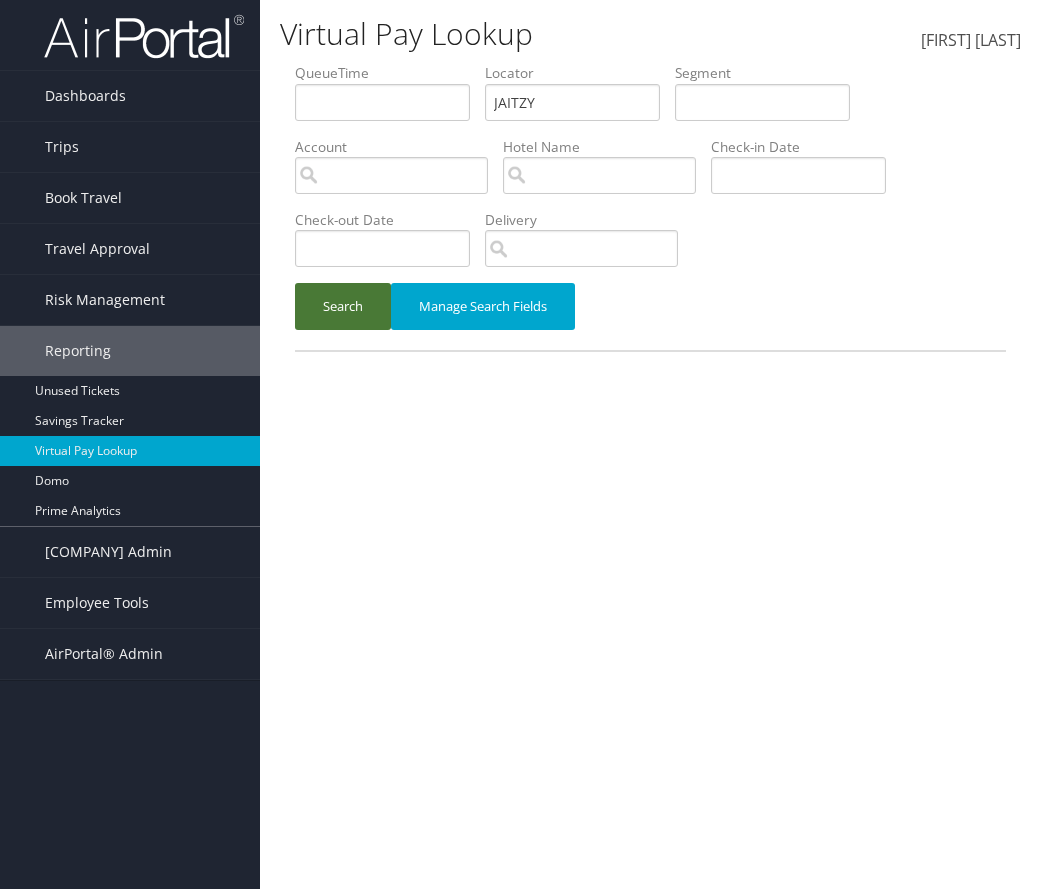 click on "Search" at bounding box center (343, 306) 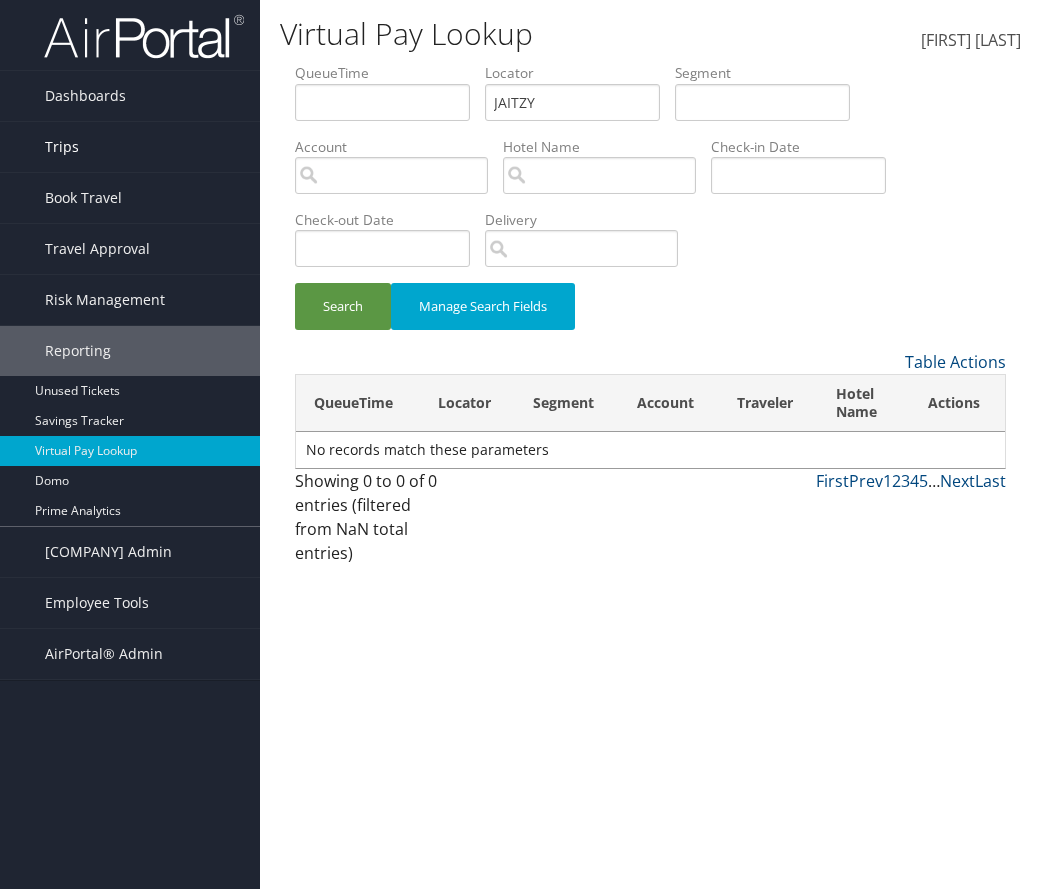 click on "Trips" at bounding box center [130, 147] 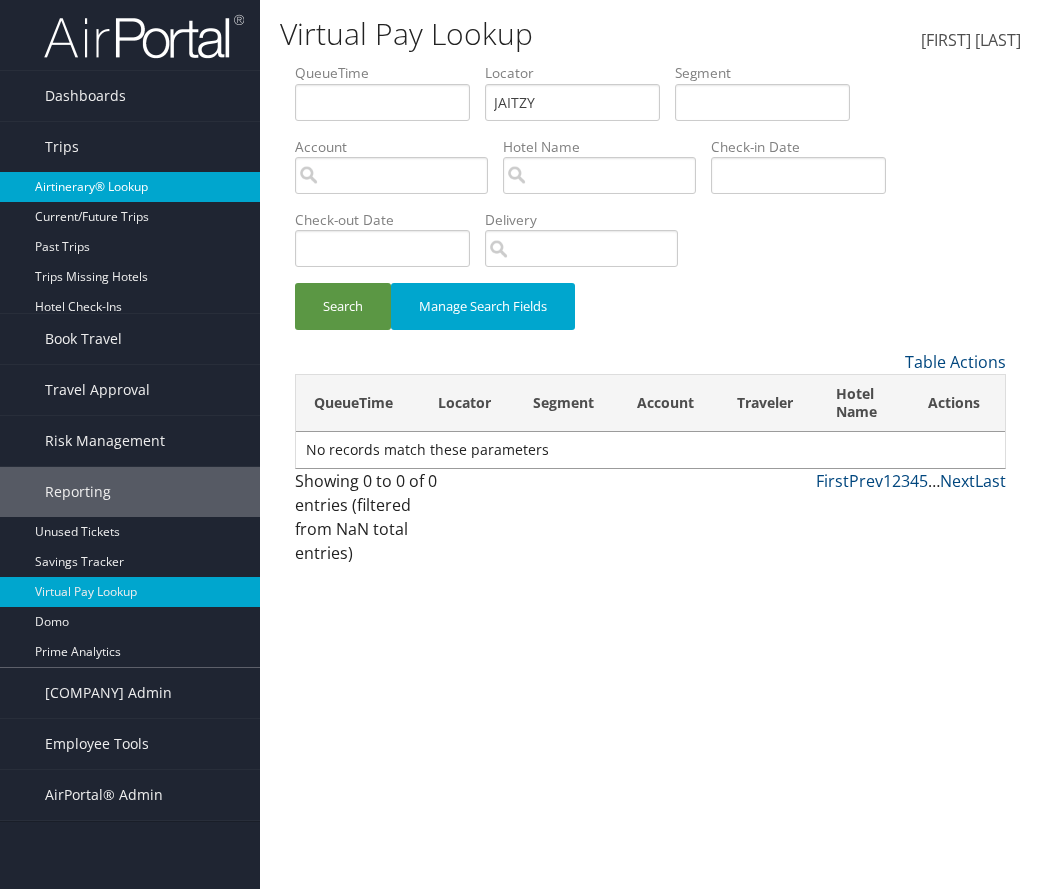 click on "Airtinerary® Lookup" at bounding box center (130, 187) 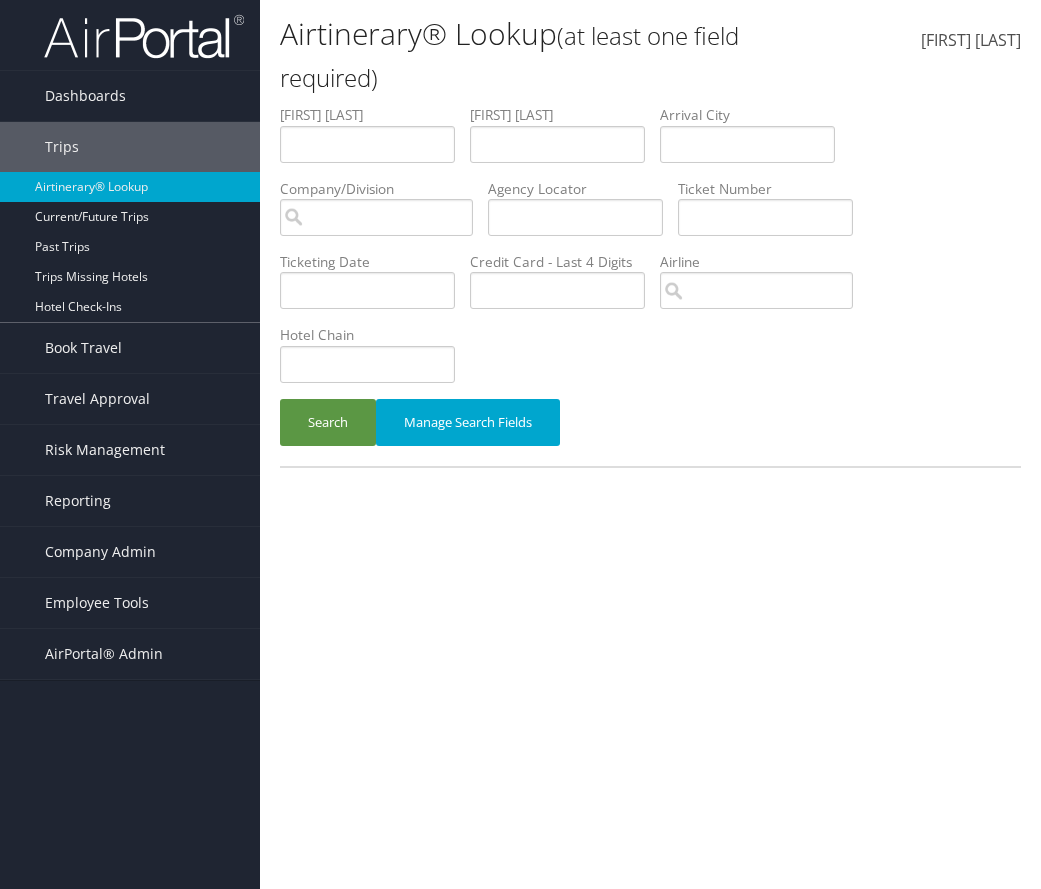 scroll, scrollTop: 0, scrollLeft: 0, axis: both 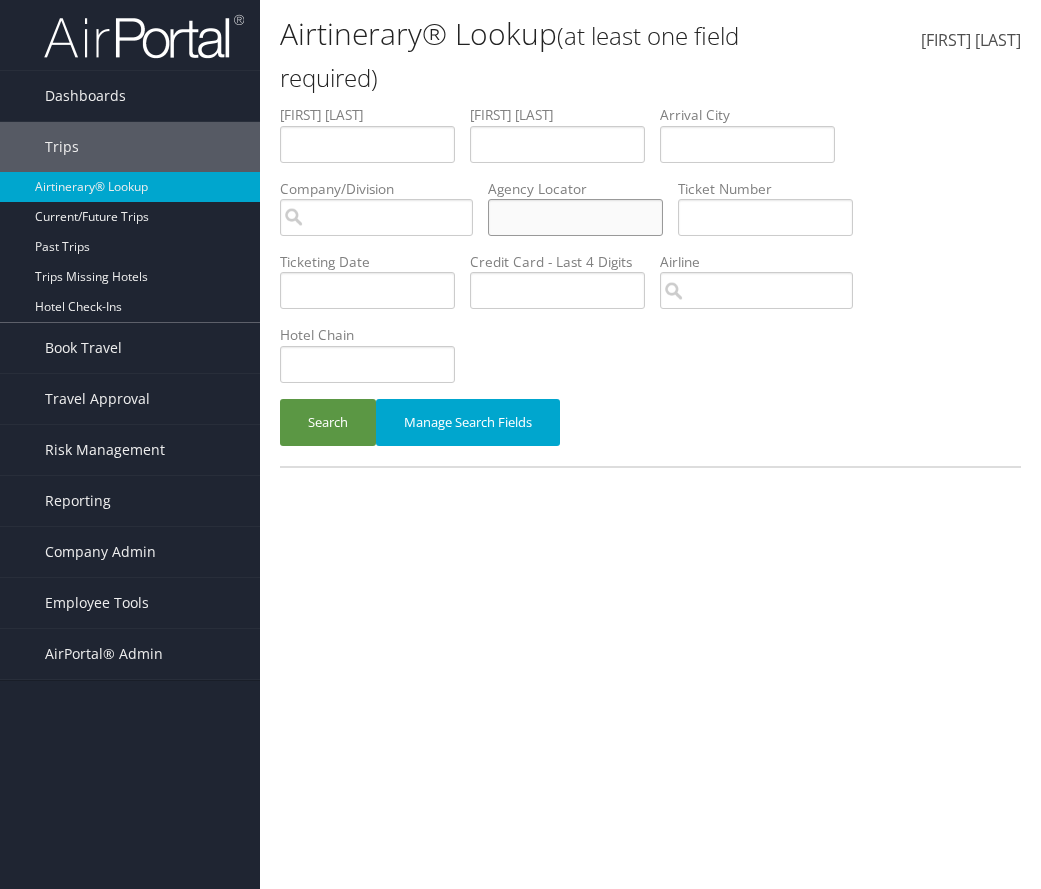 click at bounding box center [367, 144] 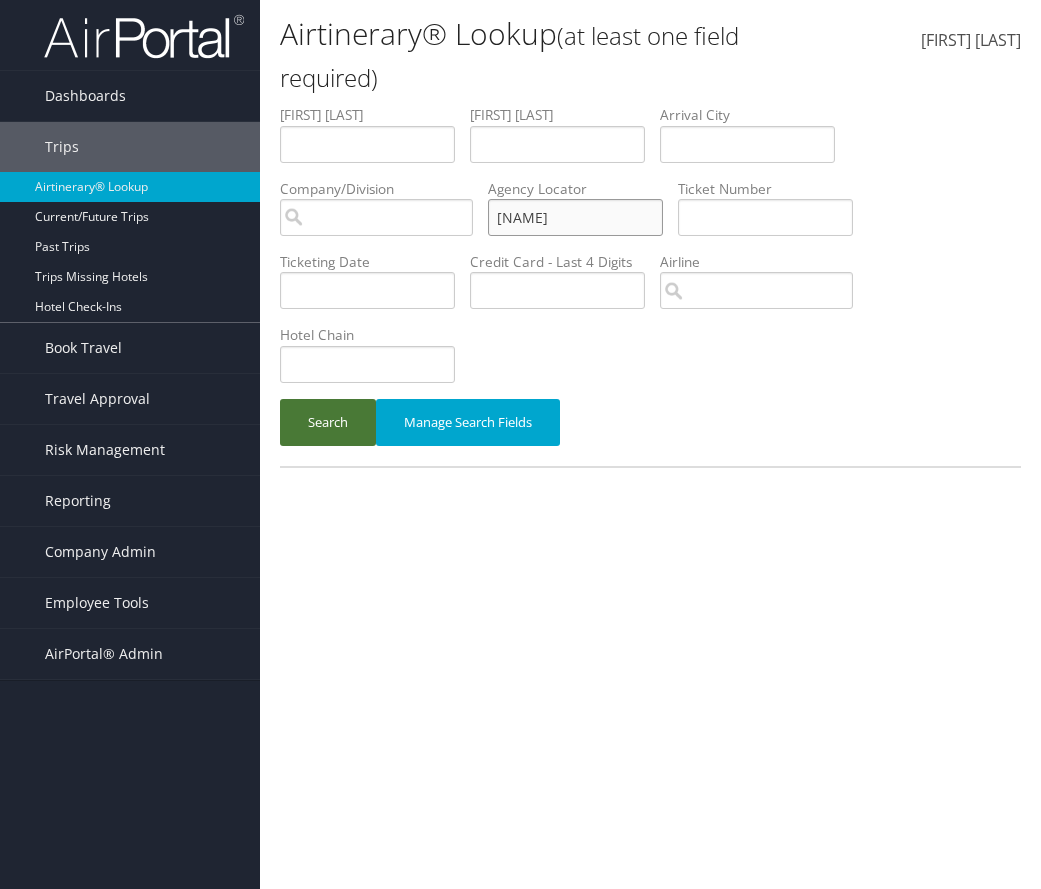 type on "[NAME]" 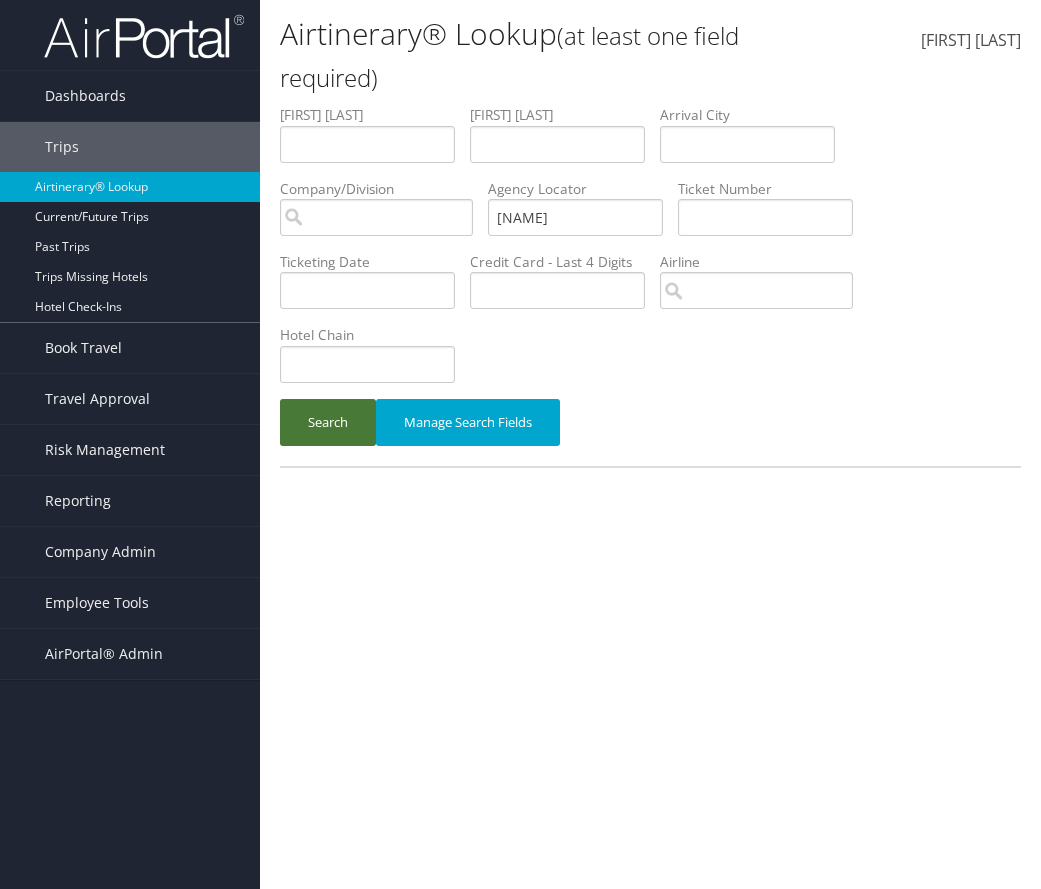 click on "Search" at bounding box center [328, 422] 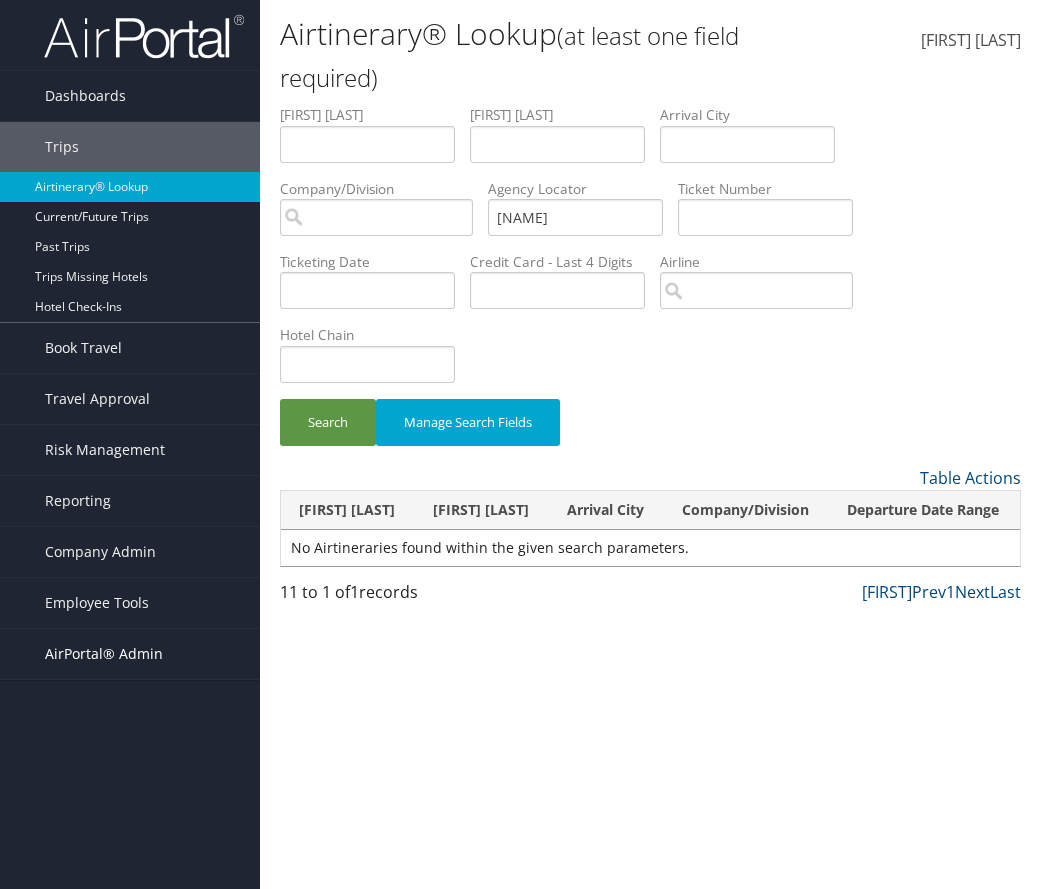 click on "AirPortal® Admin" at bounding box center (104, 654) 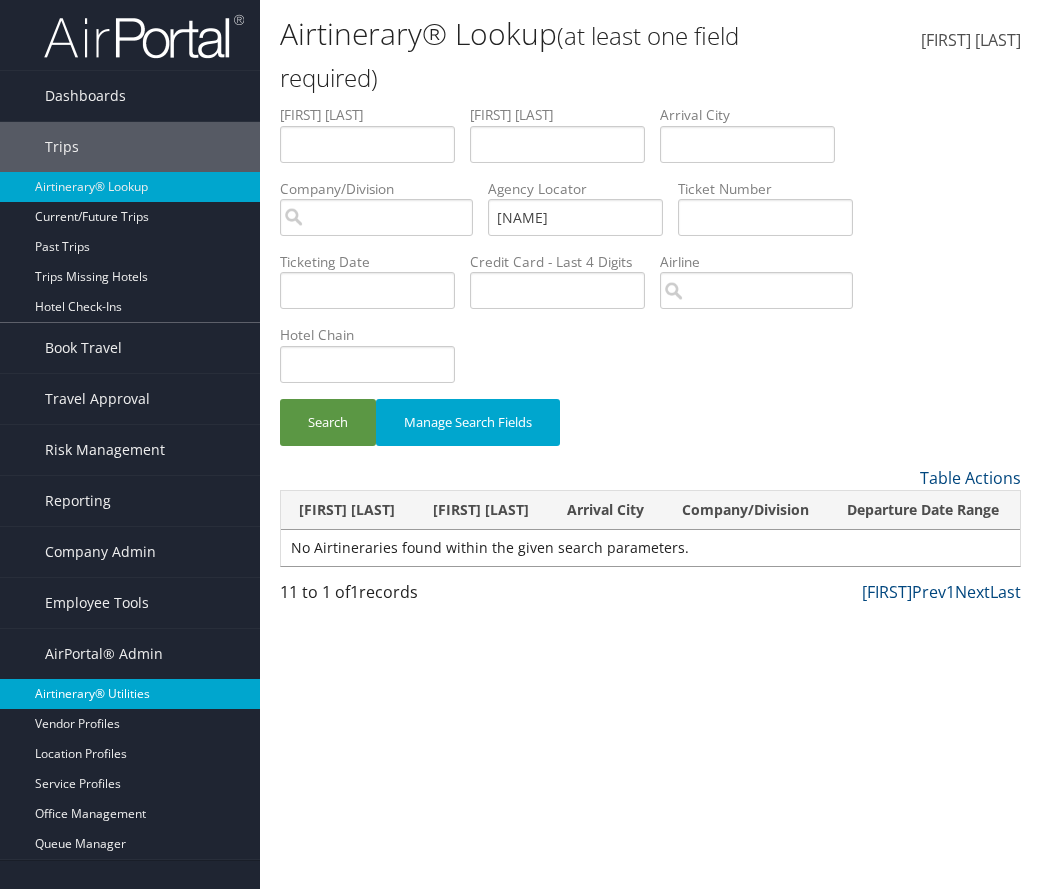 click on "Airtinerary® Utilities" at bounding box center [130, 694] 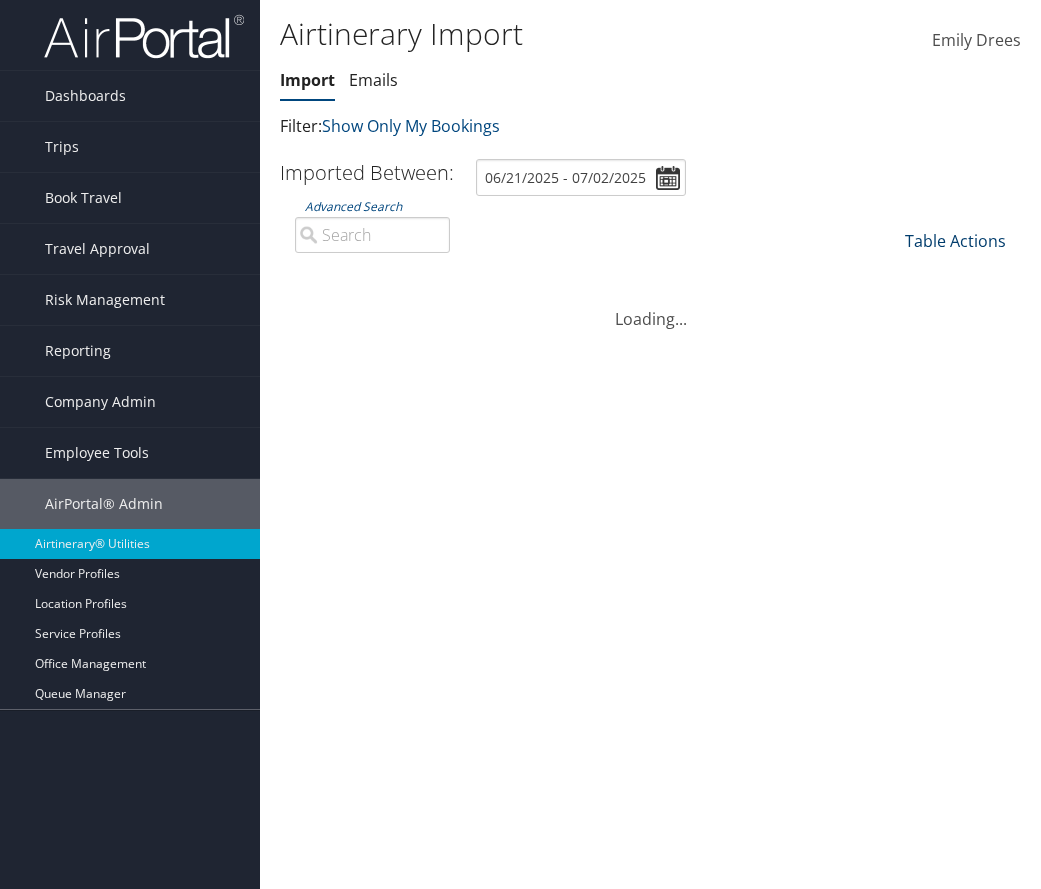 scroll, scrollTop: 0, scrollLeft: 0, axis: both 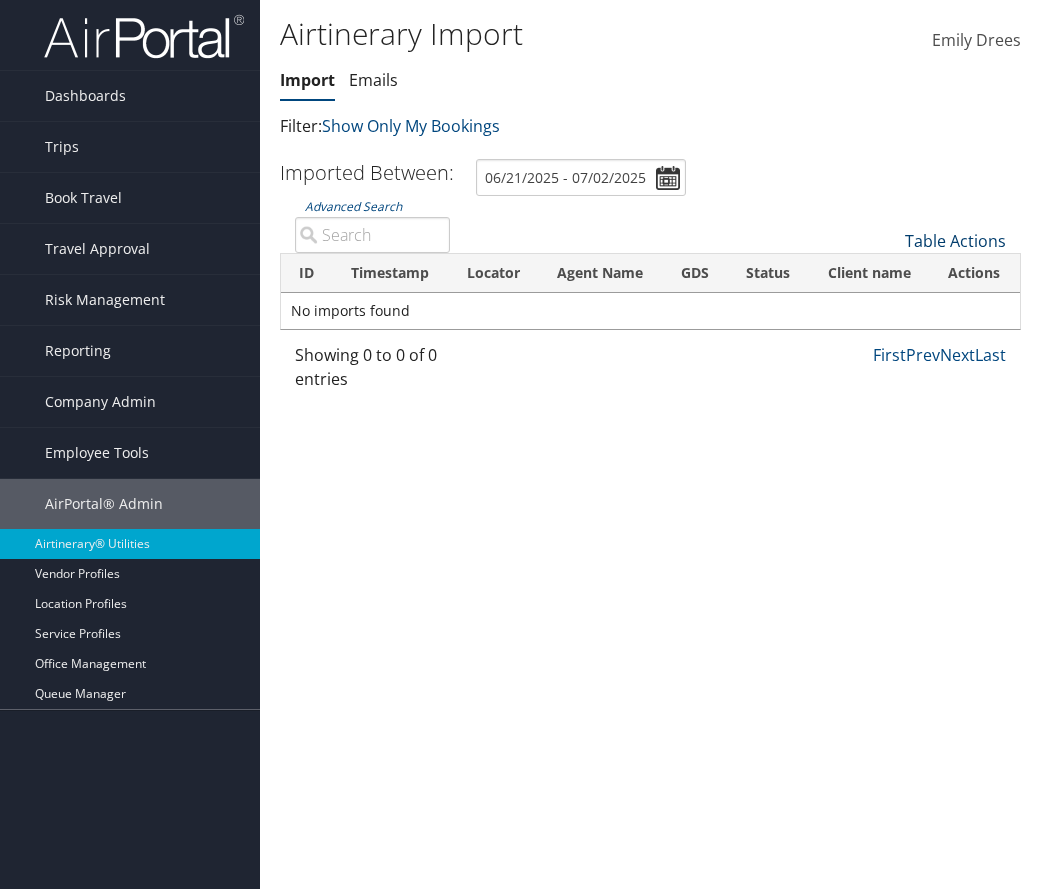 click on "Table Actions" at bounding box center [955, 241] 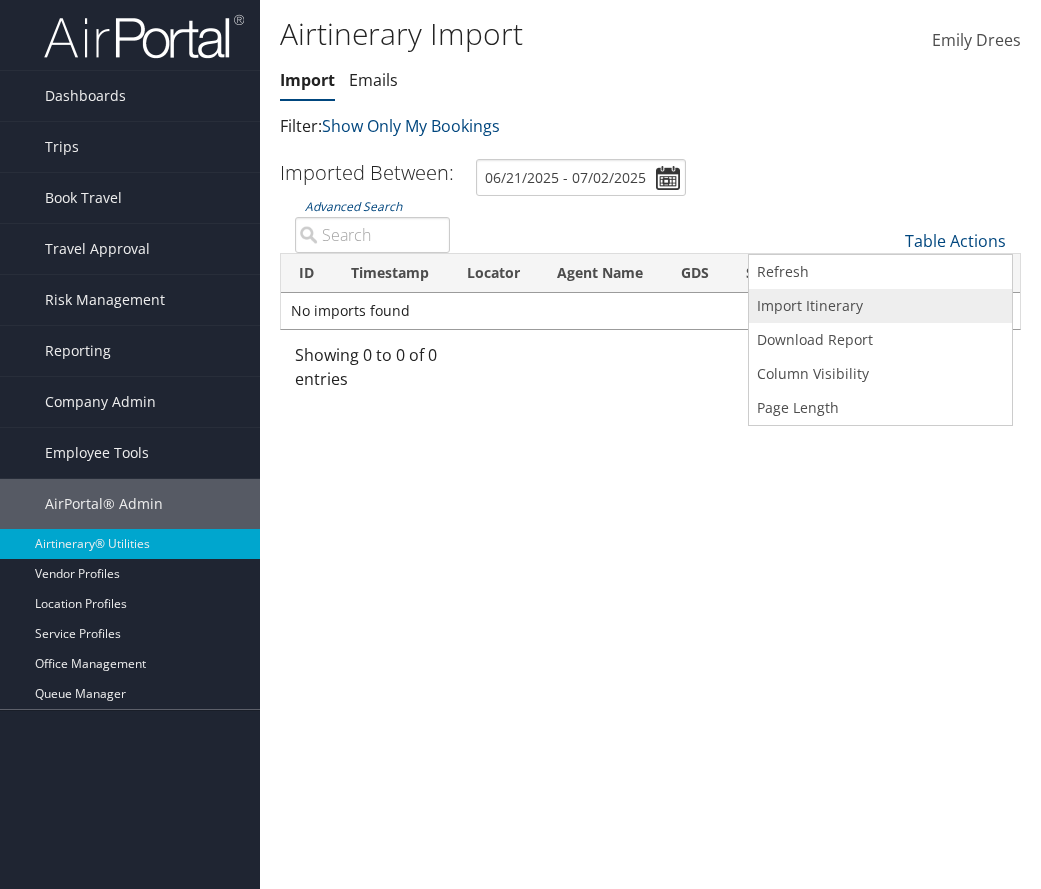 click on "Import Itinerary" at bounding box center (880, 272) 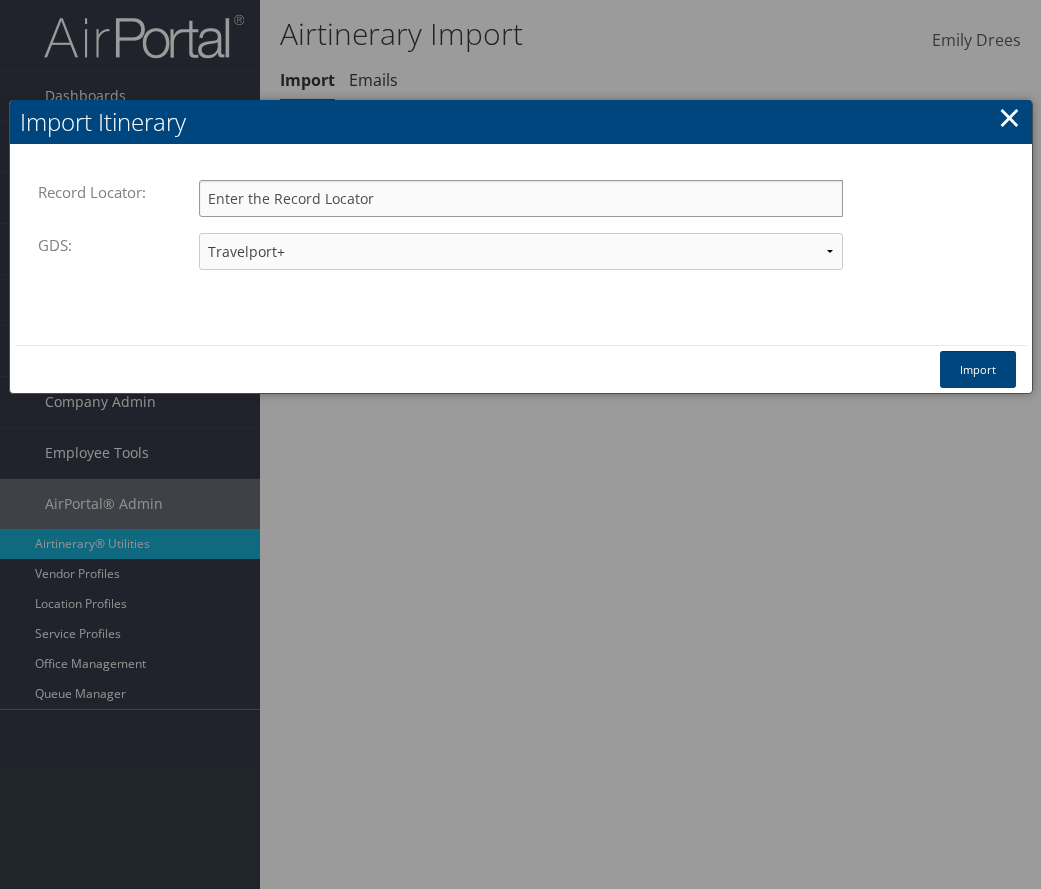 click on "Record Locator:" at bounding box center [521, 198] 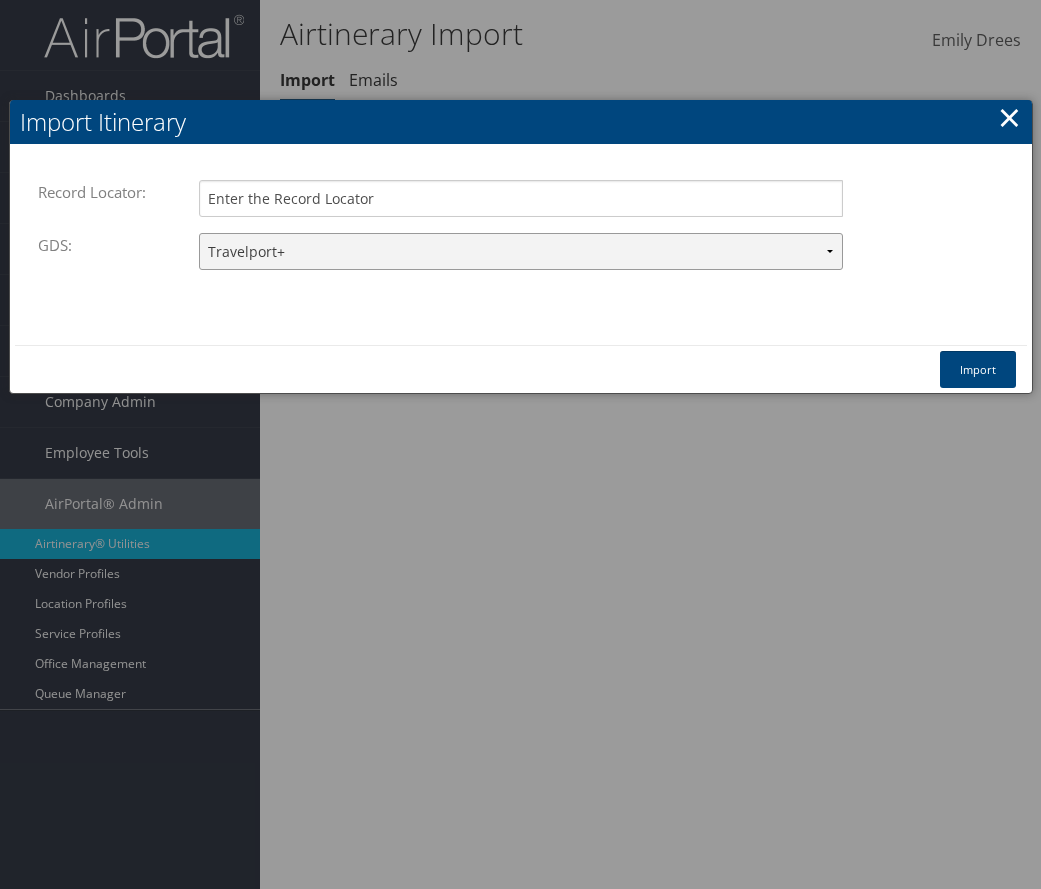 drag, startPoint x: 344, startPoint y: 202, endPoint x: 261, endPoint y: 259, distance: 100.68764 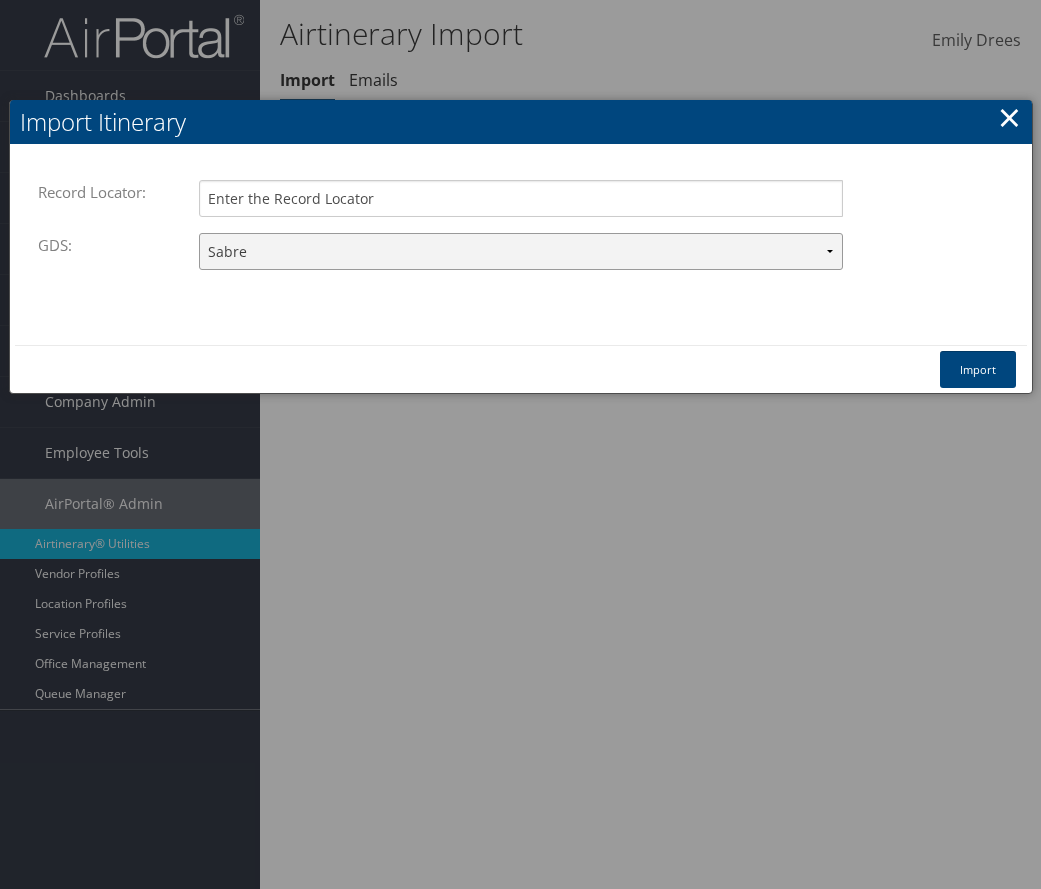 click on "Travelport+
Worldspan
Apollo
Sabre
Amadeus" at bounding box center (521, 251) 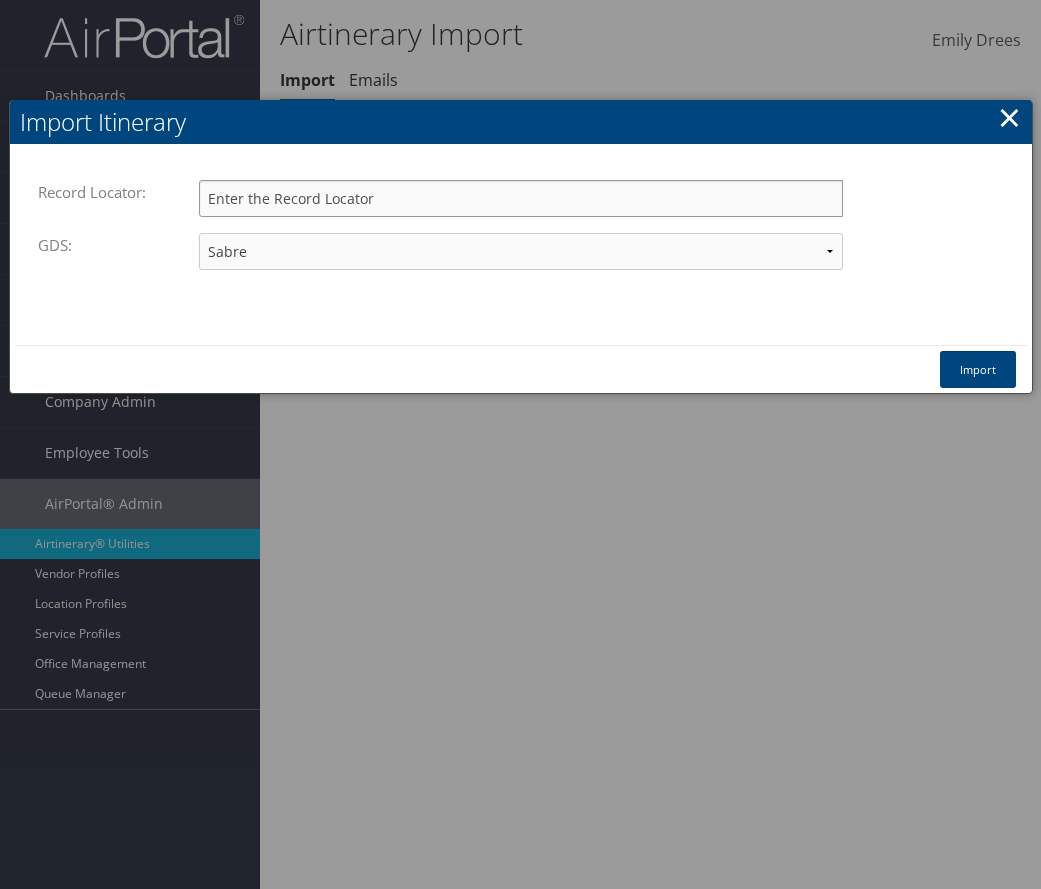 click on "Record Locator:" at bounding box center (521, 198) 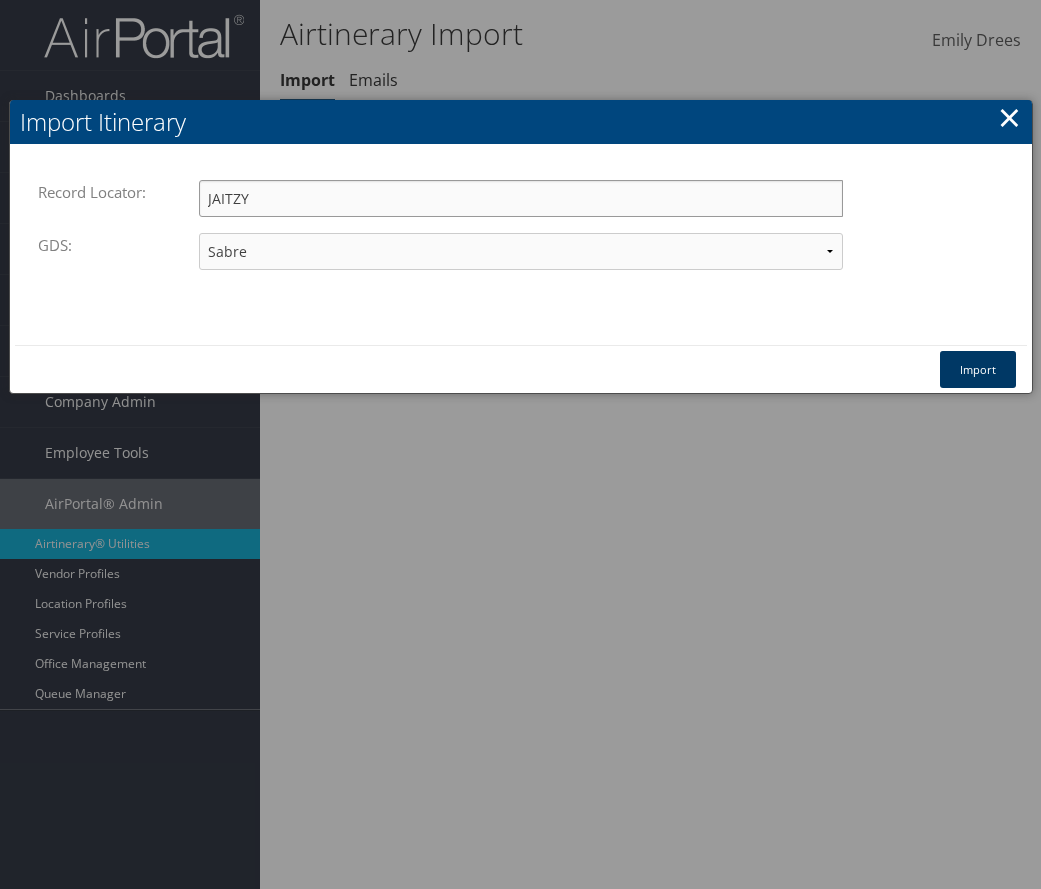 type on "[NAME]" 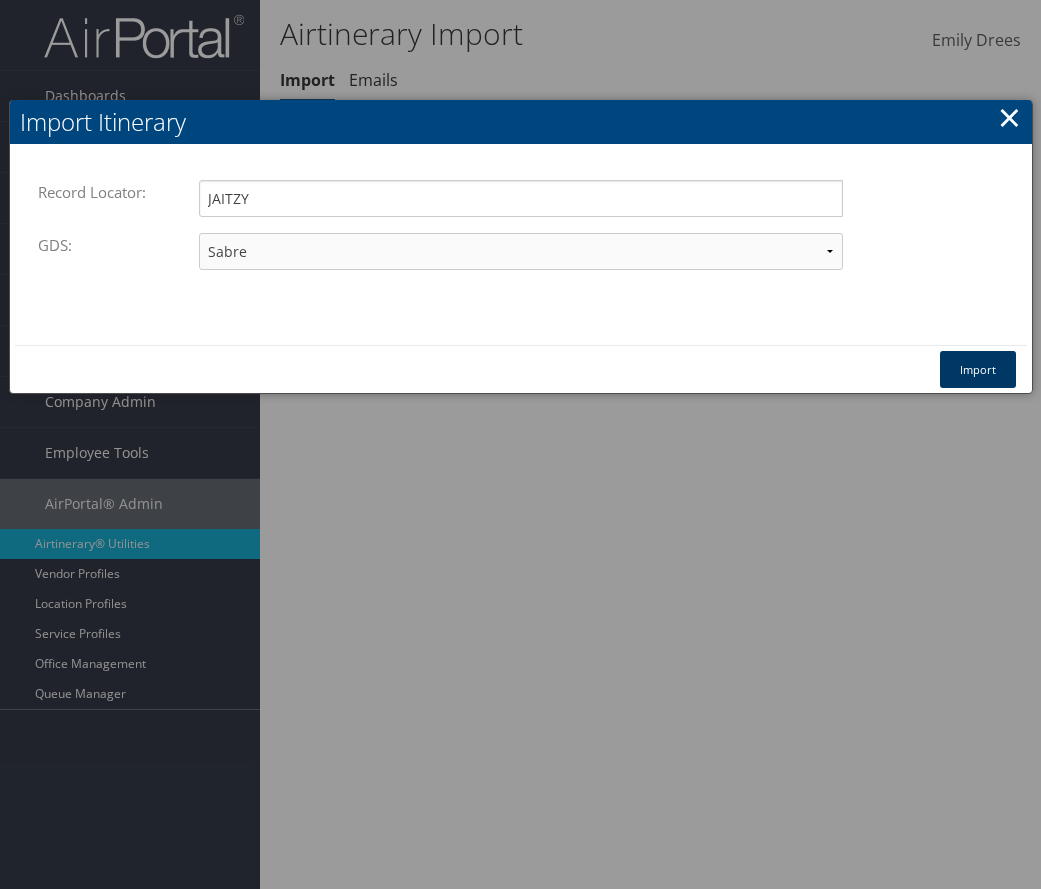 click on "Import" at bounding box center [978, 369] 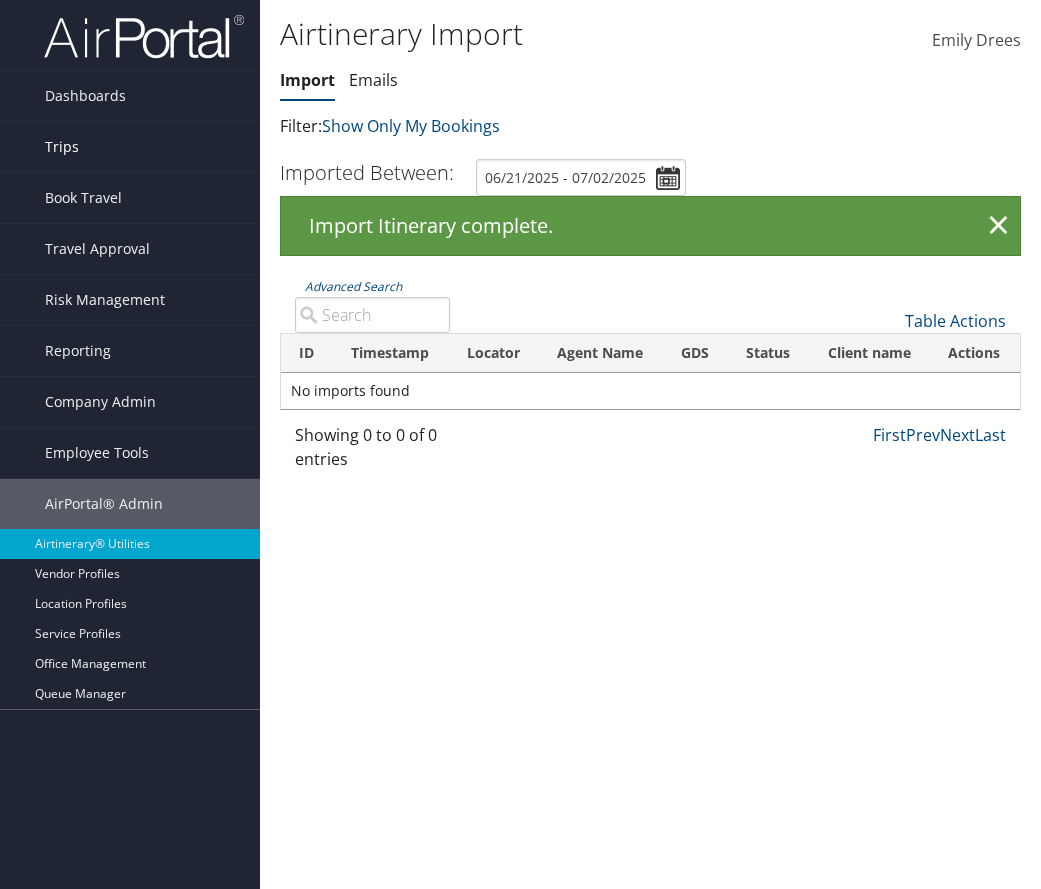 click on "Trips" at bounding box center [130, 147] 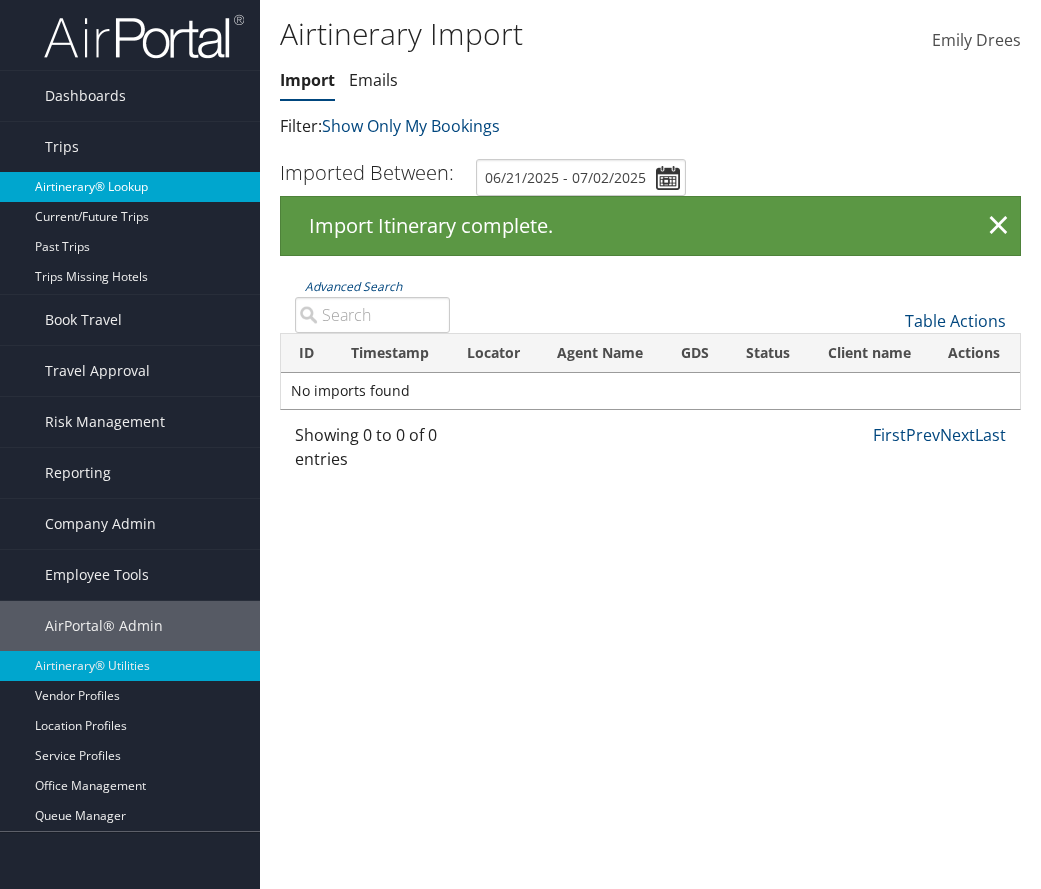 click on "Airtinerary® Lookup" at bounding box center (130, 187) 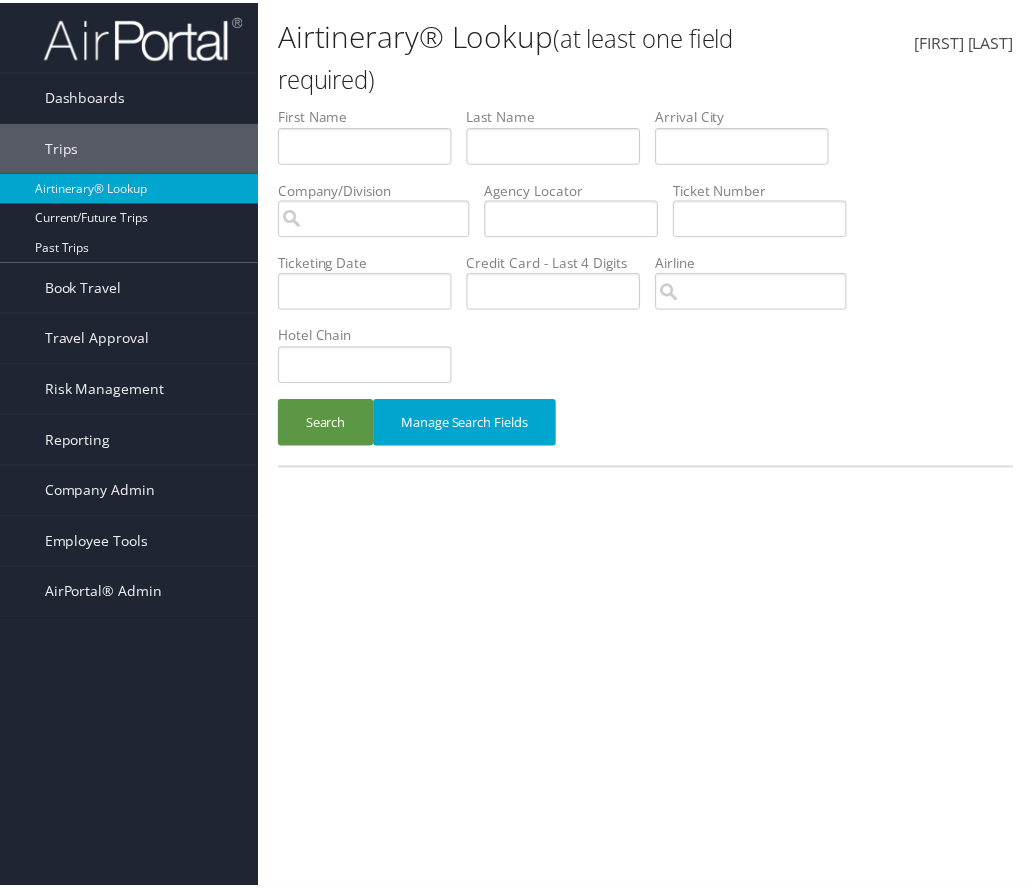 scroll, scrollTop: 0, scrollLeft: 0, axis: both 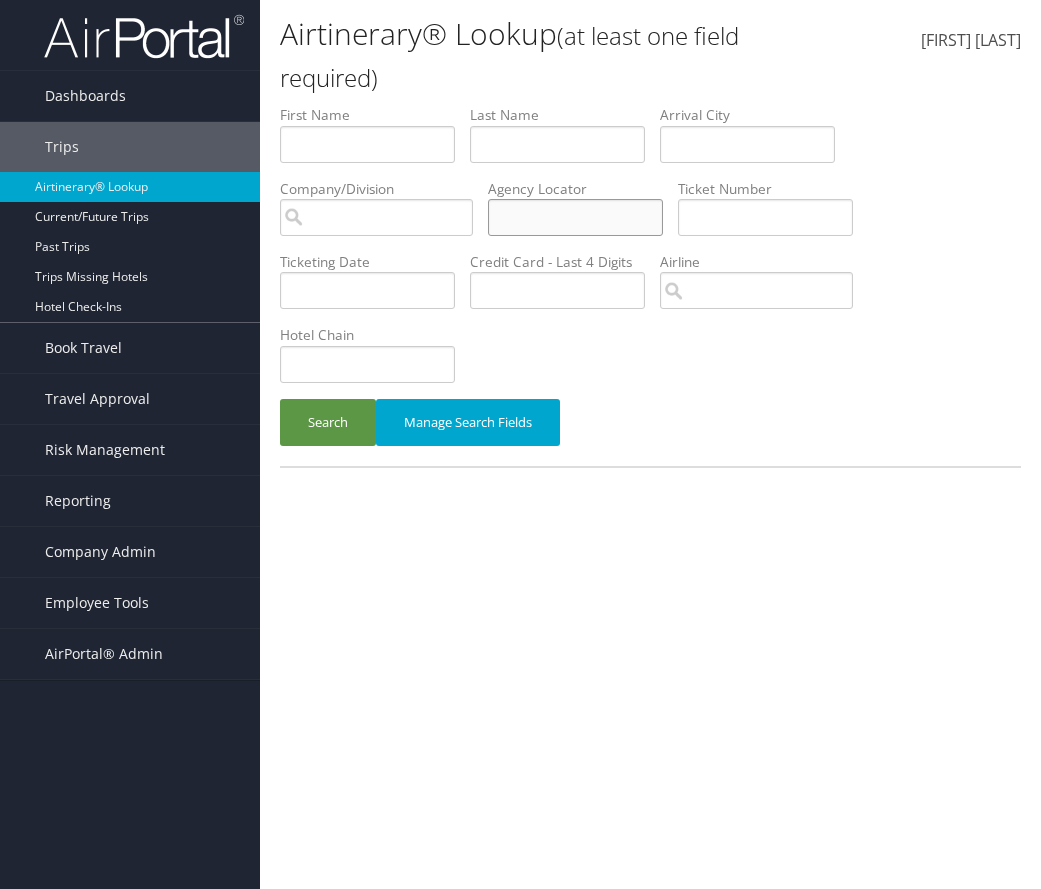 drag, startPoint x: 528, startPoint y: 147, endPoint x: 521, endPoint y: 216, distance: 69.354164 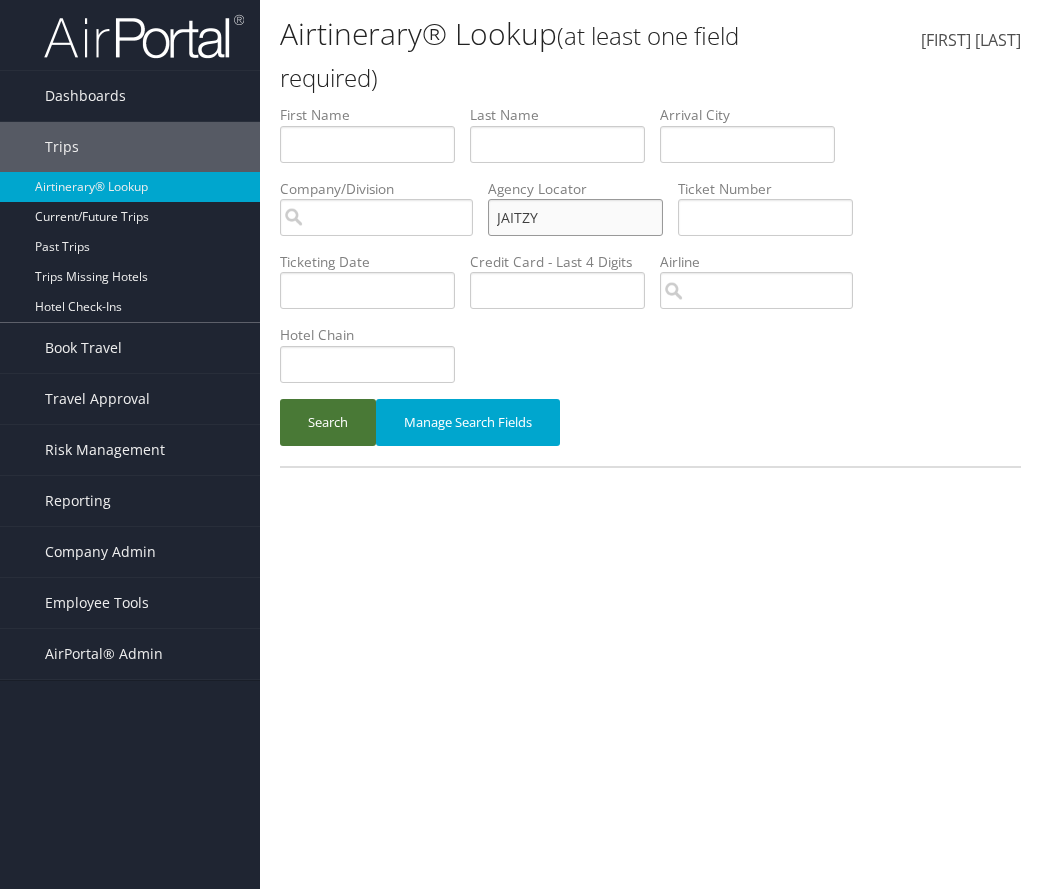 type on "[NAME]" 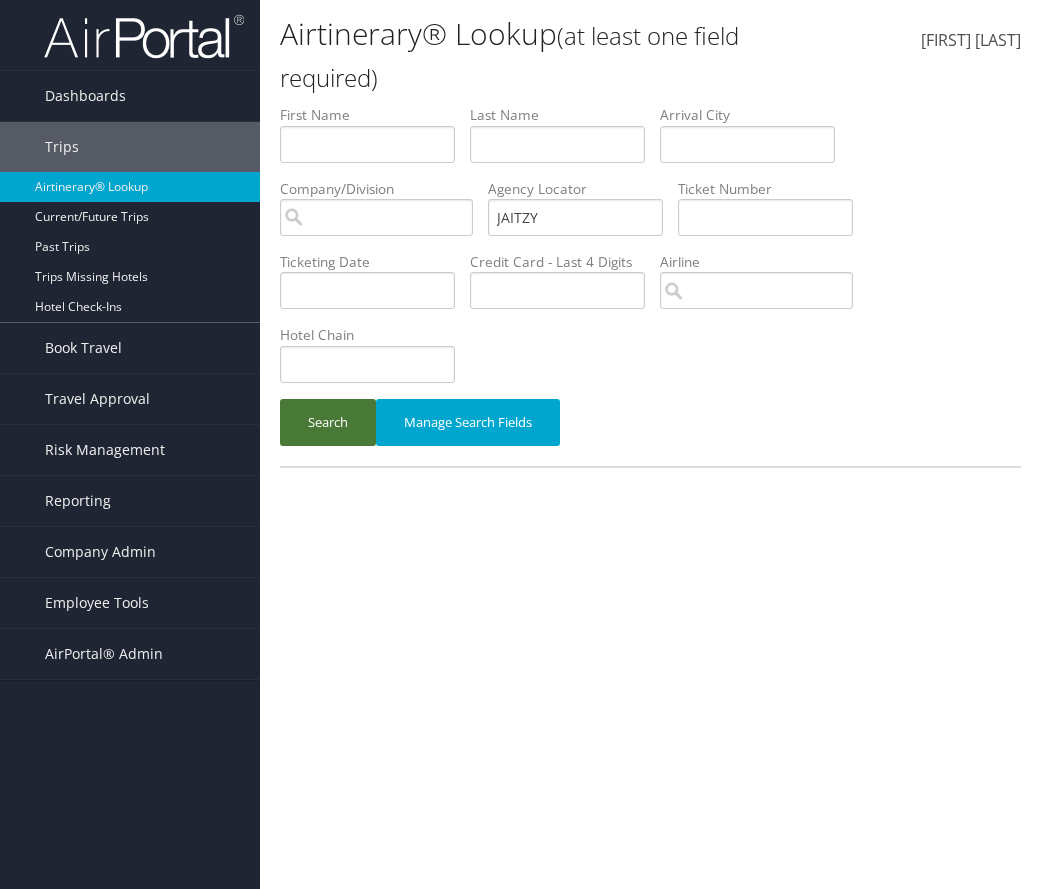 click on "Search" at bounding box center (328, 422) 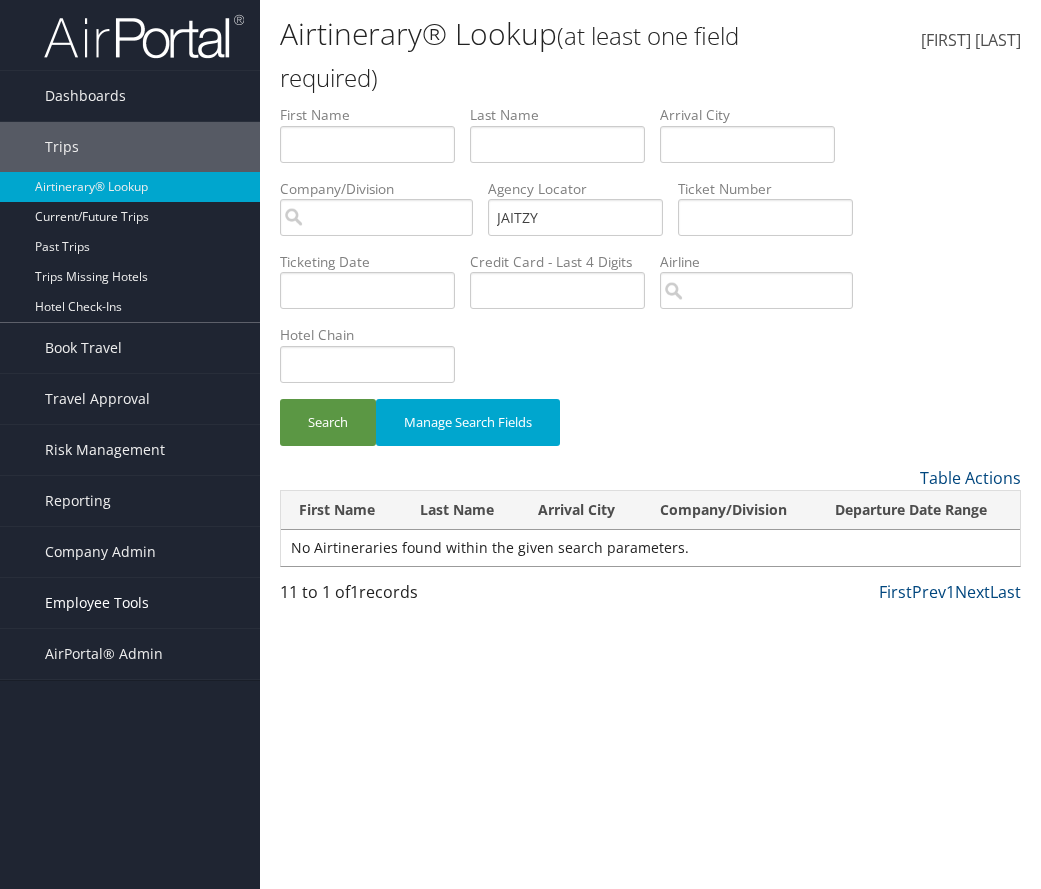 click on "Employee Tools" at bounding box center [97, 603] 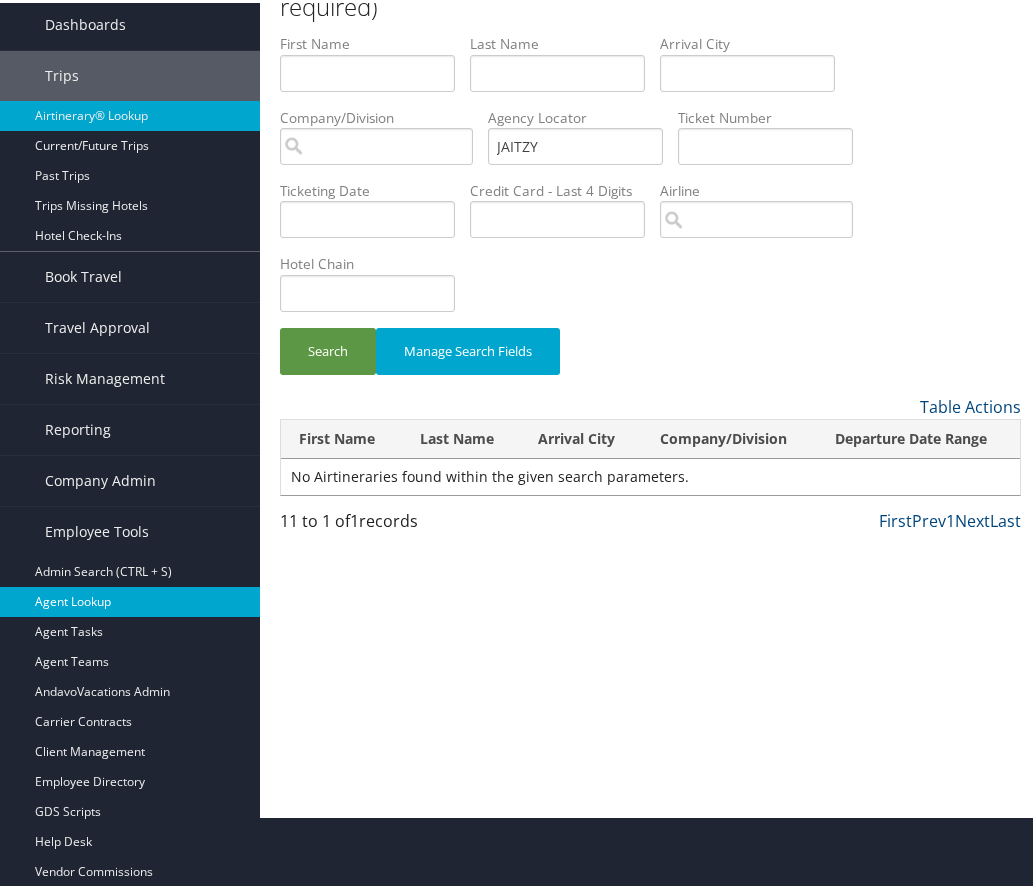 scroll, scrollTop: 151, scrollLeft: 0, axis: vertical 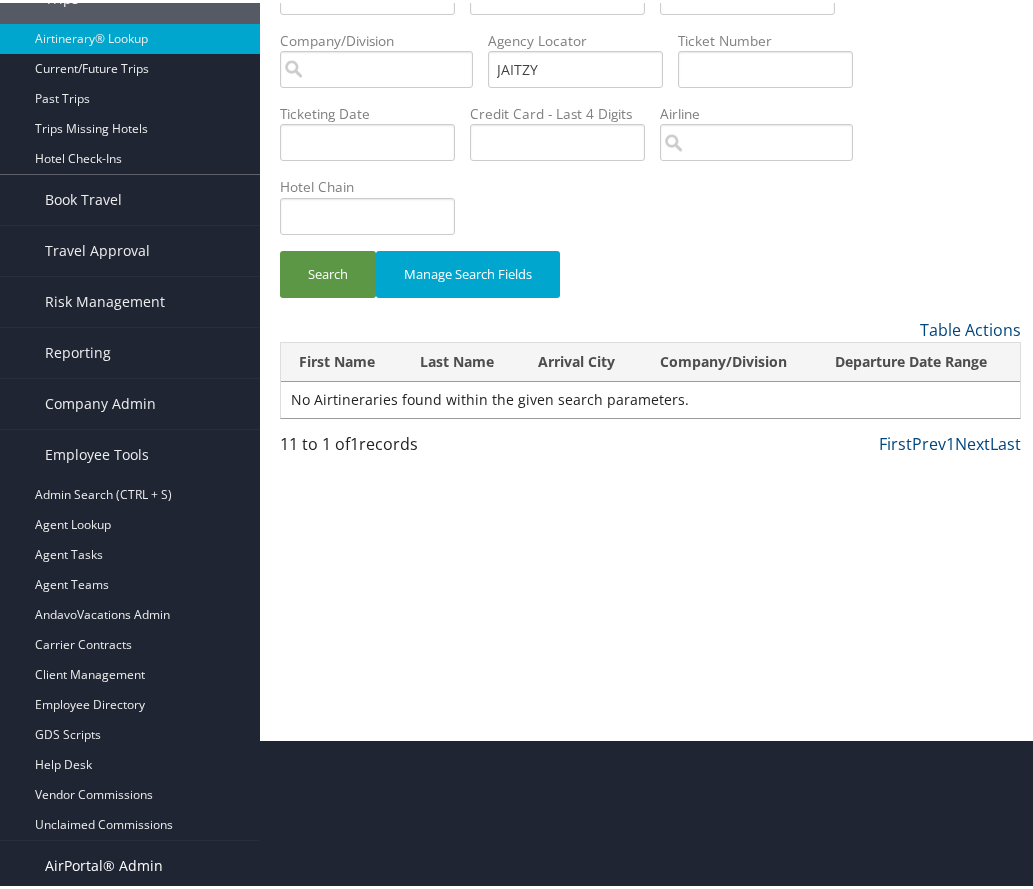 click on "AirPortal® Admin" at bounding box center (104, 863) 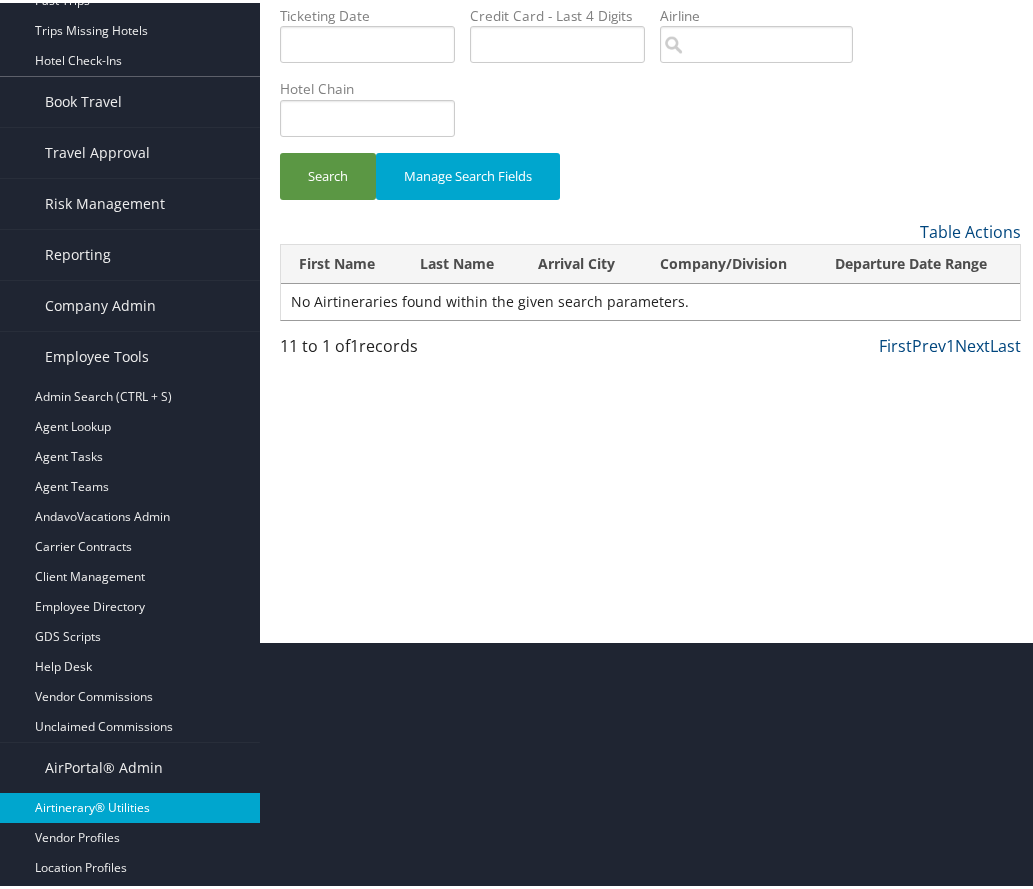 scroll, scrollTop: 331, scrollLeft: 0, axis: vertical 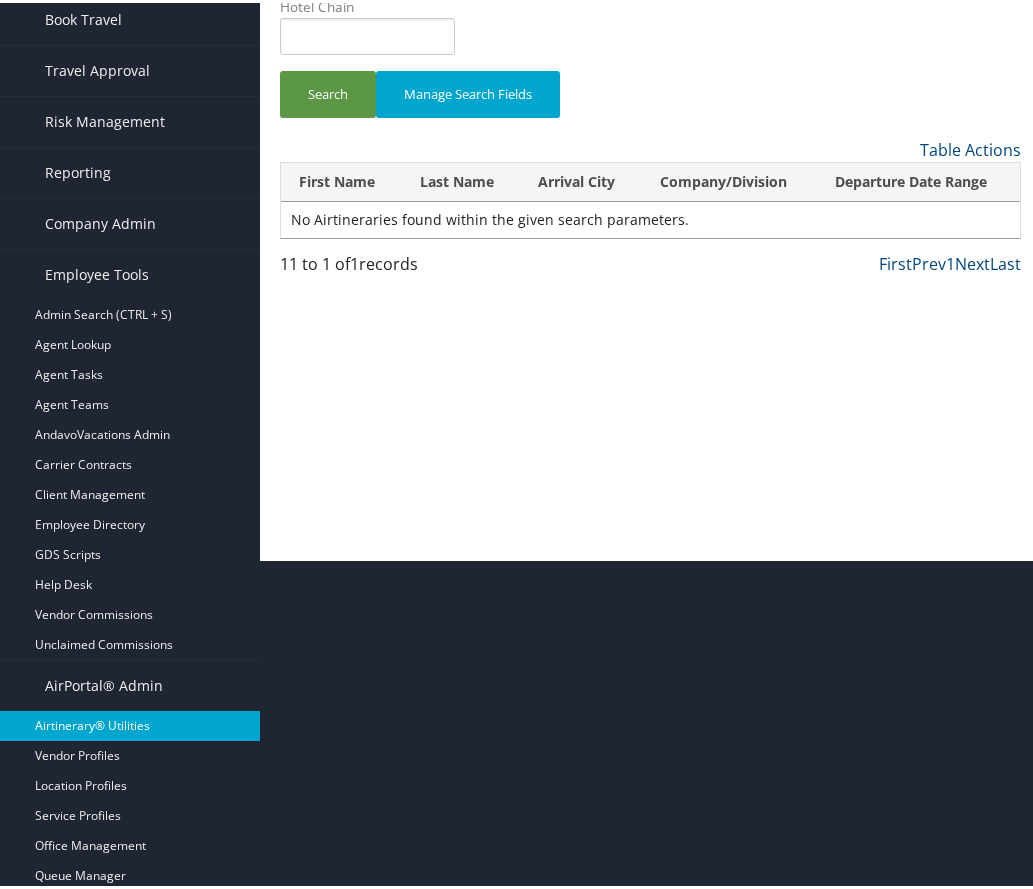 click on "Airtinerary® Utilities" at bounding box center (130, 723) 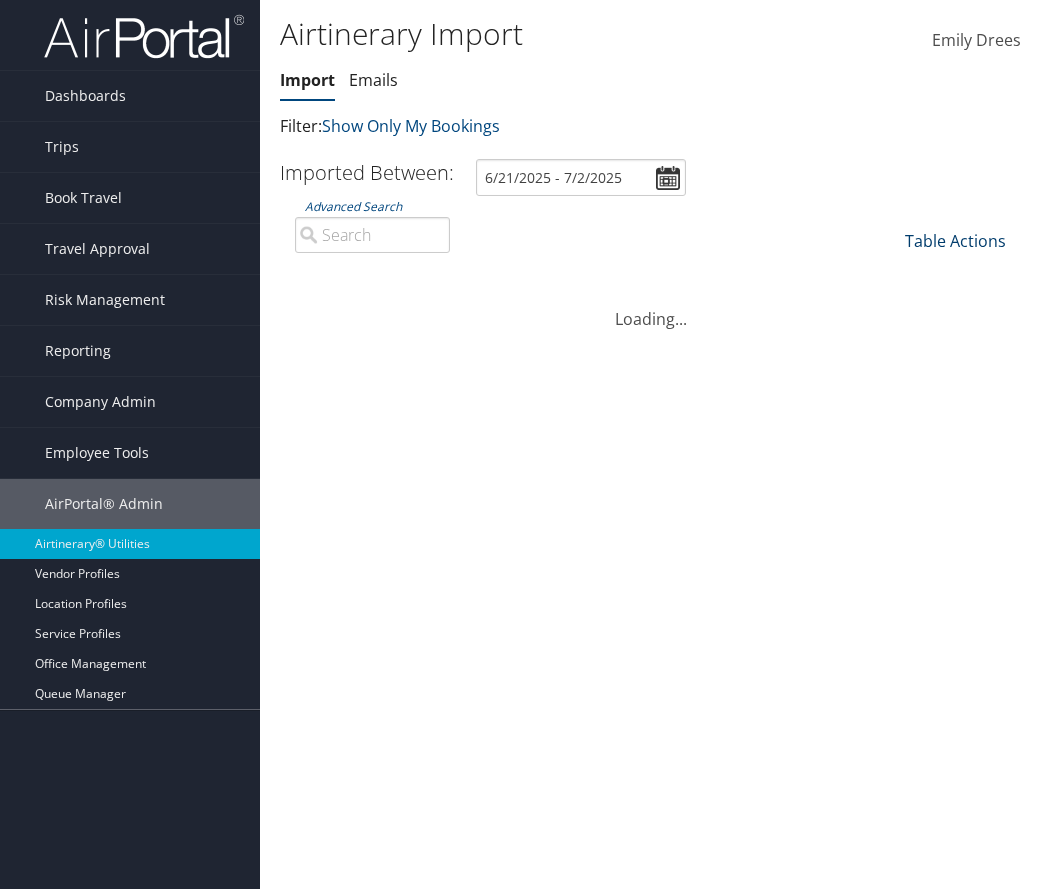 scroll, scrollTop: 0, scrollLeft: 0, axis: both 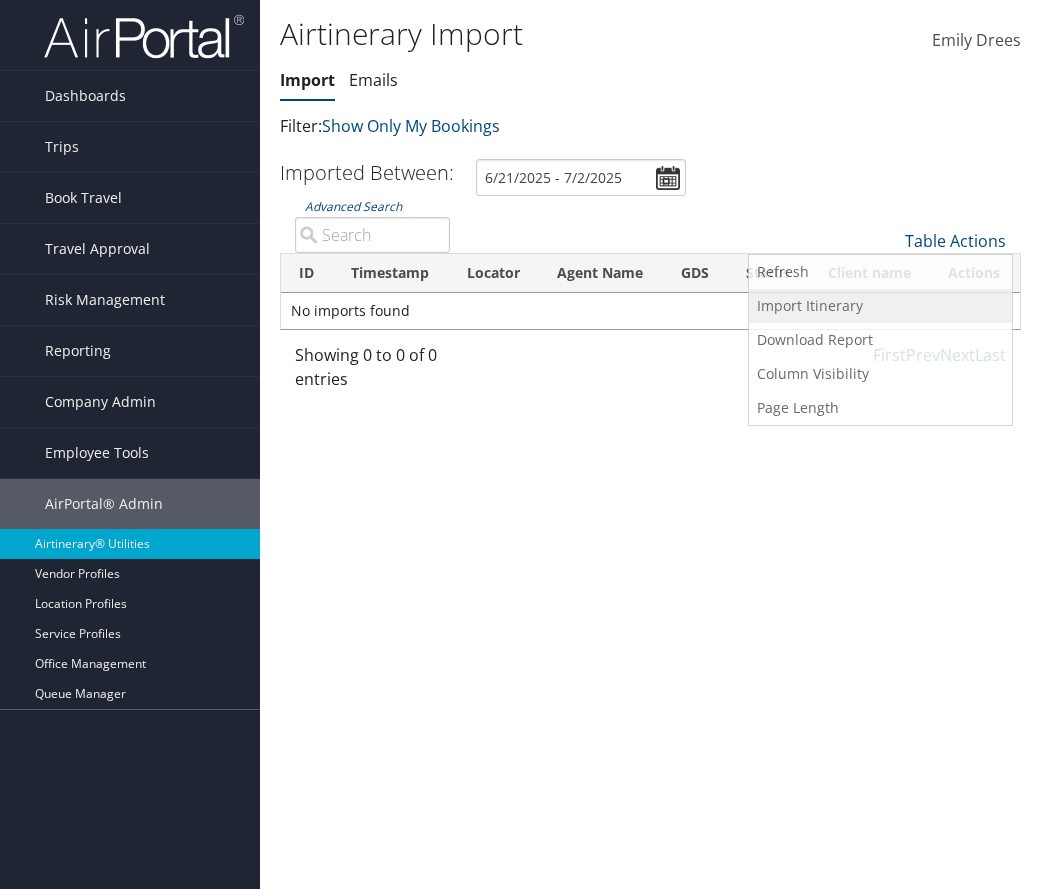 click on "Import Itinerary" at bounding box center [880, 272] 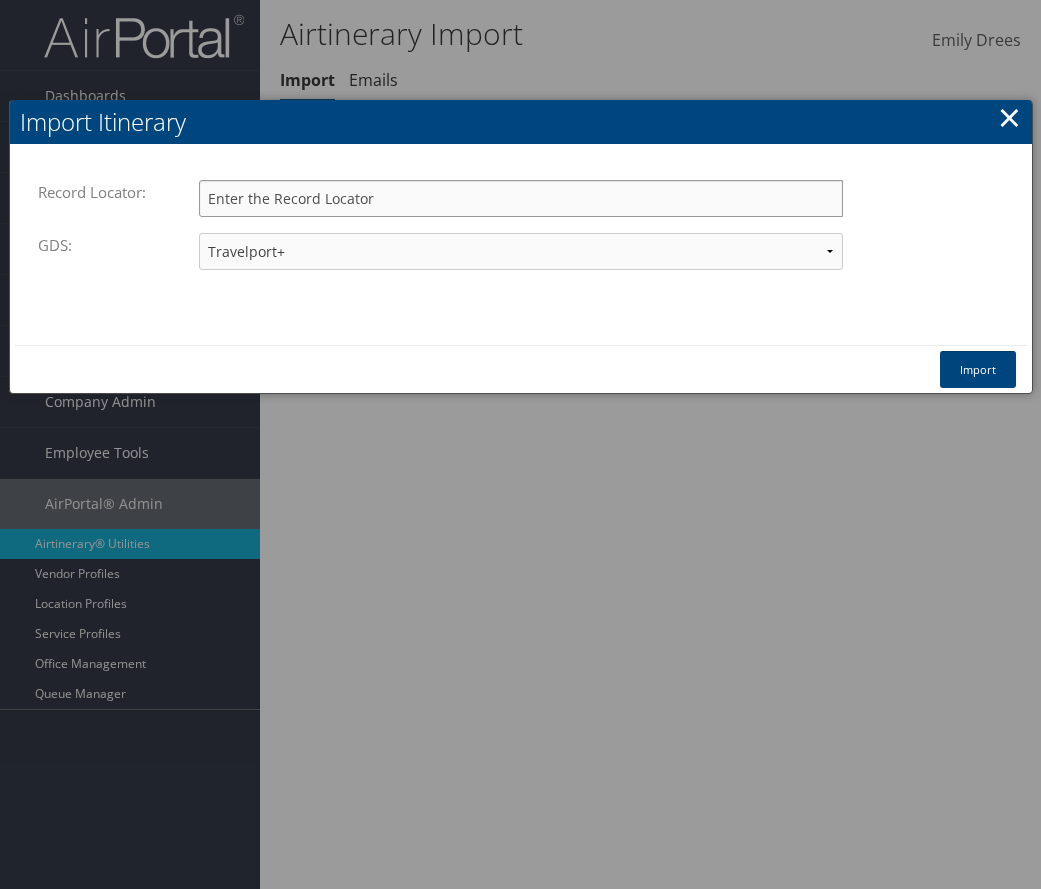paste on "JAITZY" 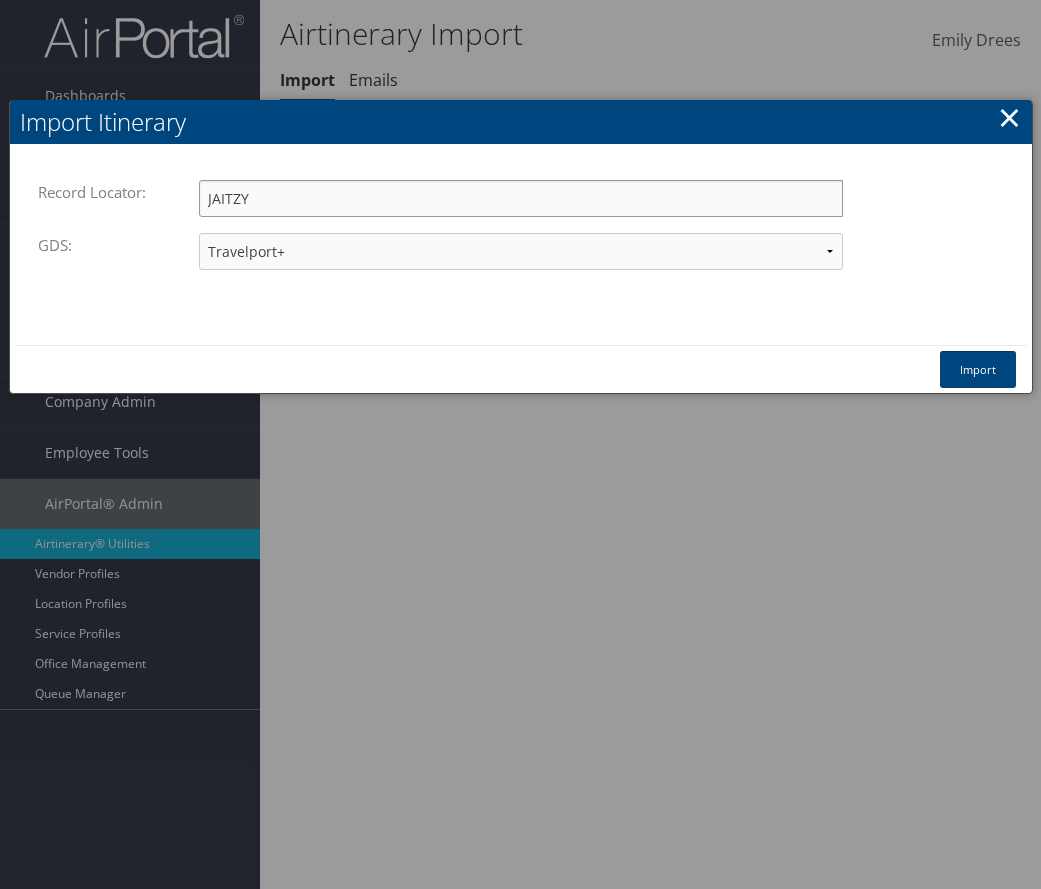 type on "JAITZY" 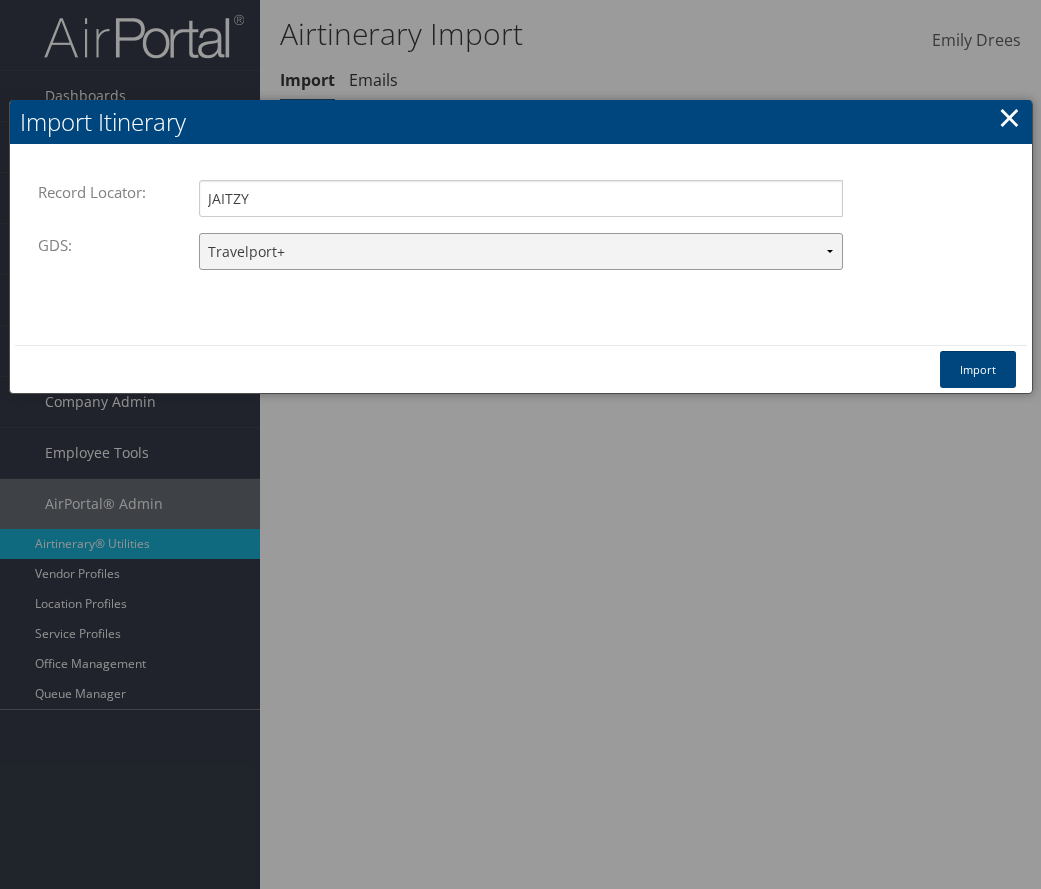 click on "Travelport+
Worldspan
Apollo
Sabre
Amadeus" at bounding box center (521, 251) 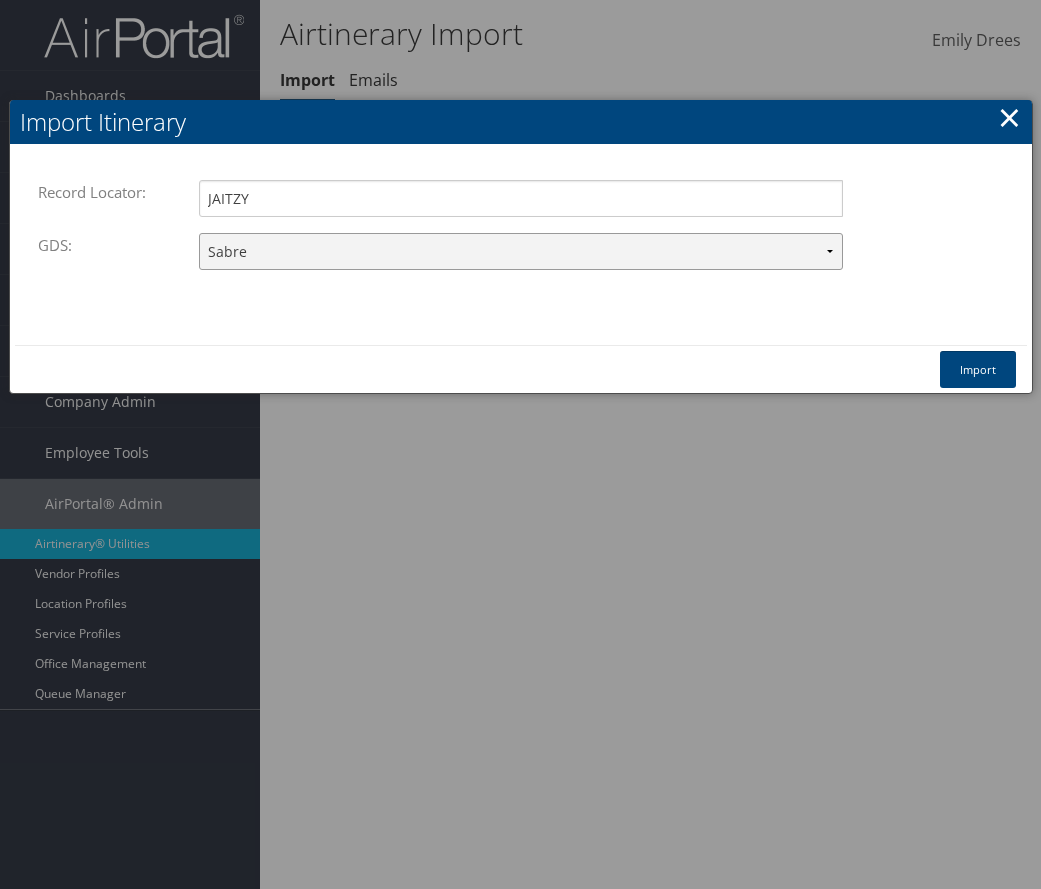 click on "Travelport+
Worldspan
Apollo
Sabre
Amadeus" at bounding box center [521, 251] 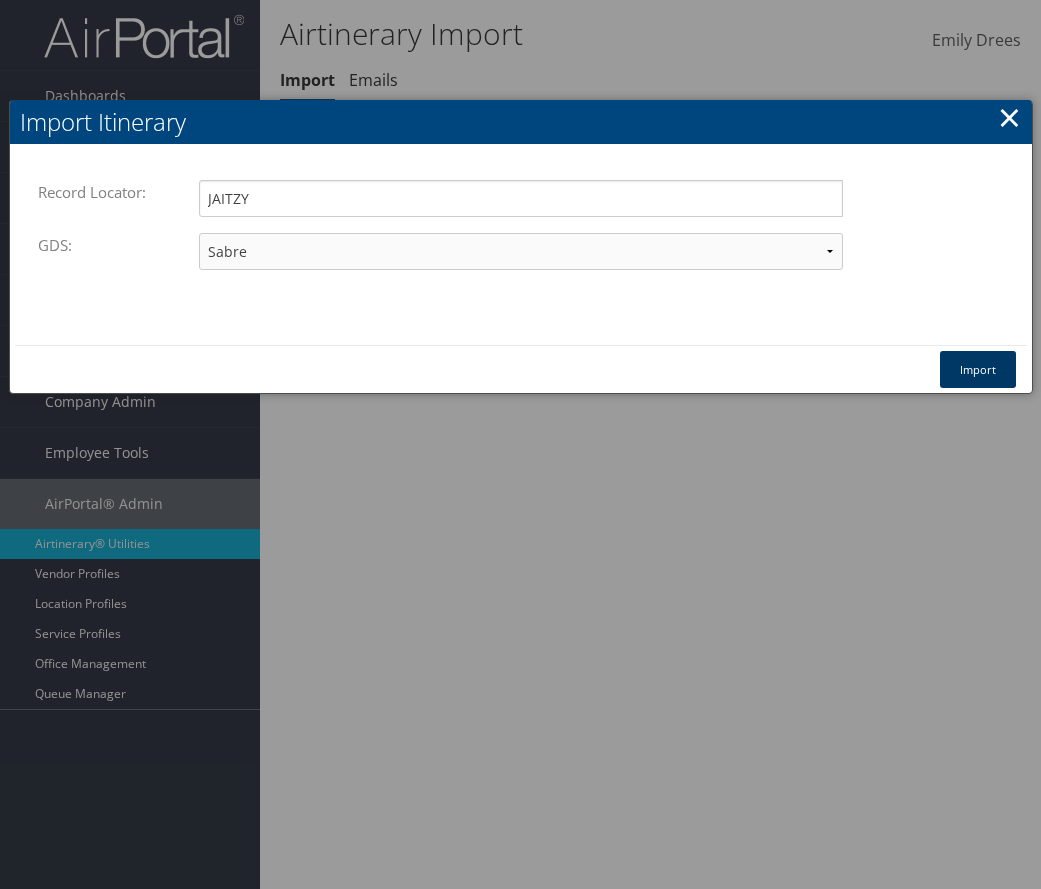 click on "Import" at bounding box center [978, 369] 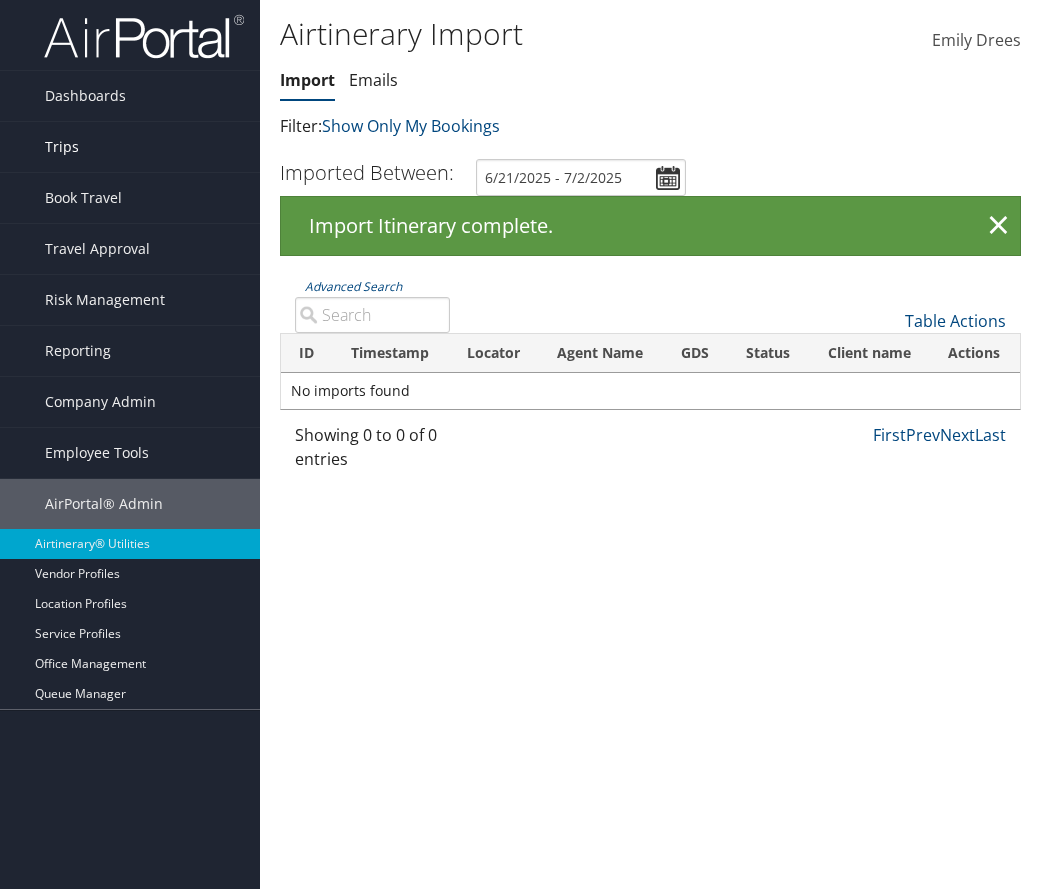 click on "Trips" at bounding box center (130, 147) 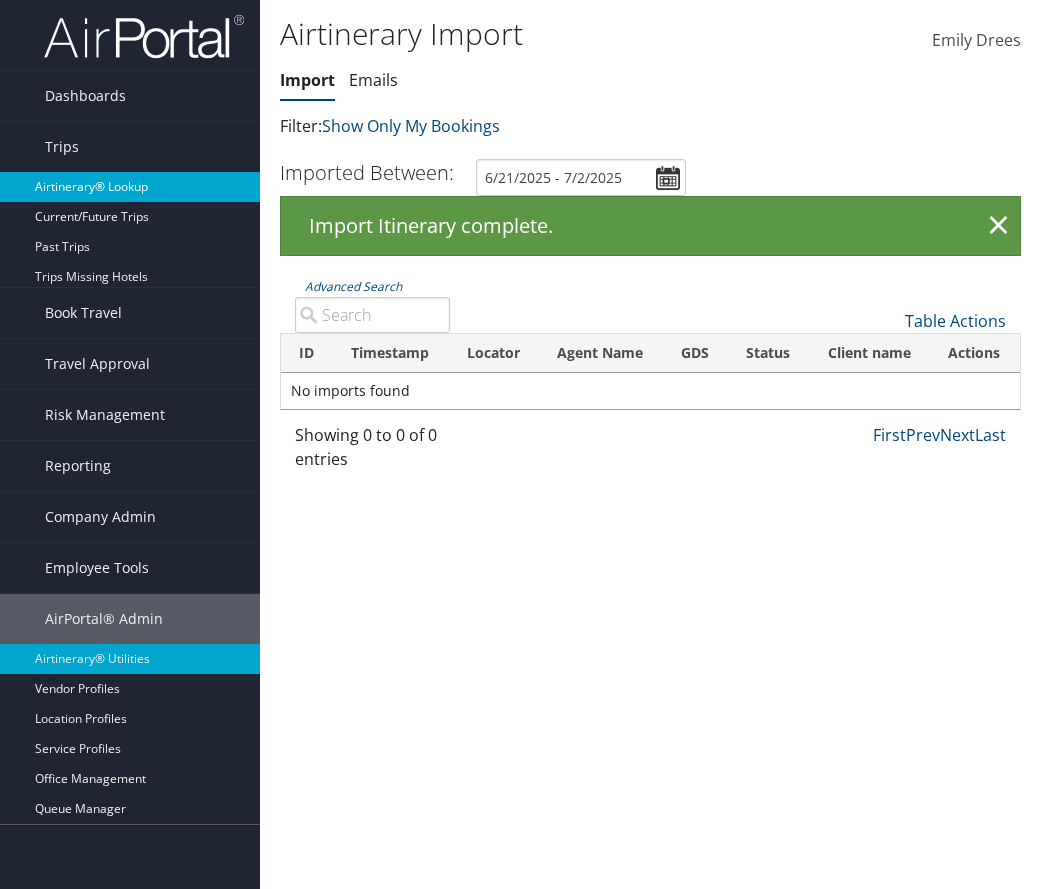 click on "Airtinerary® Lookup" at bounding box center (130, 187) 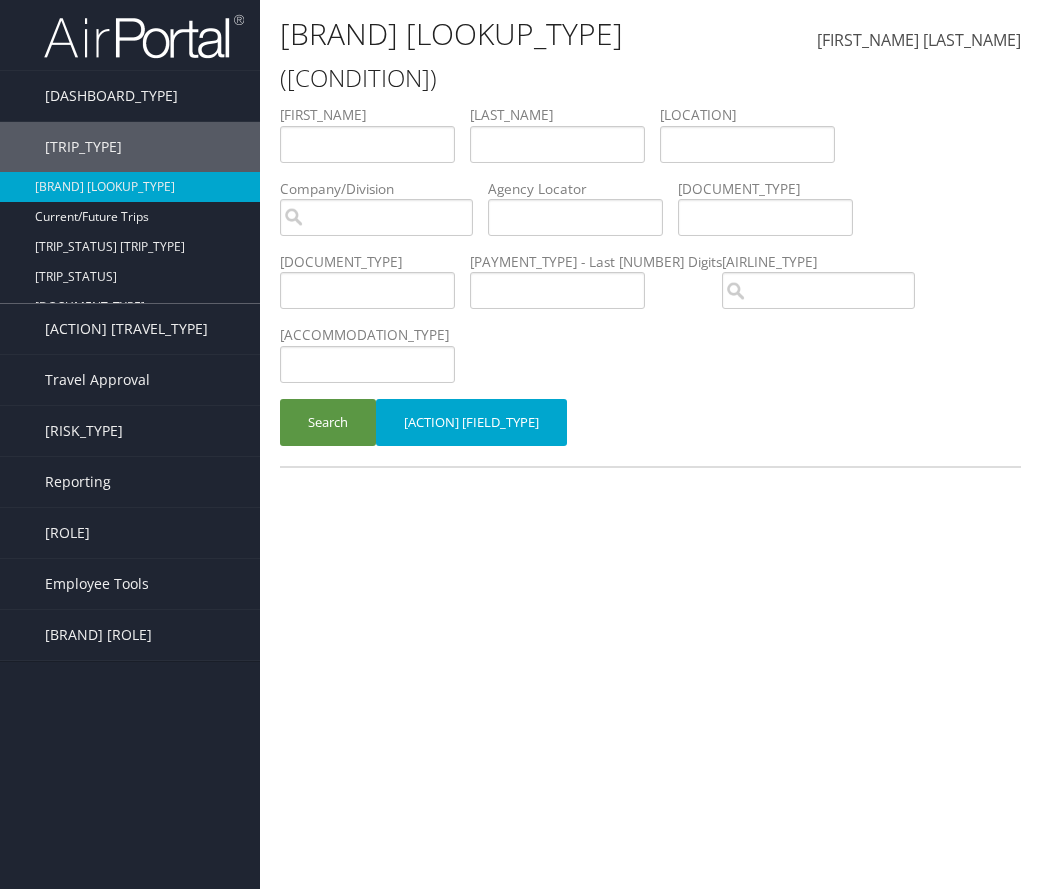 scroll, scrollTop: 0, scrollLeft: 0, axis: both 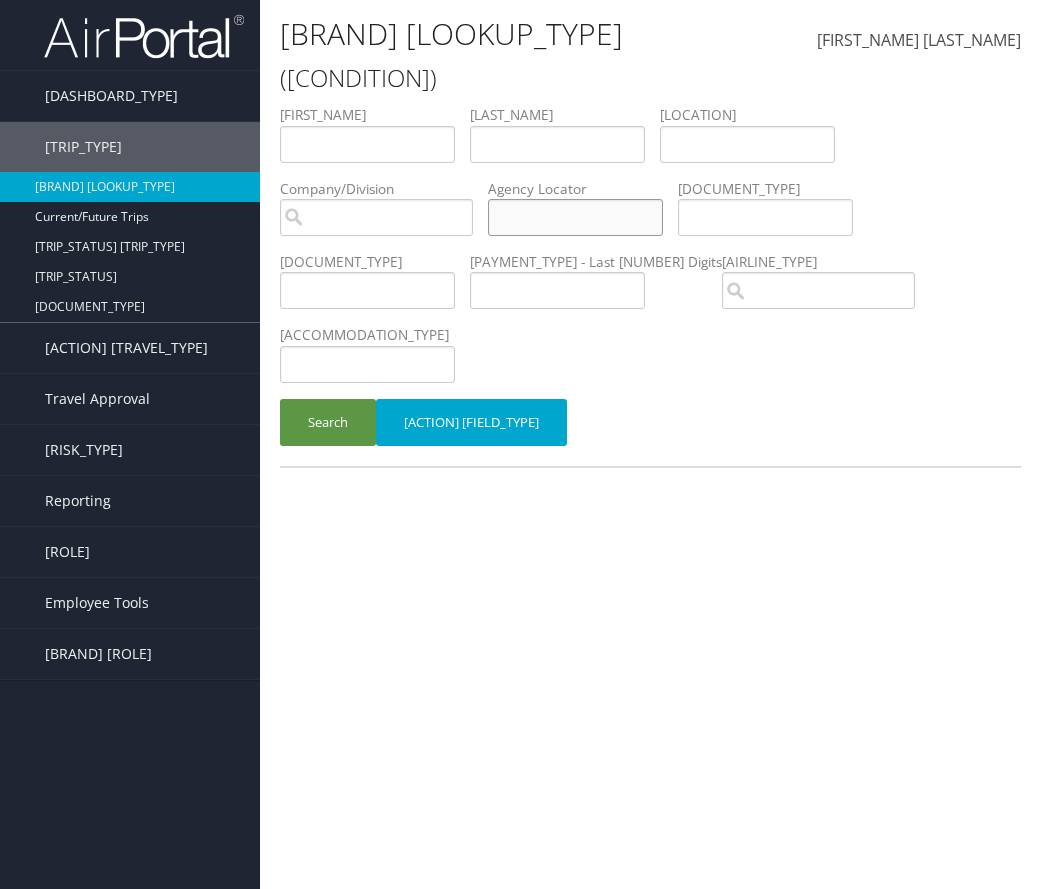 paste on "JAITZY" 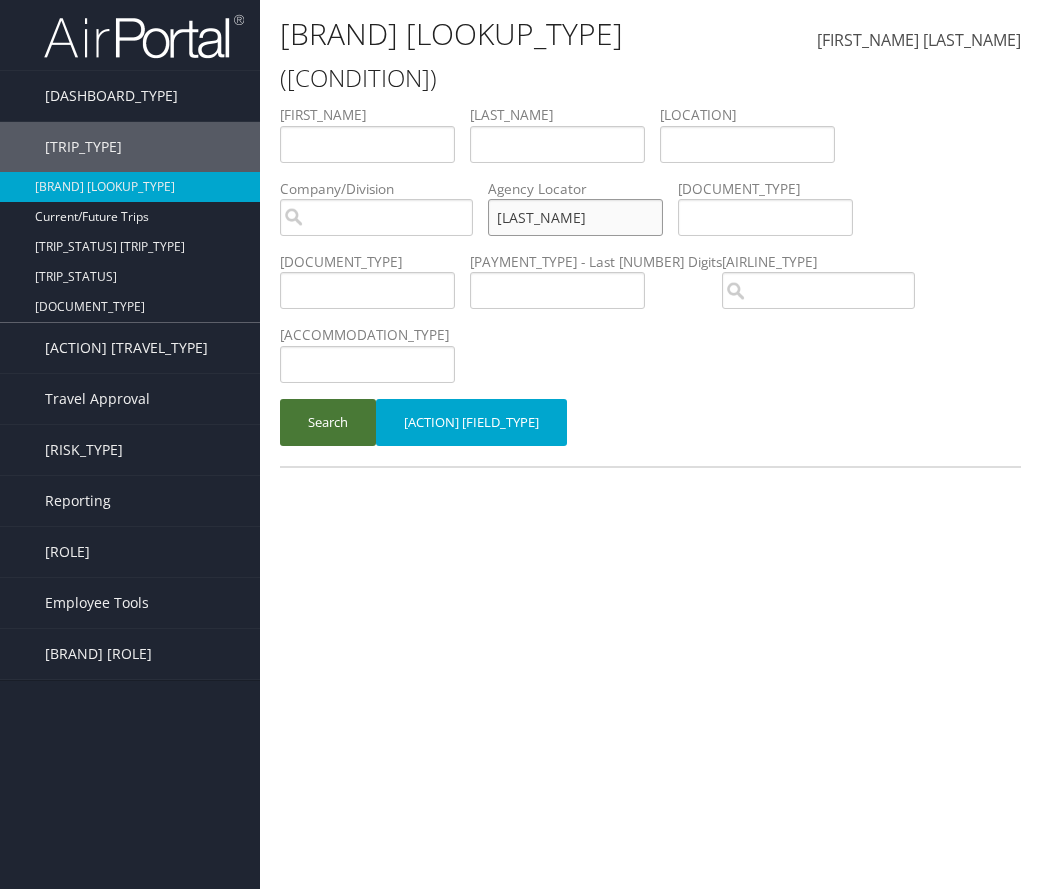 type on "JAITZY" 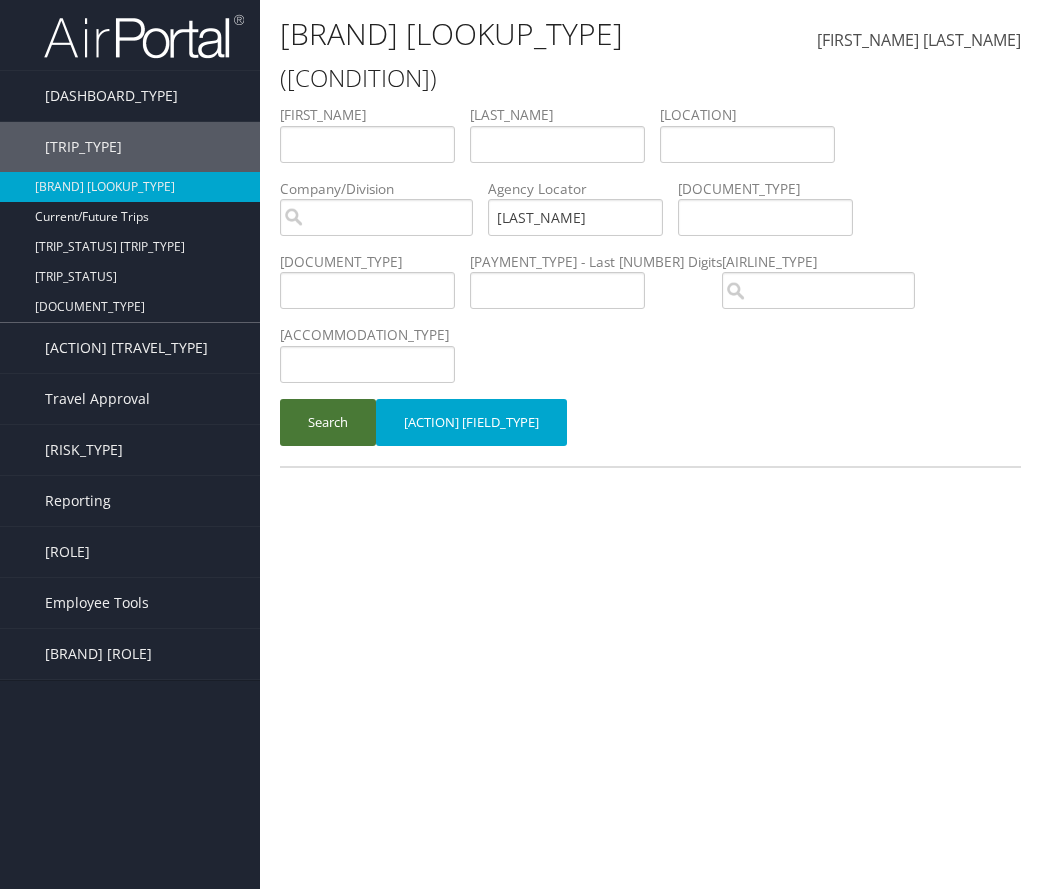 click on "Search" at bounding box center [328, 422] 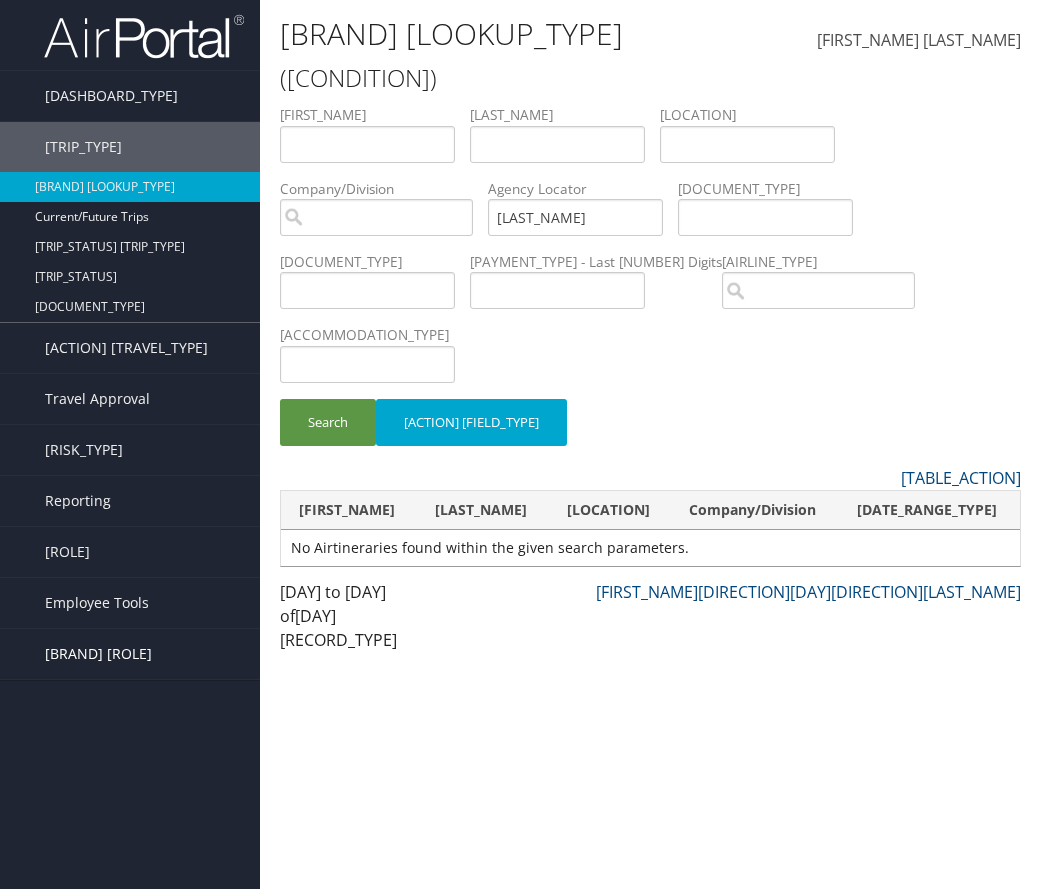 click on "AirPortal® Admin" at bounding box center (98, 654) 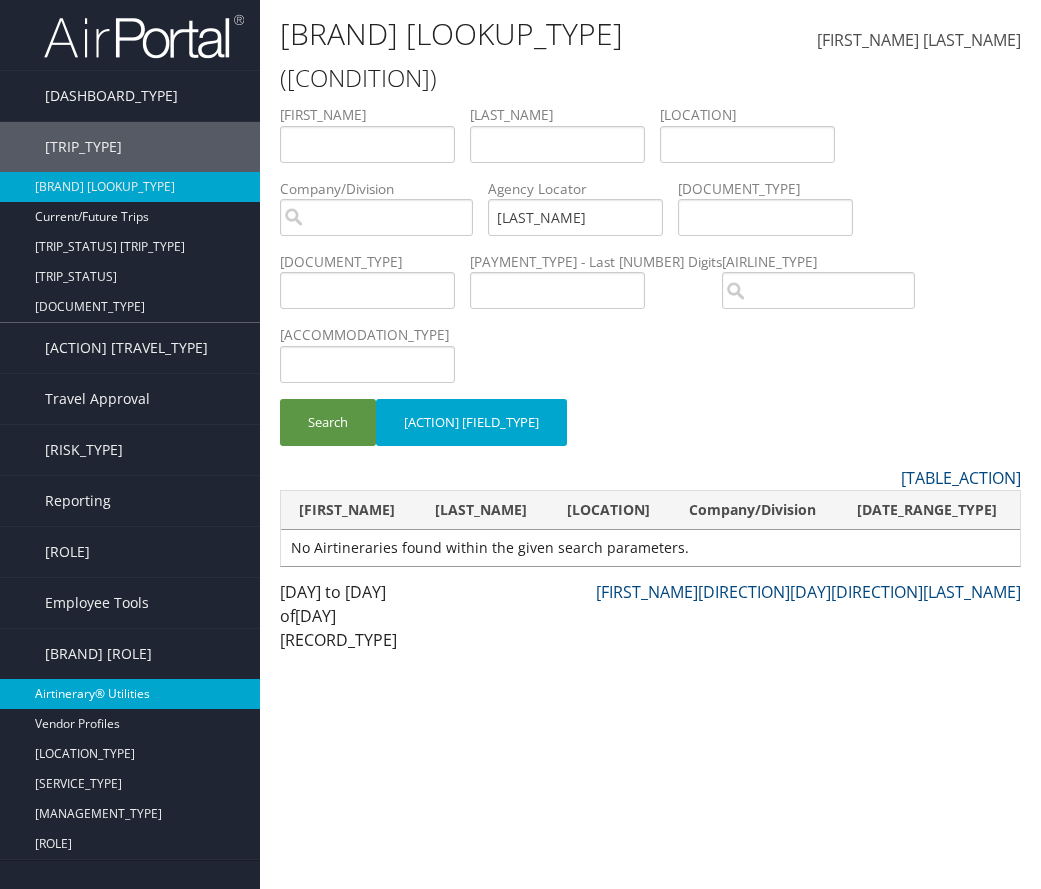 click on "Airtinerary® Utilities" at bounding box center (130, 694) 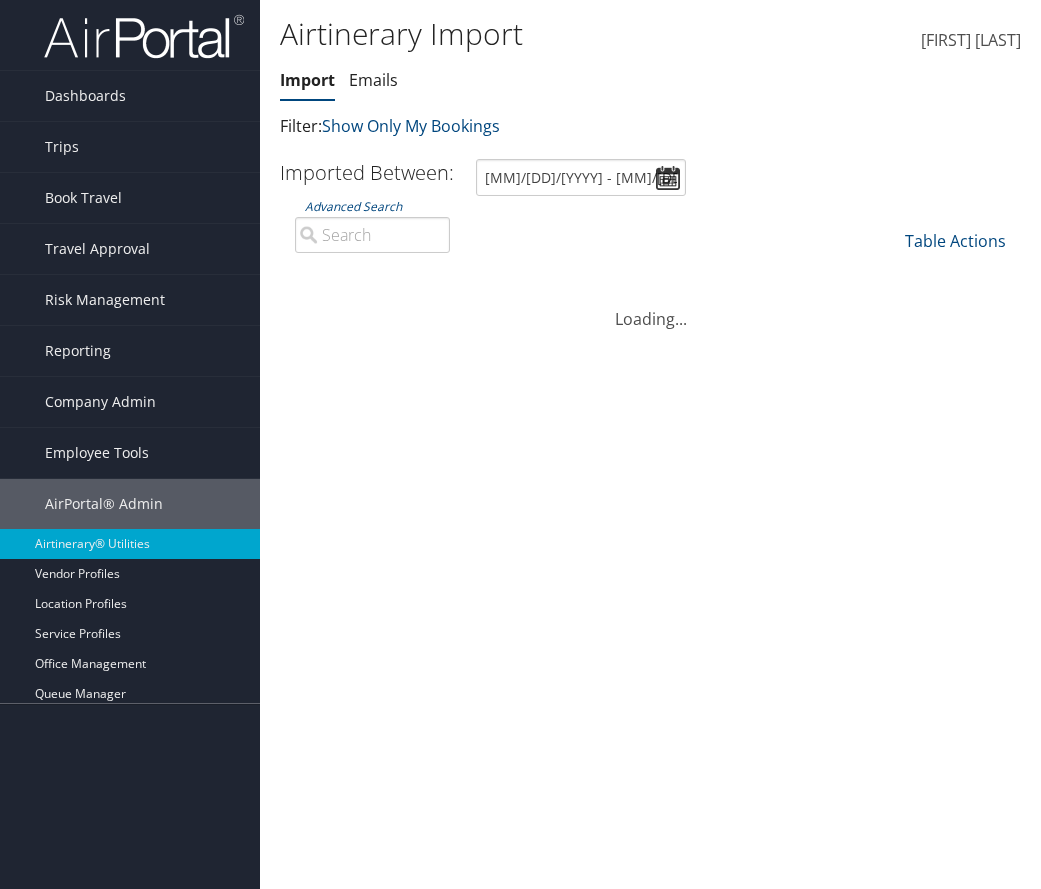 scroll, scrollTop: 0, scrollLeft: 0, axis: both 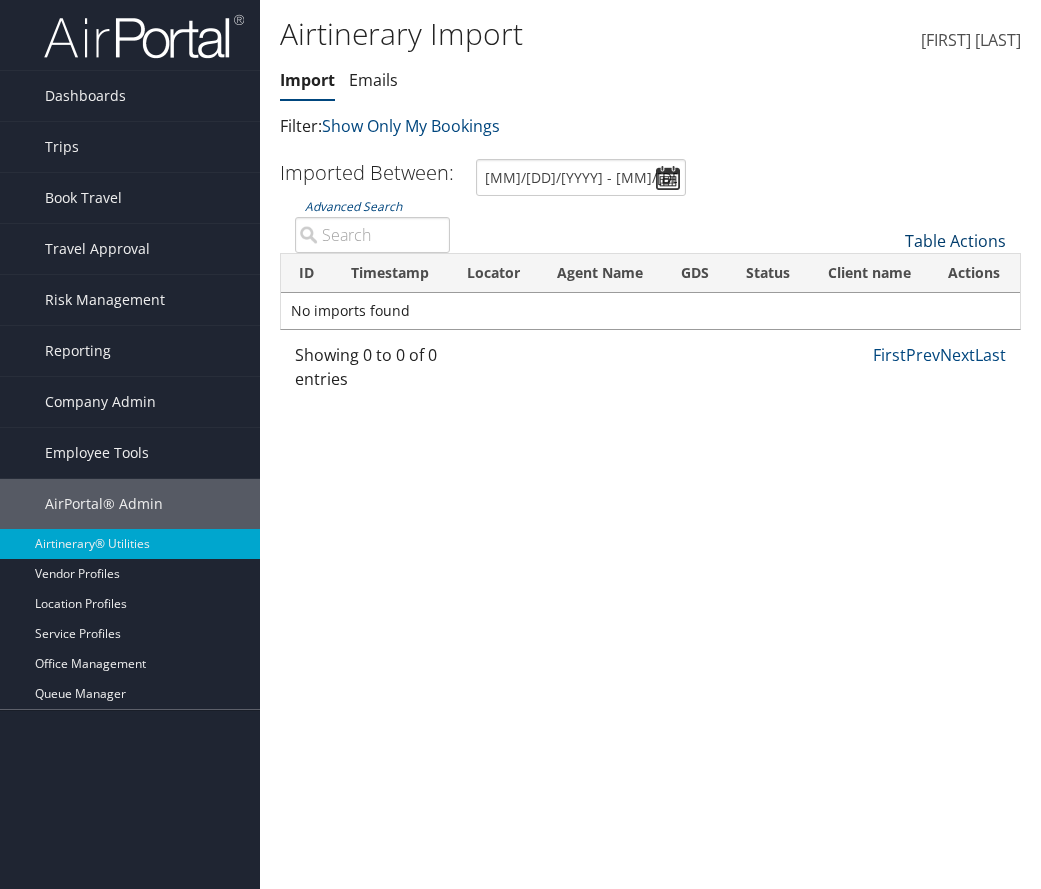 click on "Table Actions" at bounding box center (955, 241) 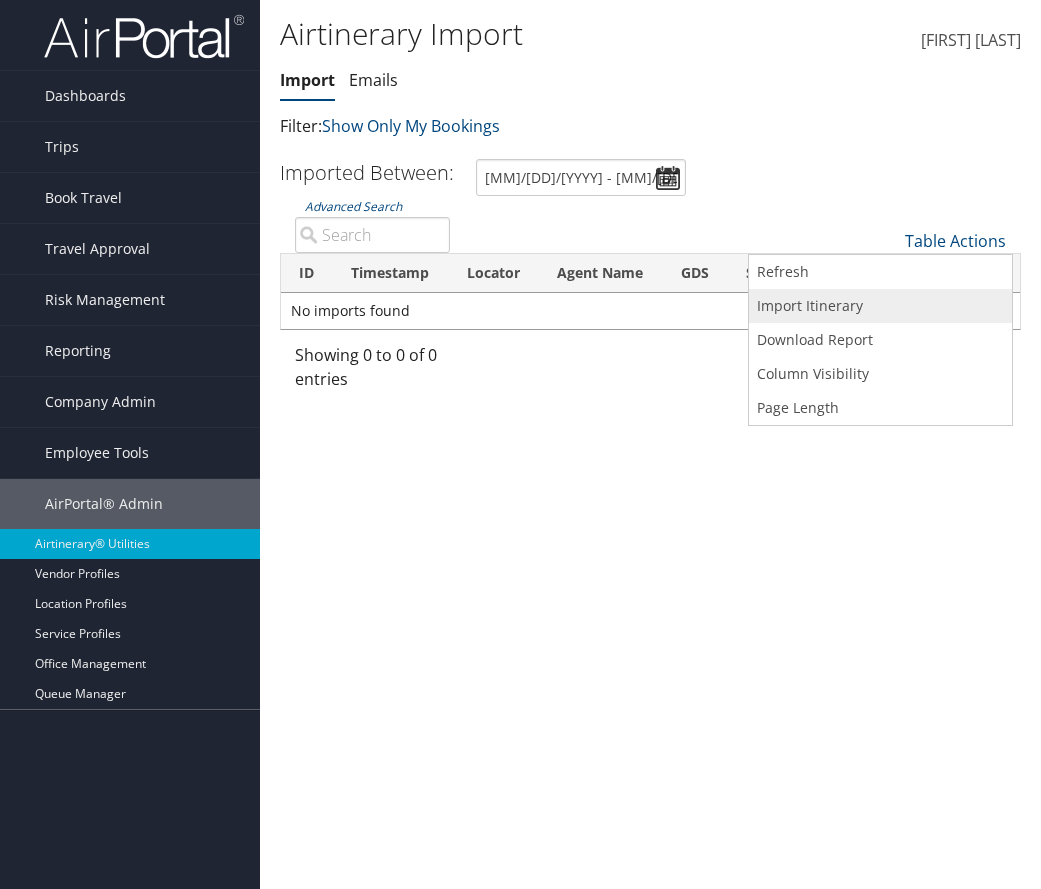 click on "Import Itinerary" at bounding box center [880, 272] 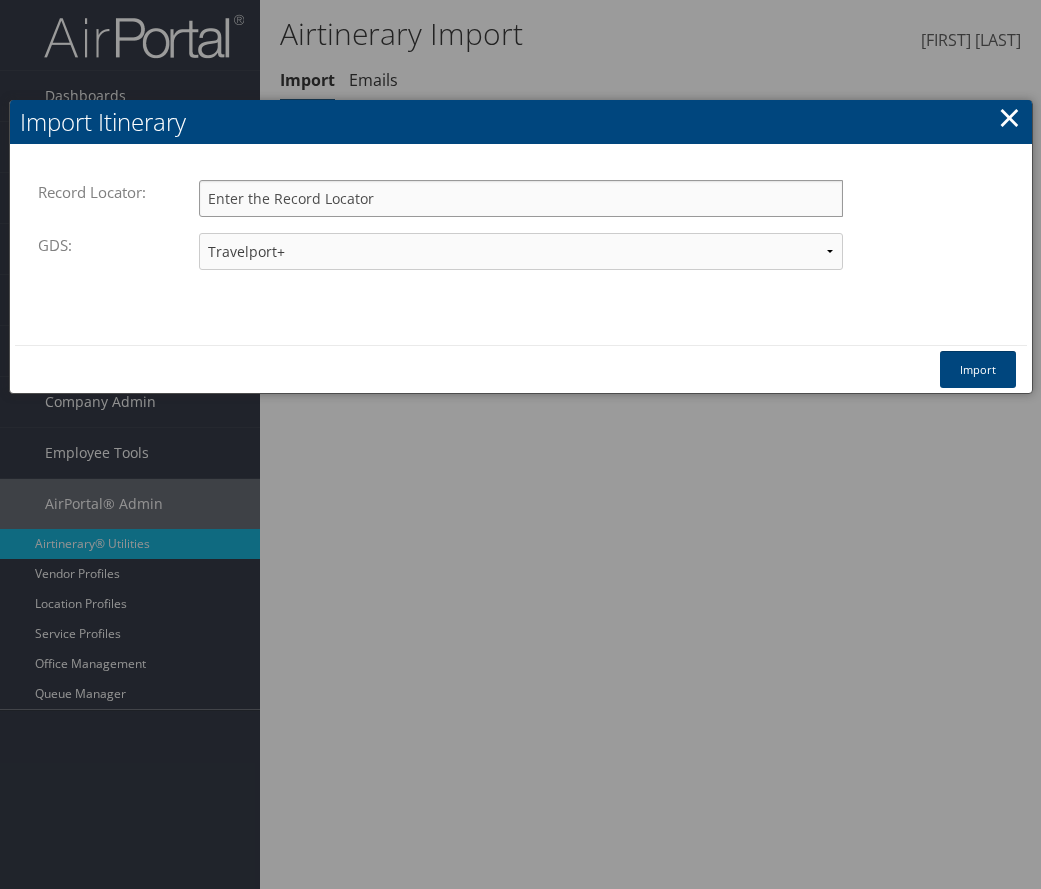 paste on "JAITZY" 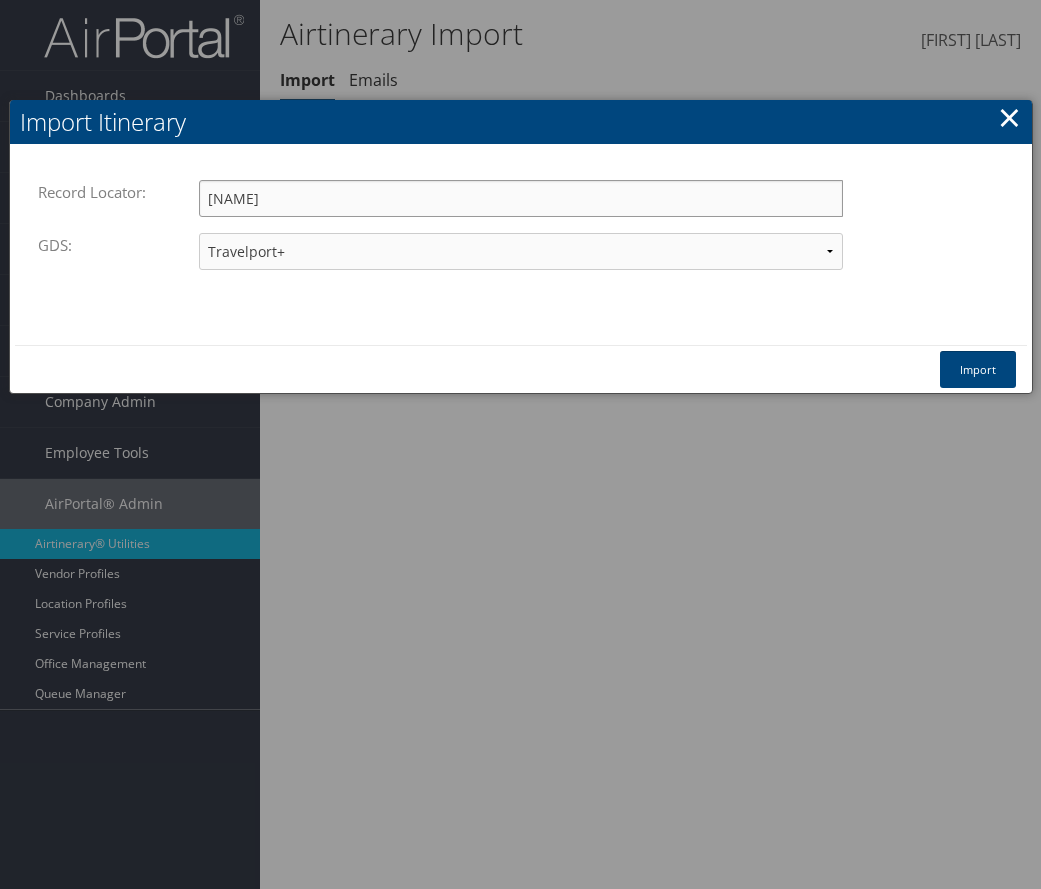 type on "JAITZY" 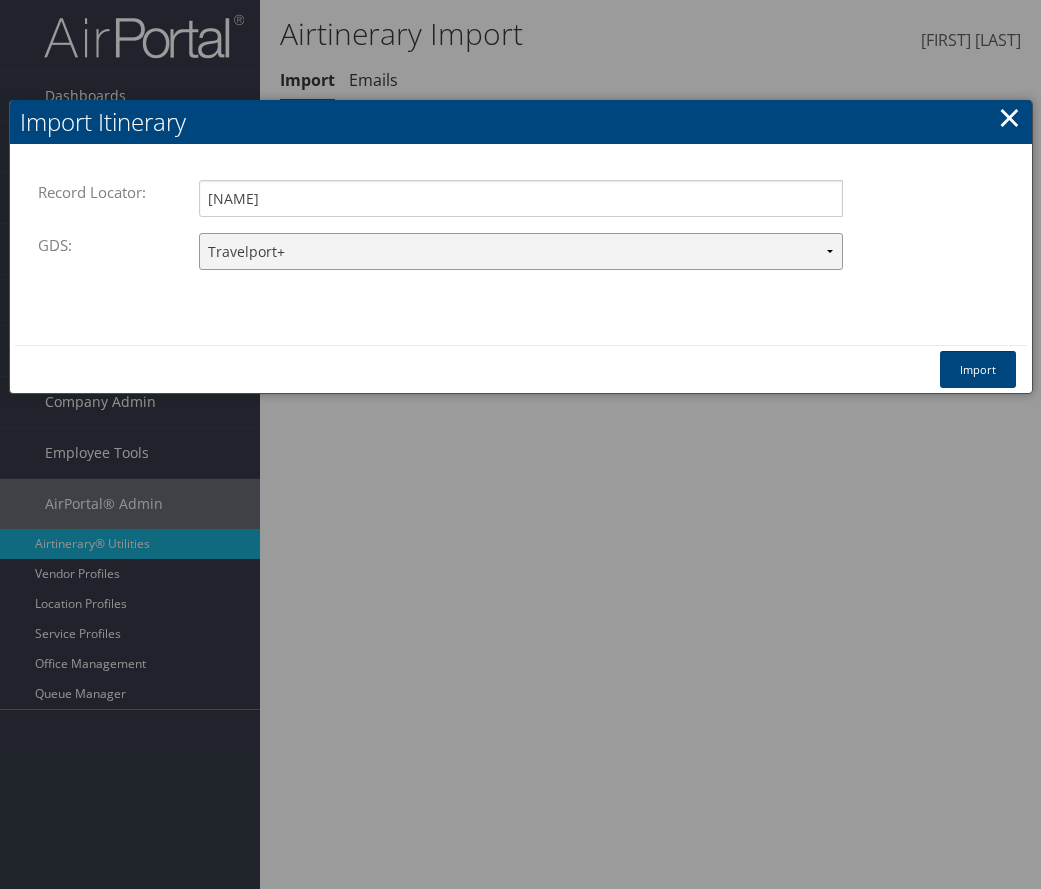 click on "Travelport+
Worldspan
Apollo
Sabre
Amadeus" at bounding box center [521, 251] 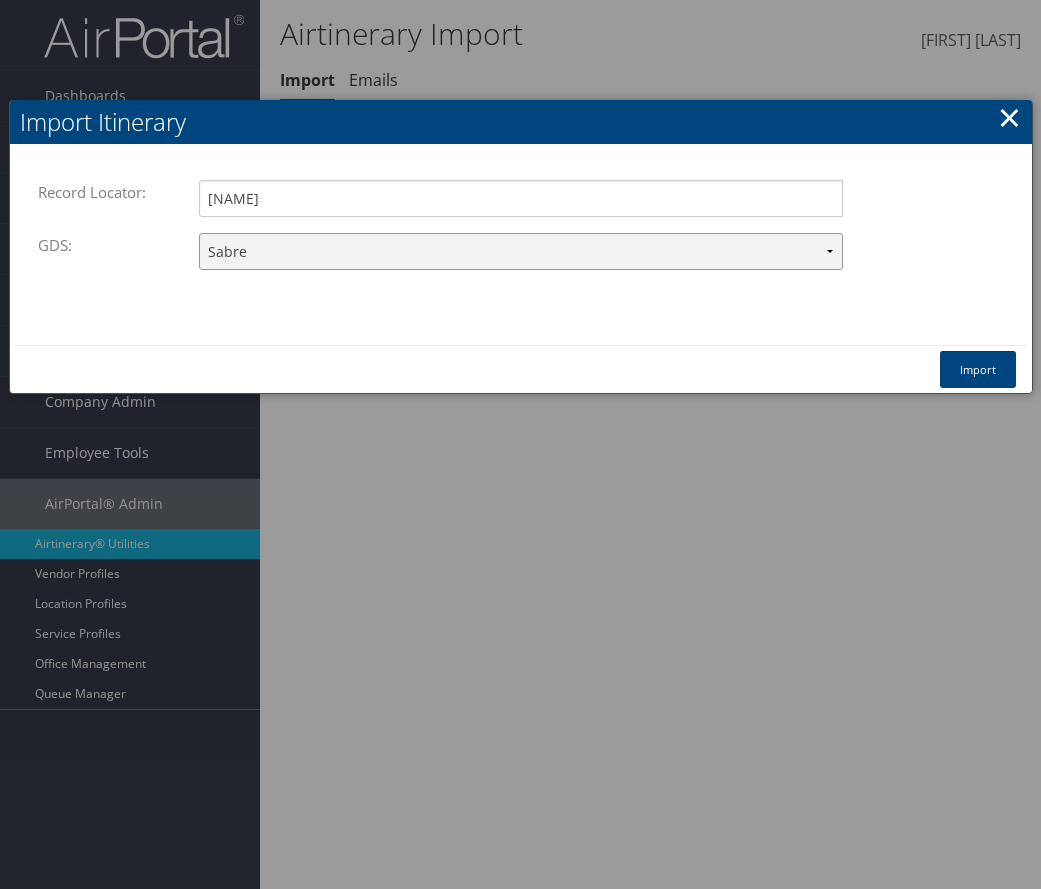 click on "Travelport+
Worldspan
Apollo
Sabre
Amadeus" at bounding box center (521, 251) 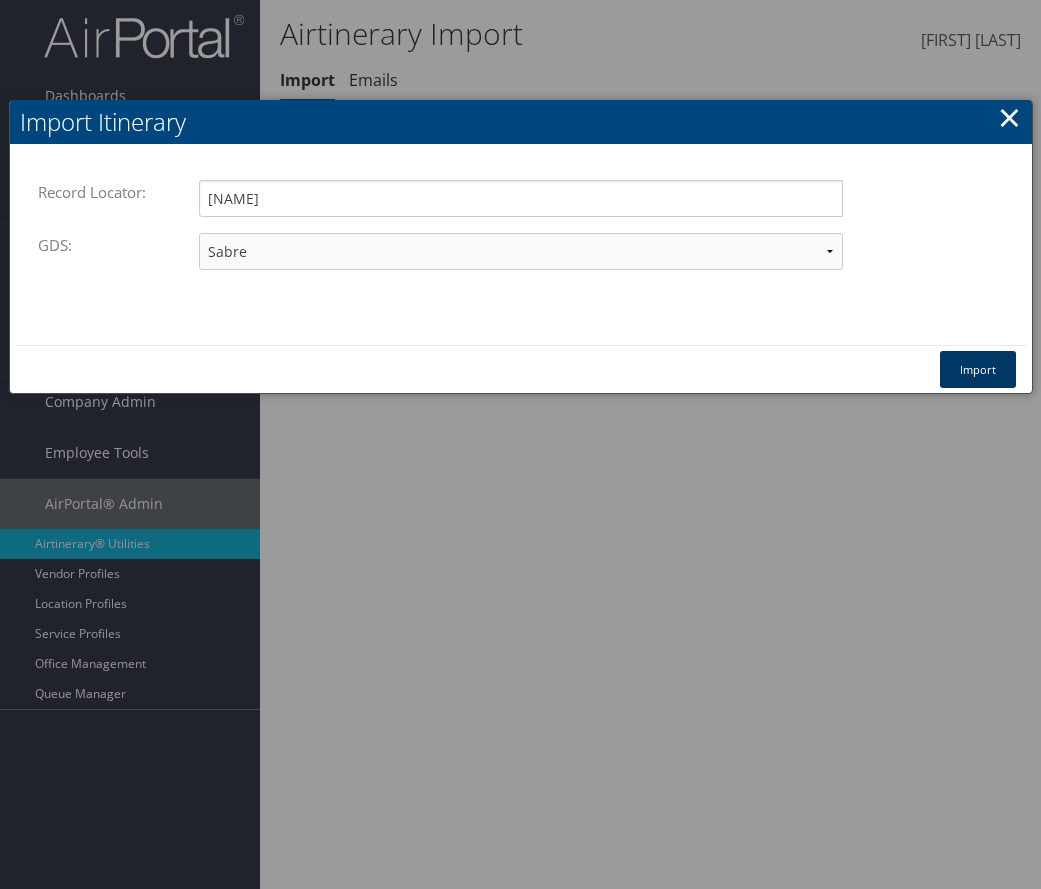 click on "Import" at bounding box center (978, 369) 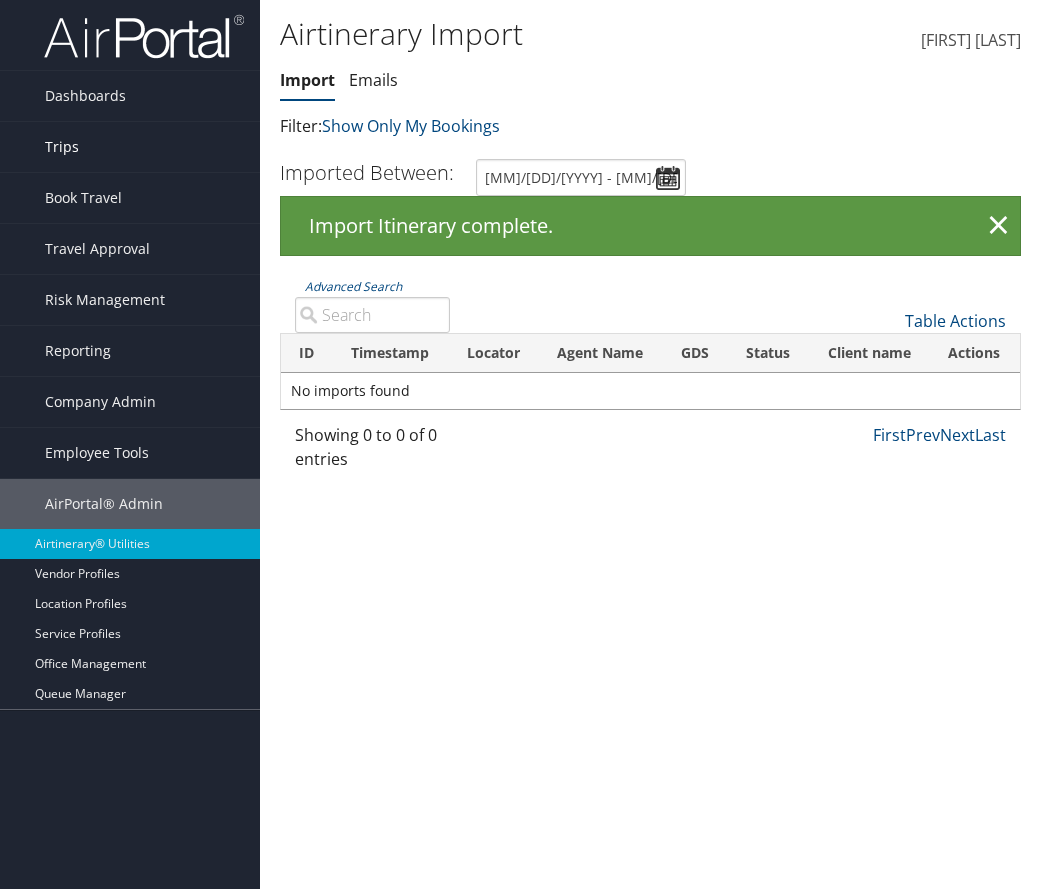 click on "Trips" at bounding box center [130, 147] 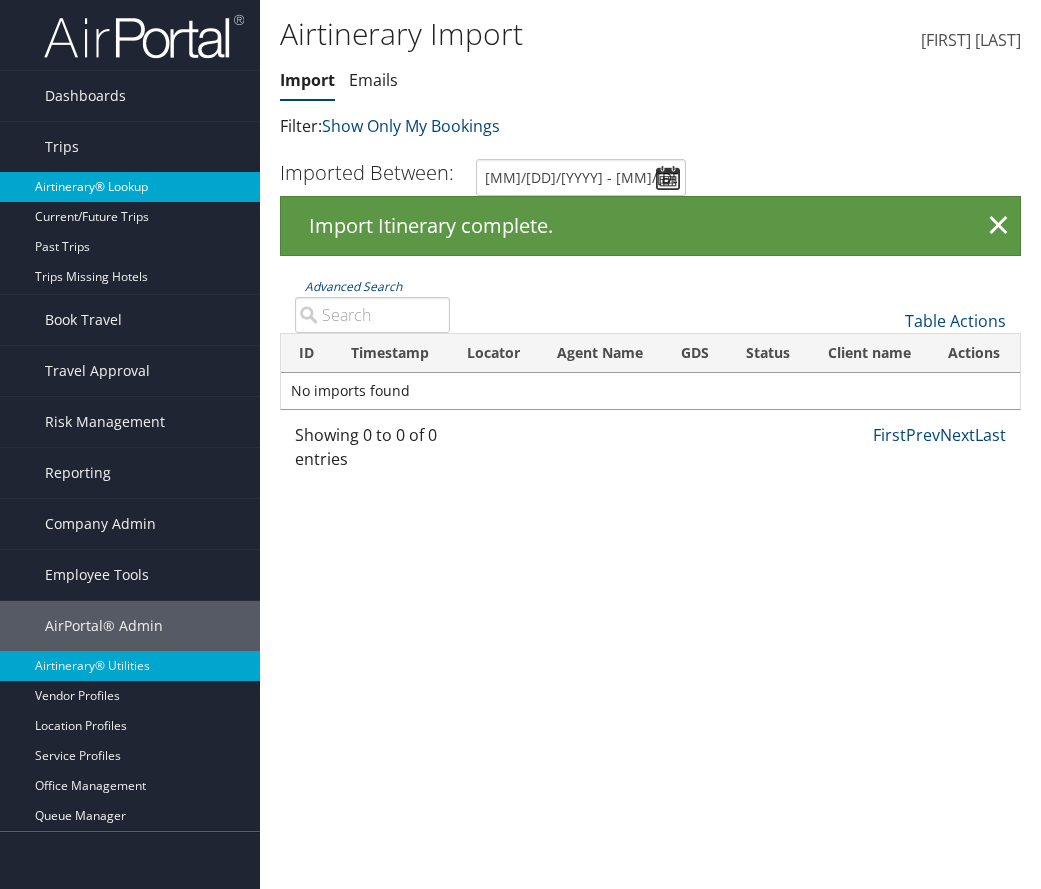 click on "Airtinerary® Lookup" at bounding box center [130, 187] 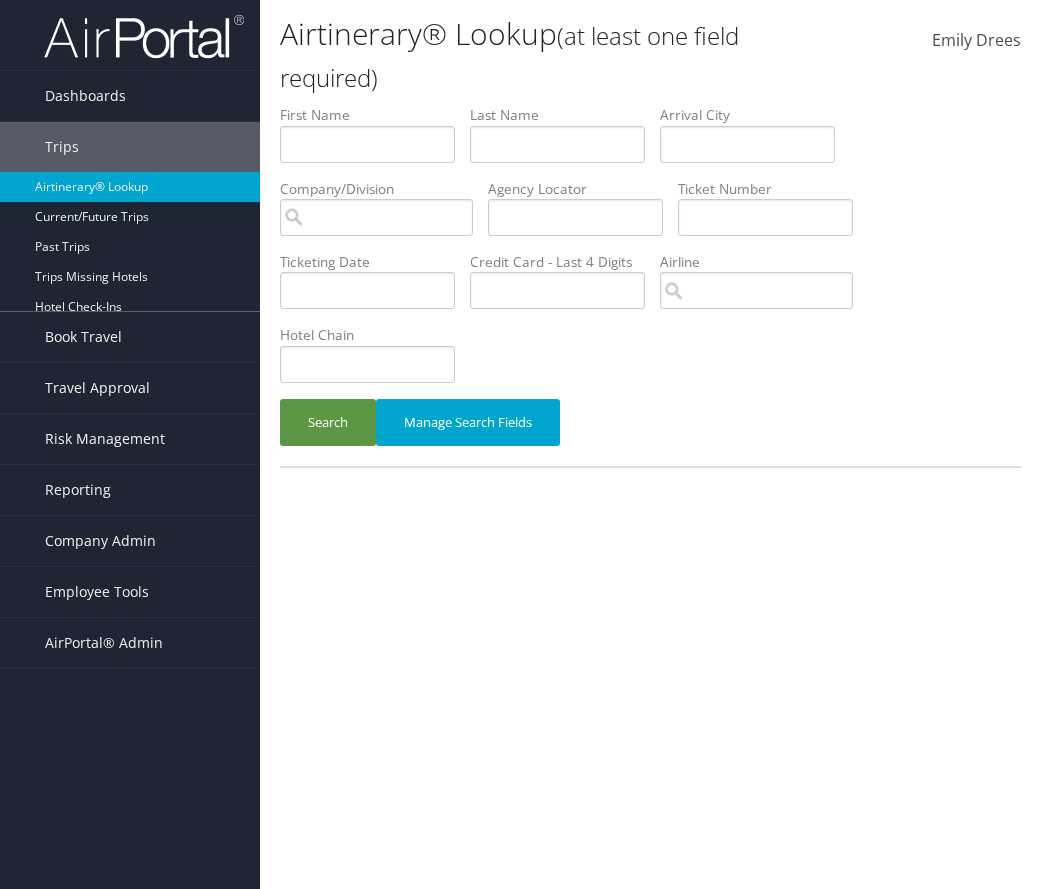 scroll, scrollTop: 0, scrollLeft: 0, axis: both 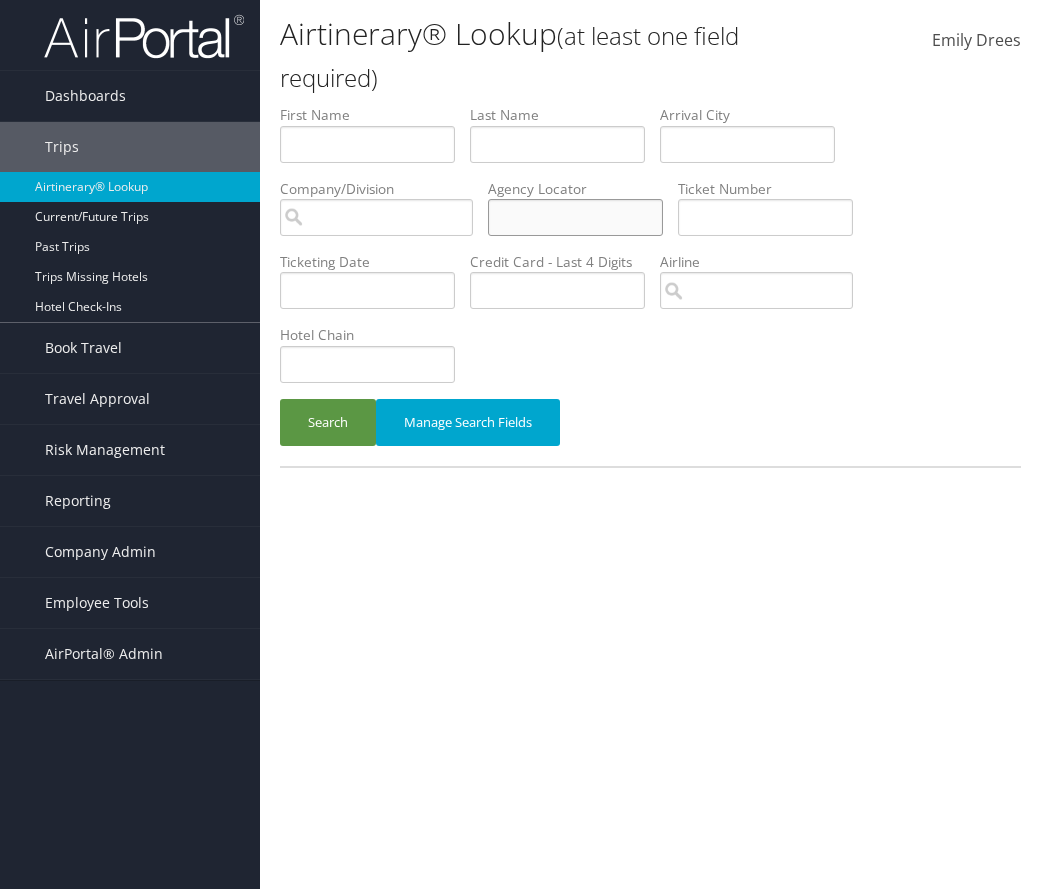 paste on "JAITZY" 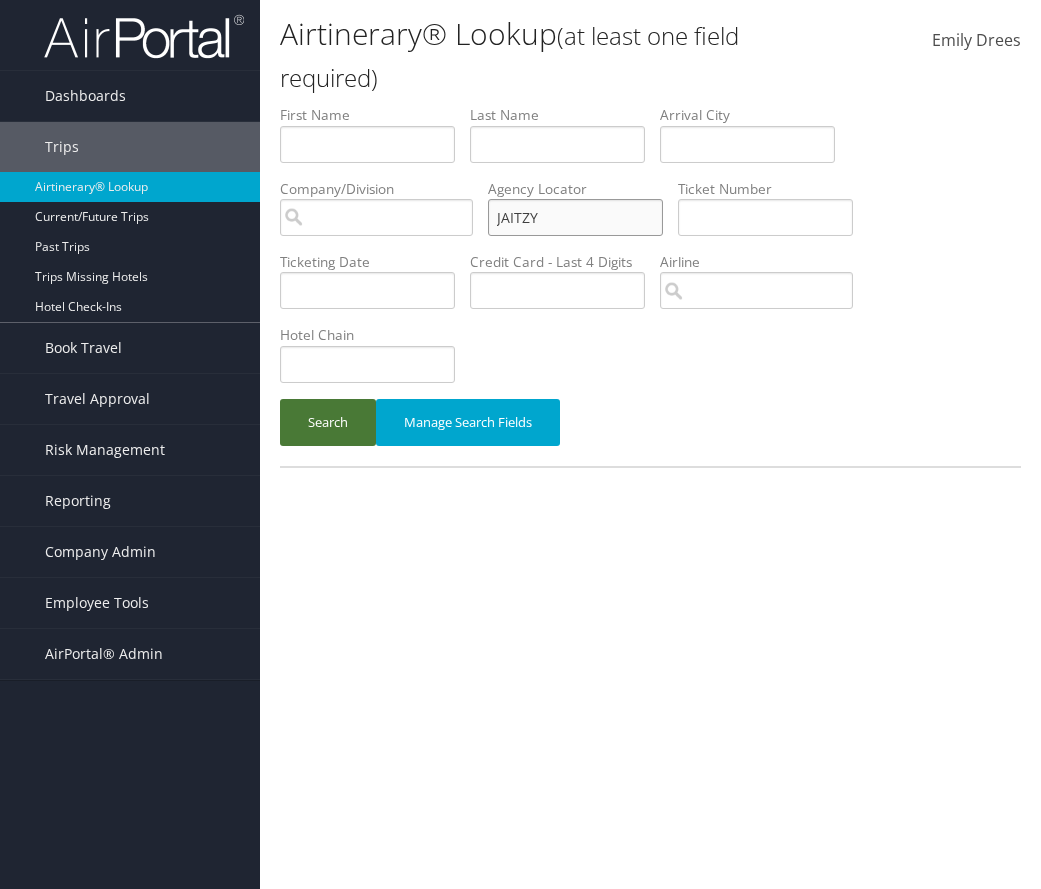 type on "JAITZY" 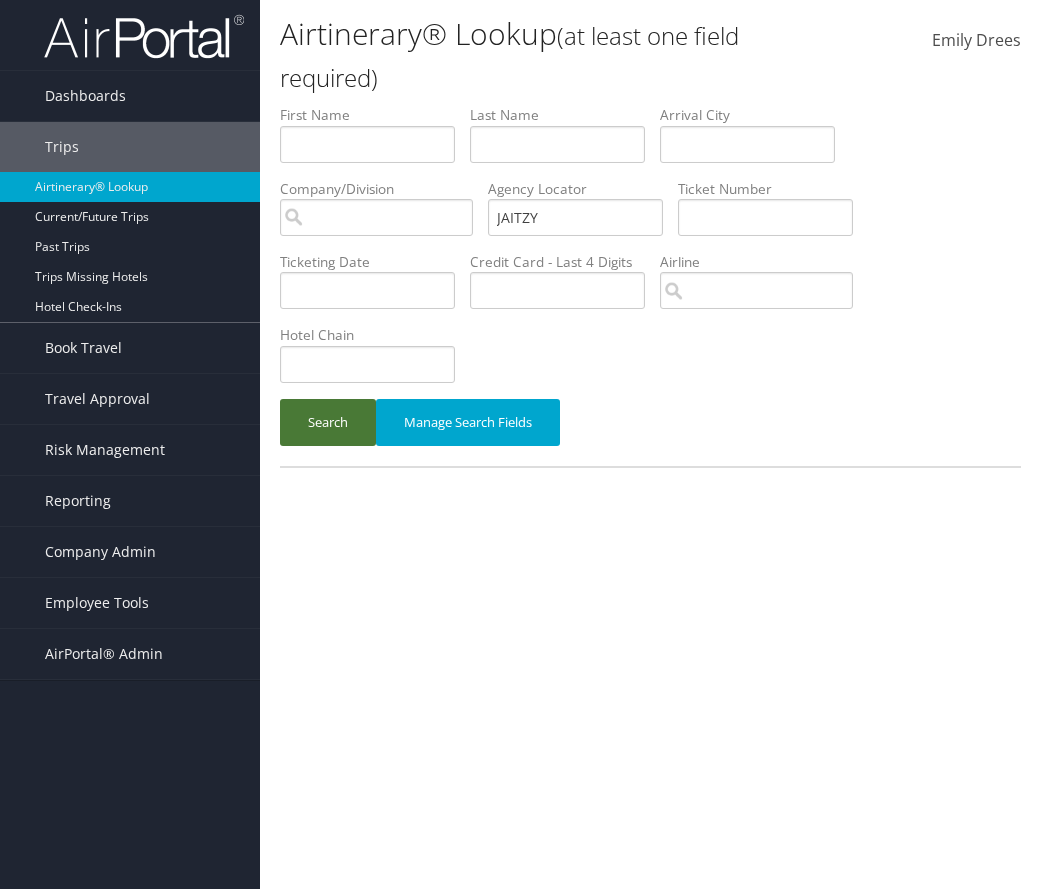 click on "Search" at bounding box center (328, 422) 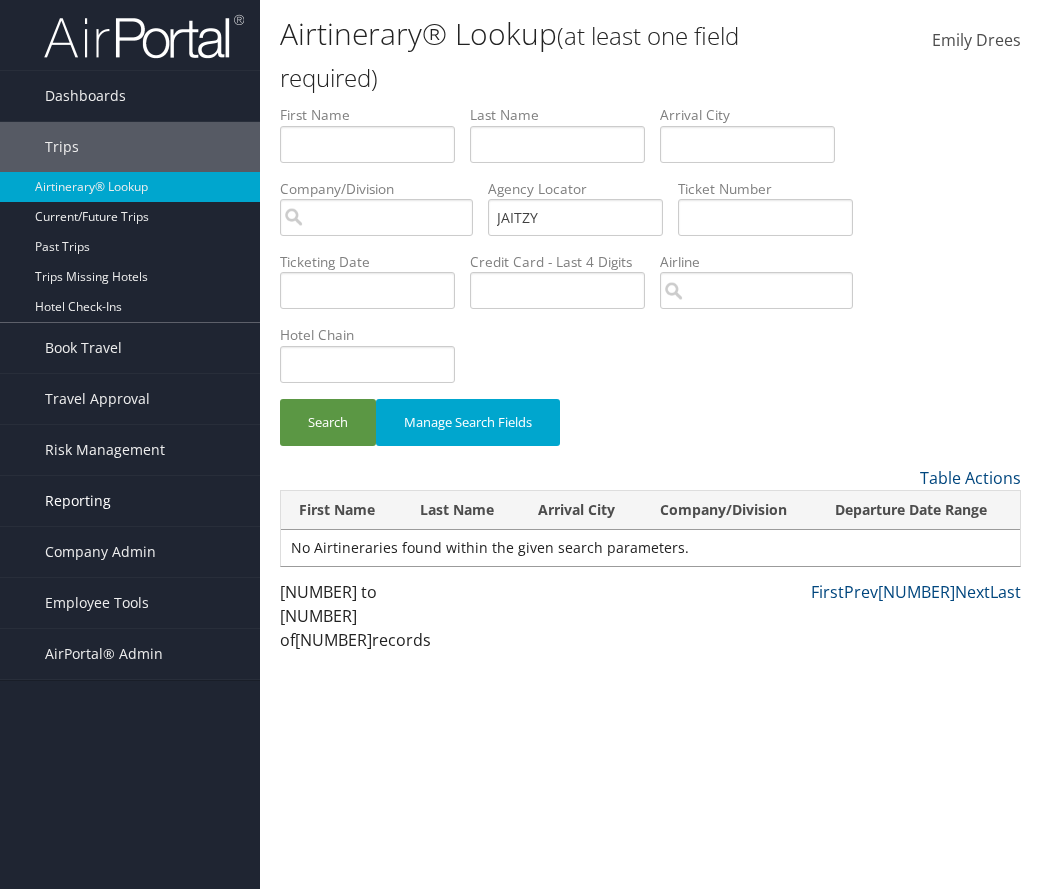 click on "Reporting" at bounding box center (78, 501) 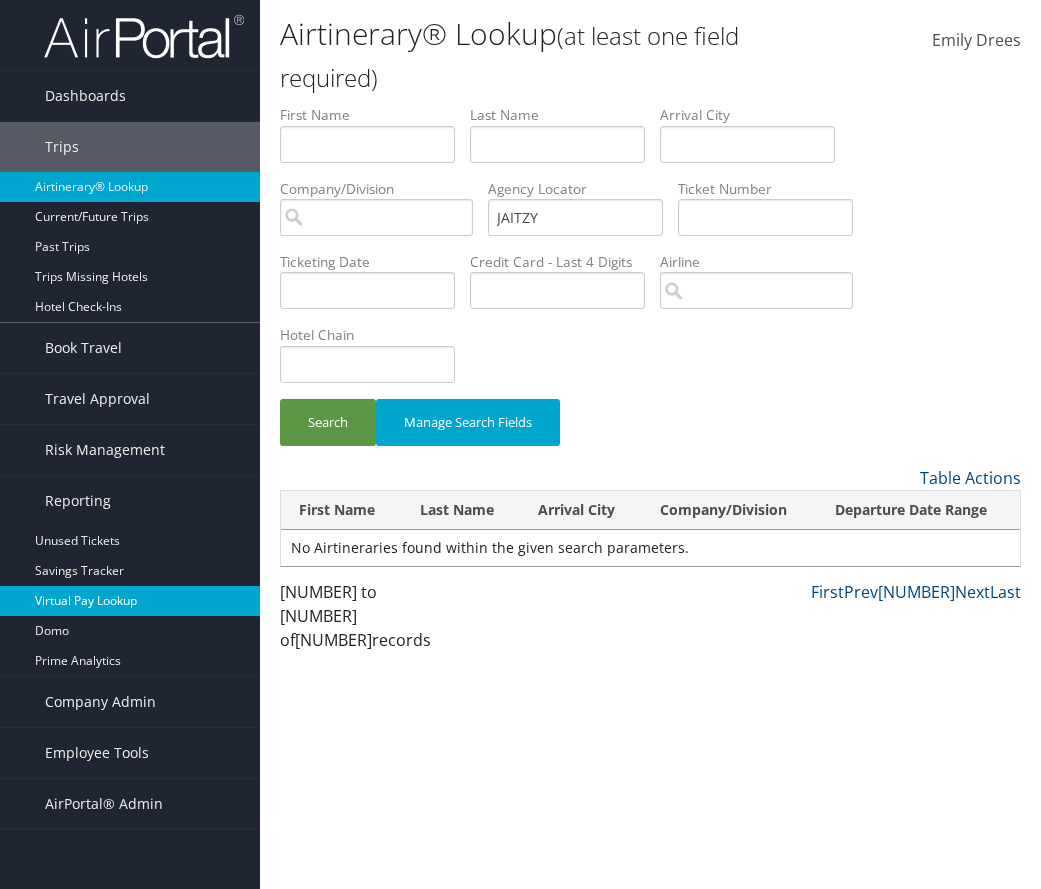 click on "Virtual Pay Lookup" at bounding box center [130, 601] 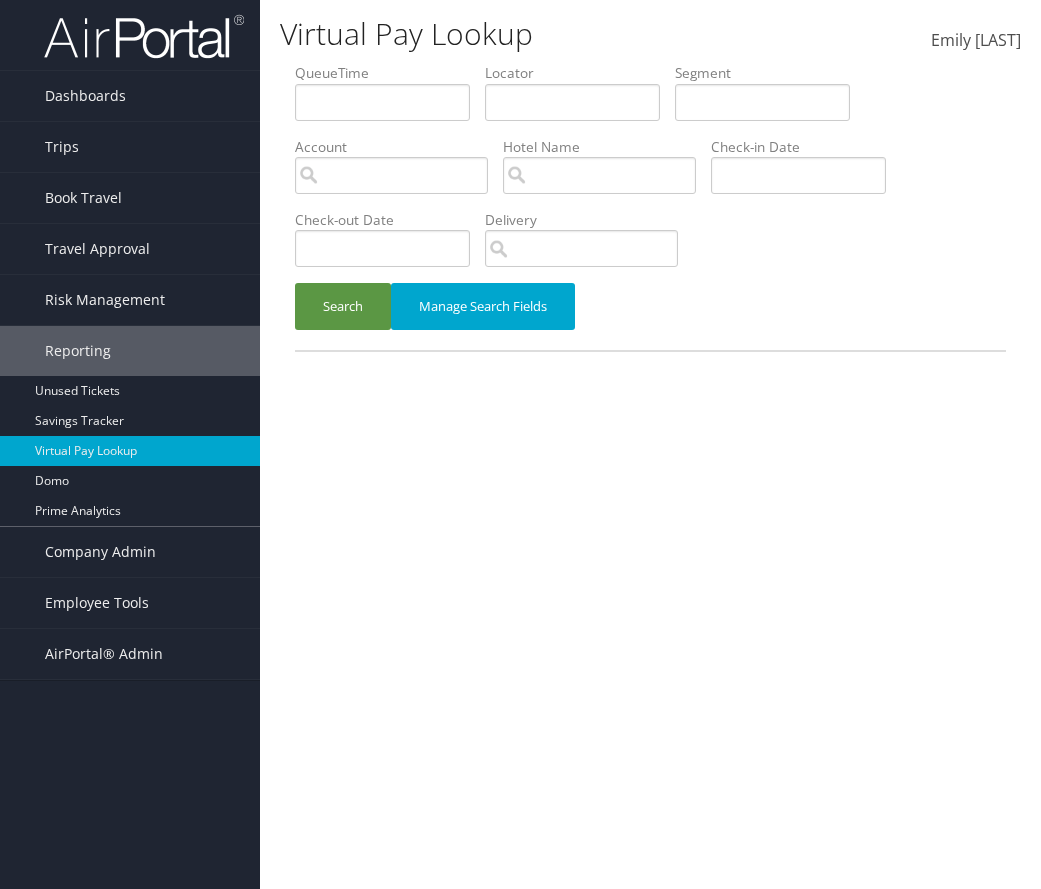 scroll, scrollTop: 0, scrollLeft: 0, axis: both 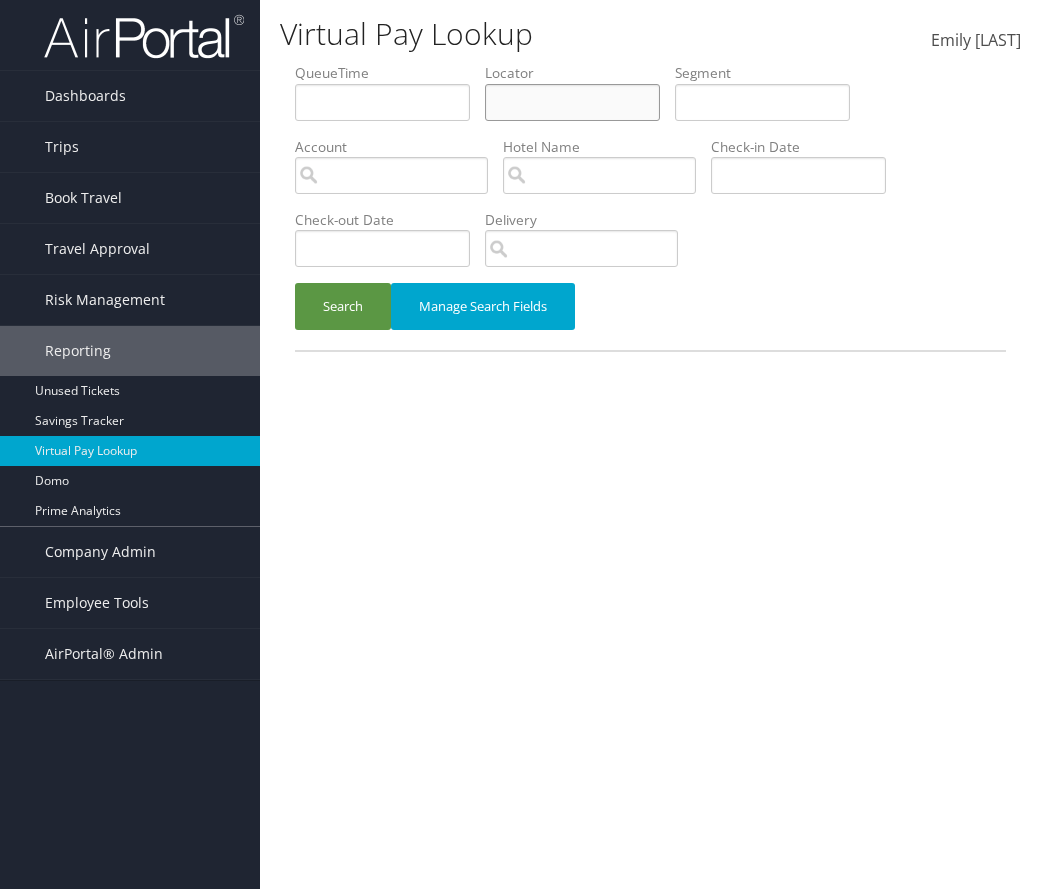 paste on "JAITZY" 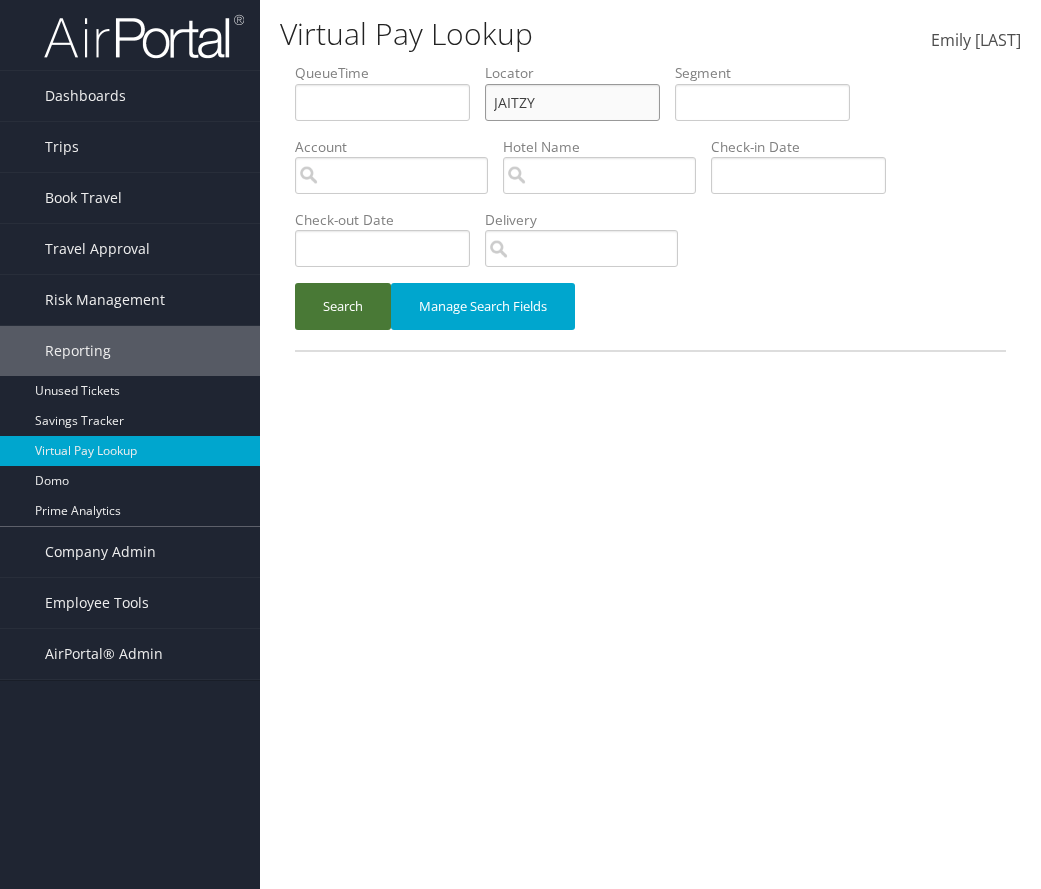 type on "JAITZY" 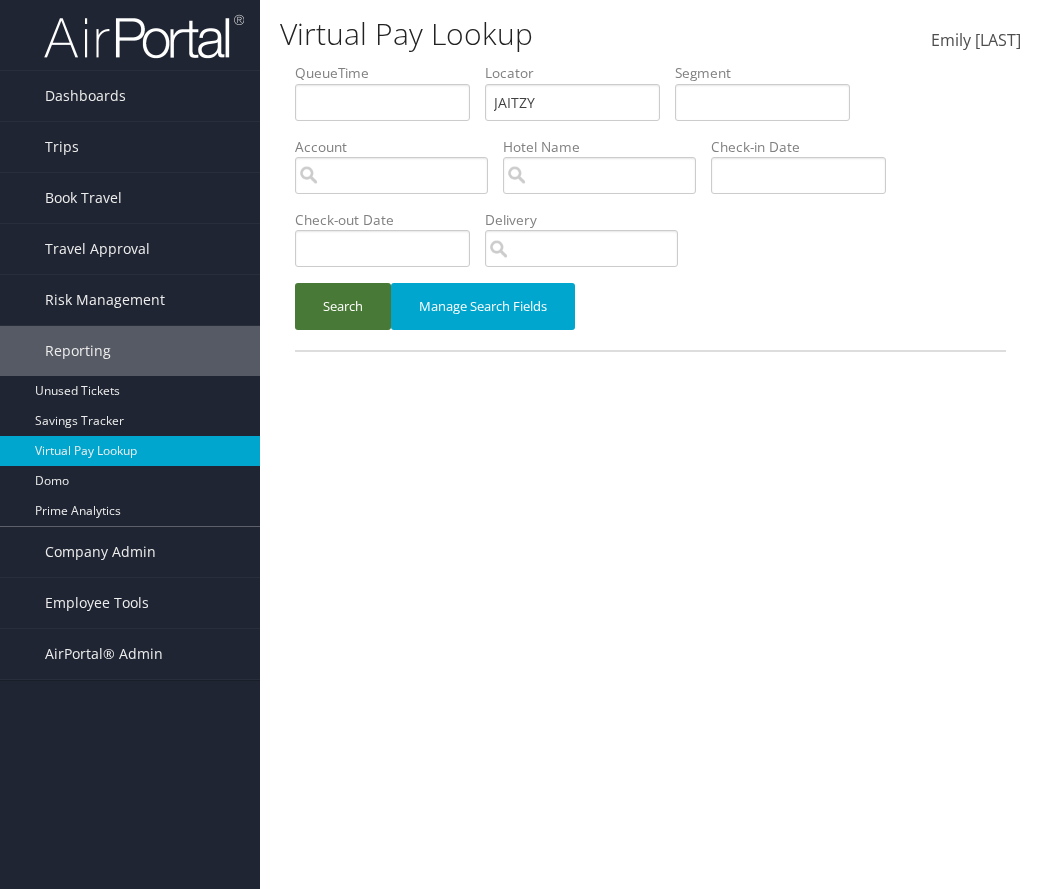 click on "Search" at bounding box center (343, 306) 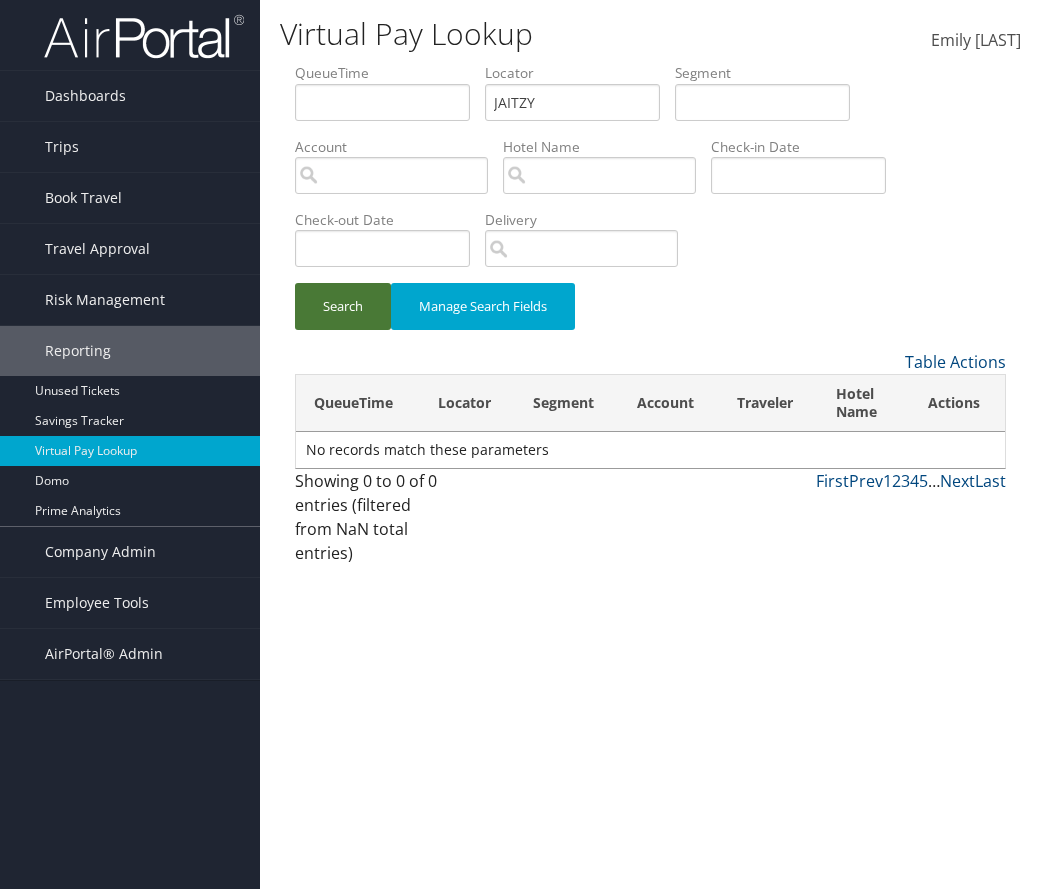 click on "Search" at bounding box center (343, 306) 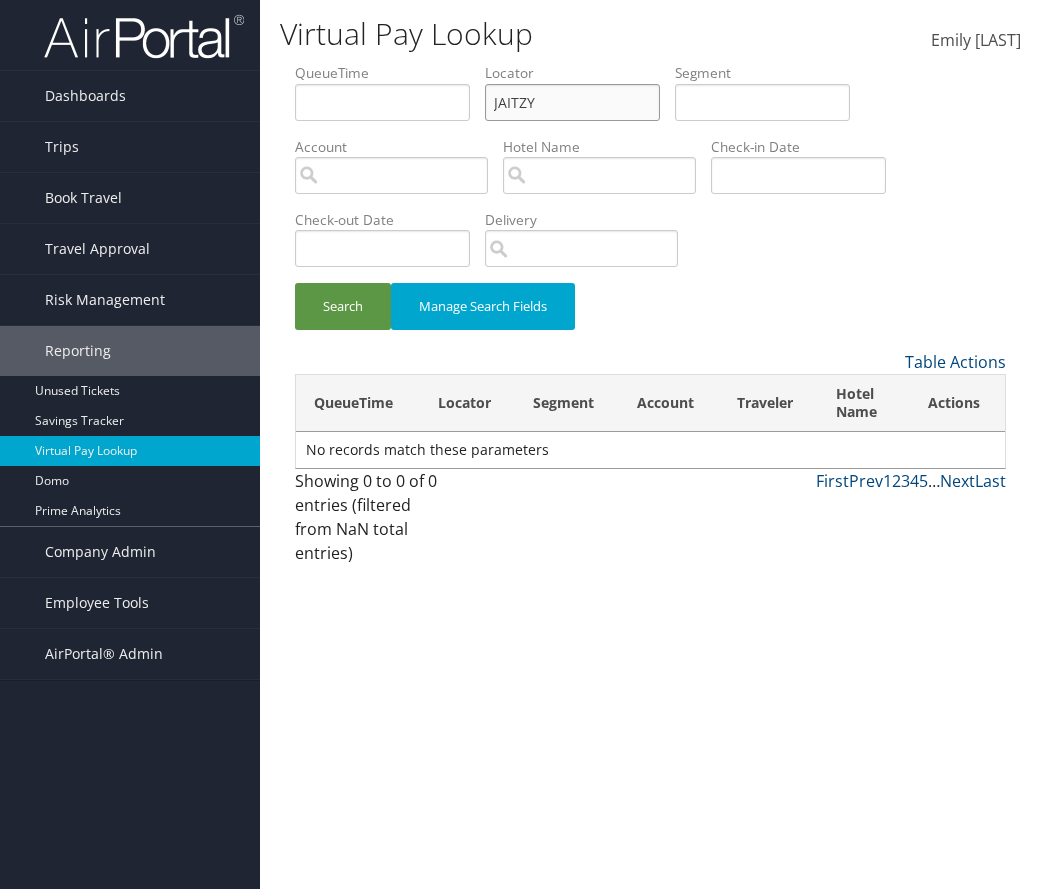 drag, startPoint x: 584, startPoint y: 98, endPoint x: 488, endPoint y: 100, distance: 96.02083 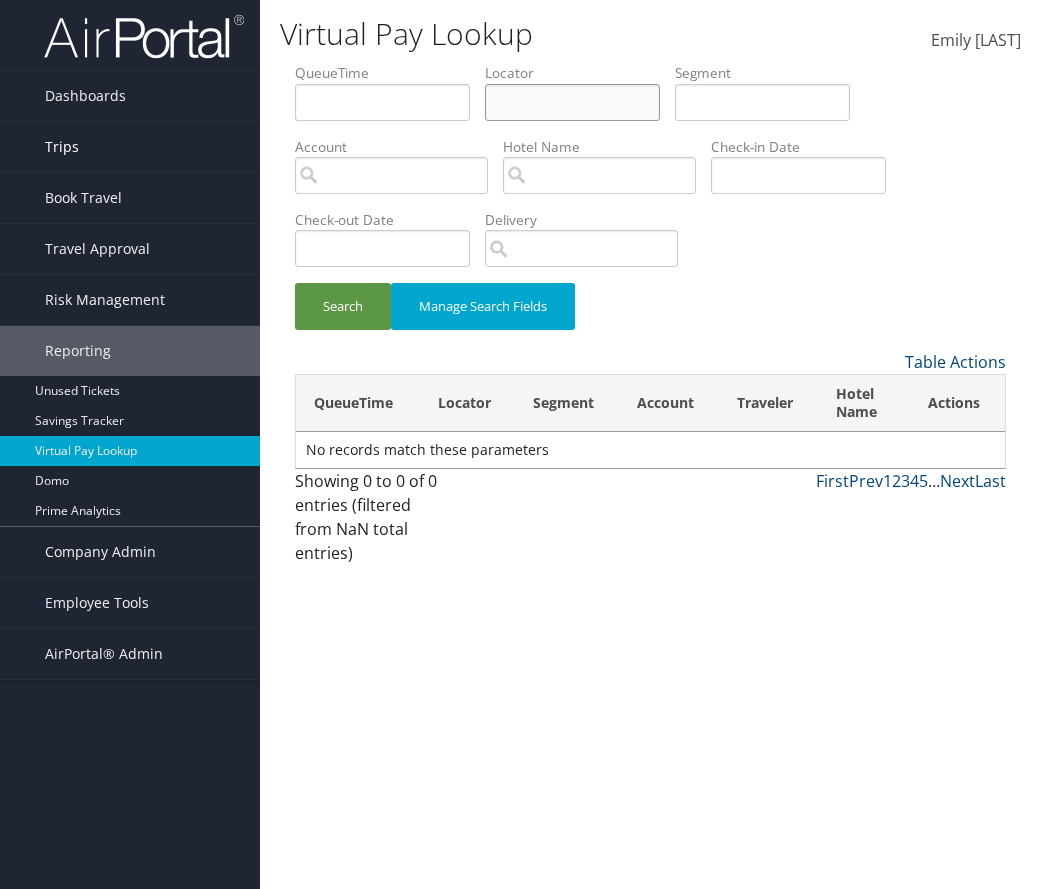 type 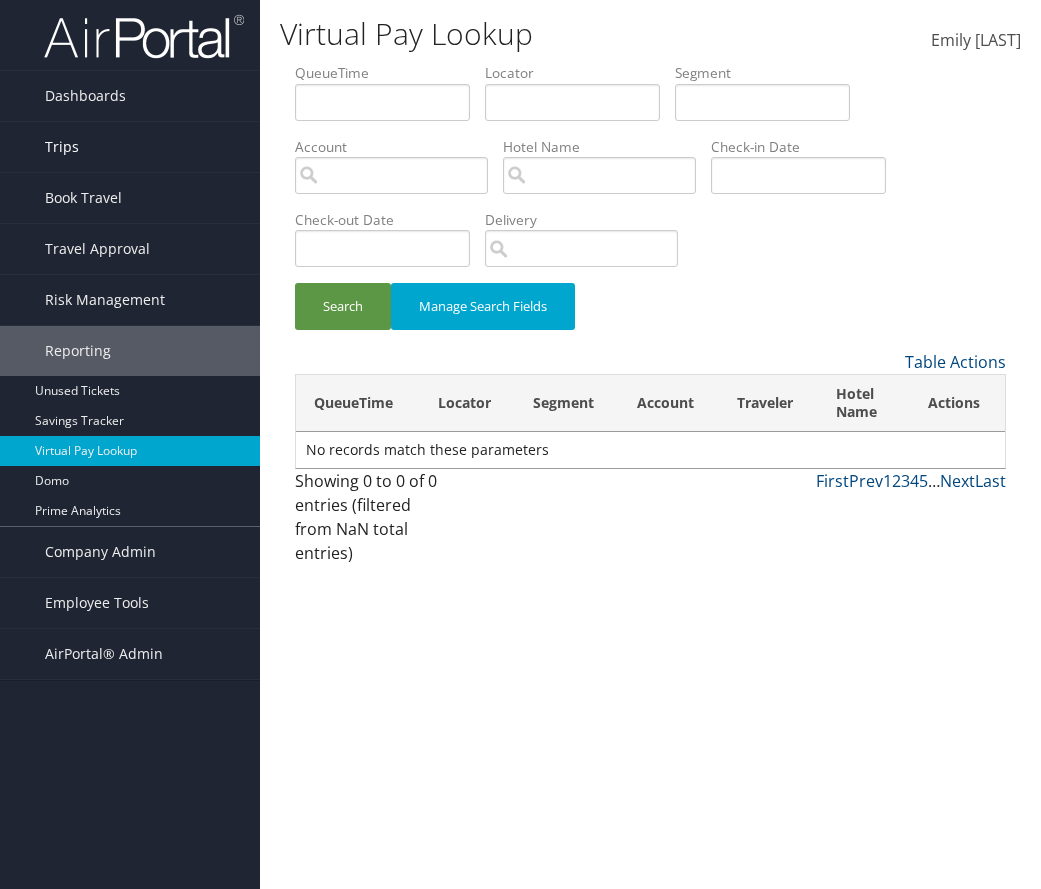 click on "Trips" at bounding box center [62, 147] 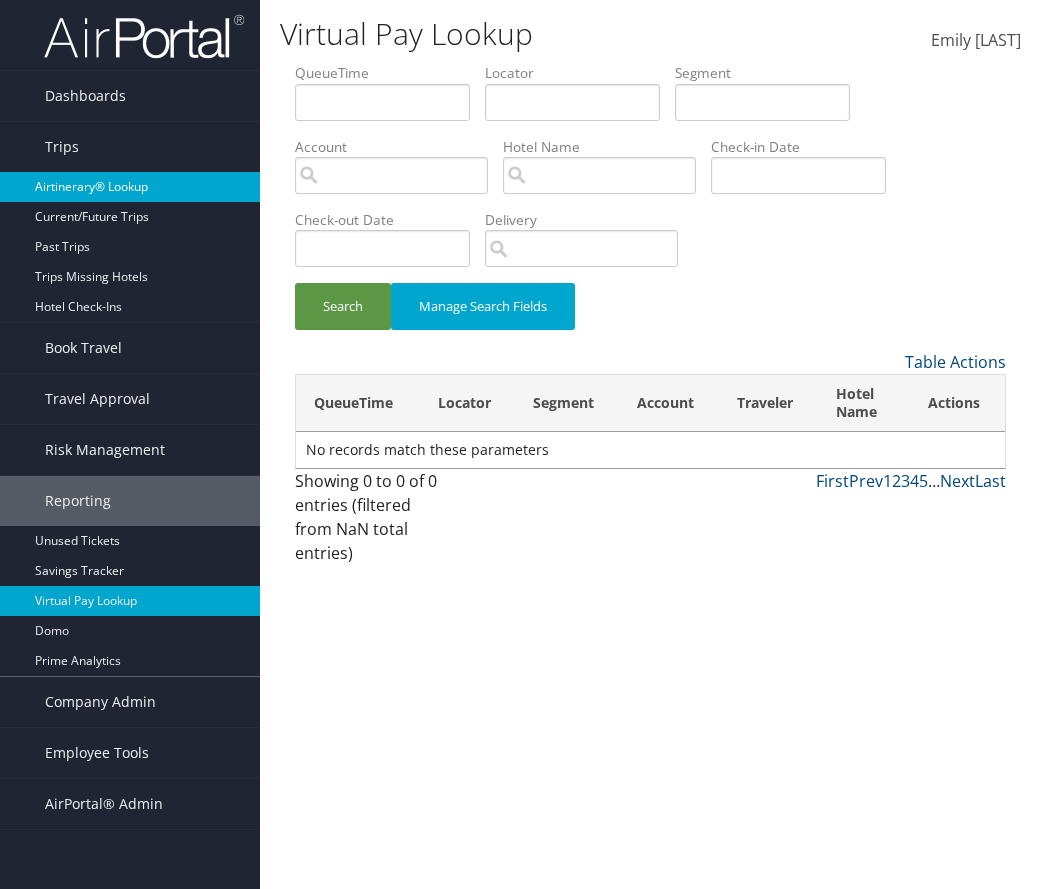 click on "Airtinerary® Lookup" at bounding box center [130, 187] 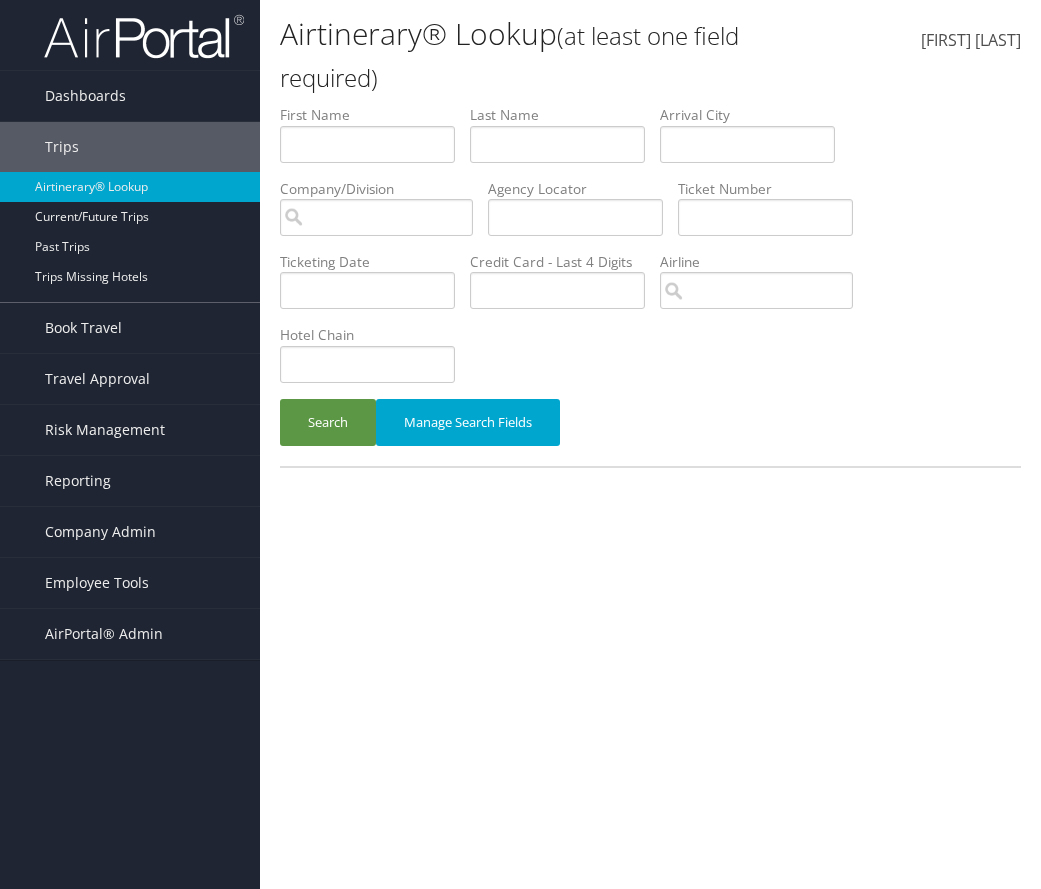 scroll, scrollTop: 0, scrollLeft: 0, axis: both 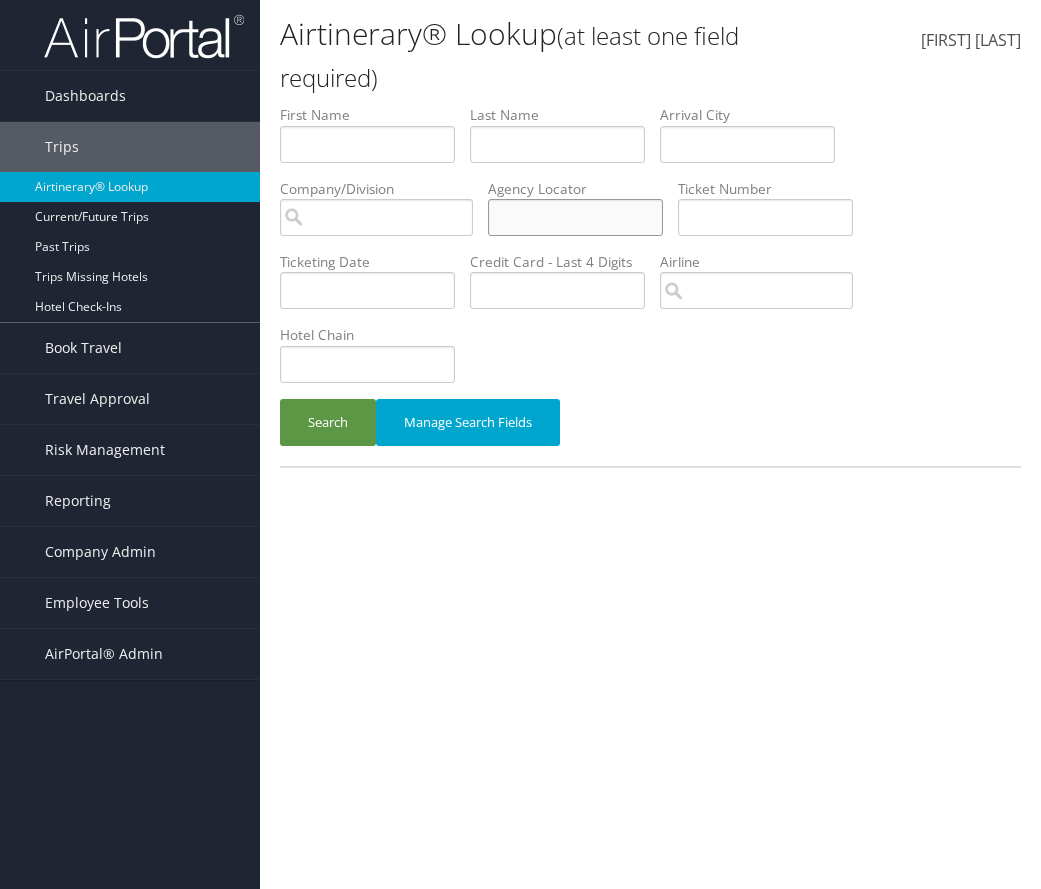 click at bounding box center [367, 144] 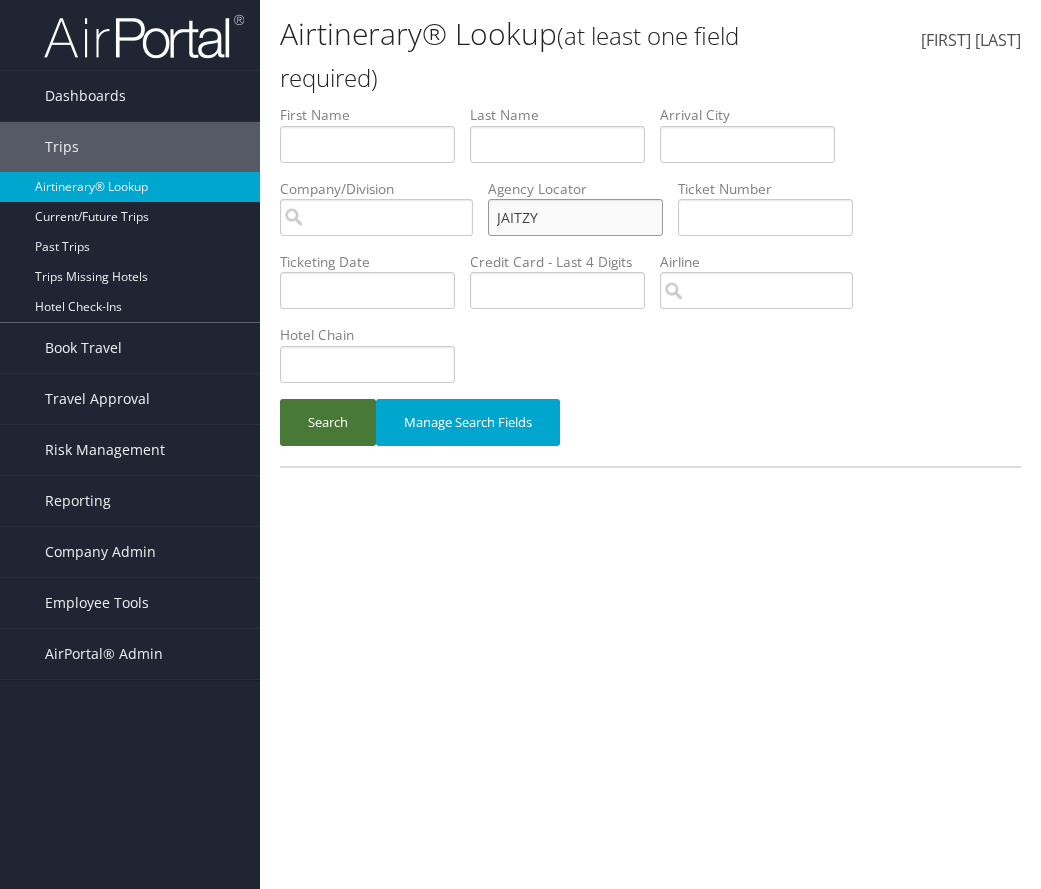 type on "JAITZY" 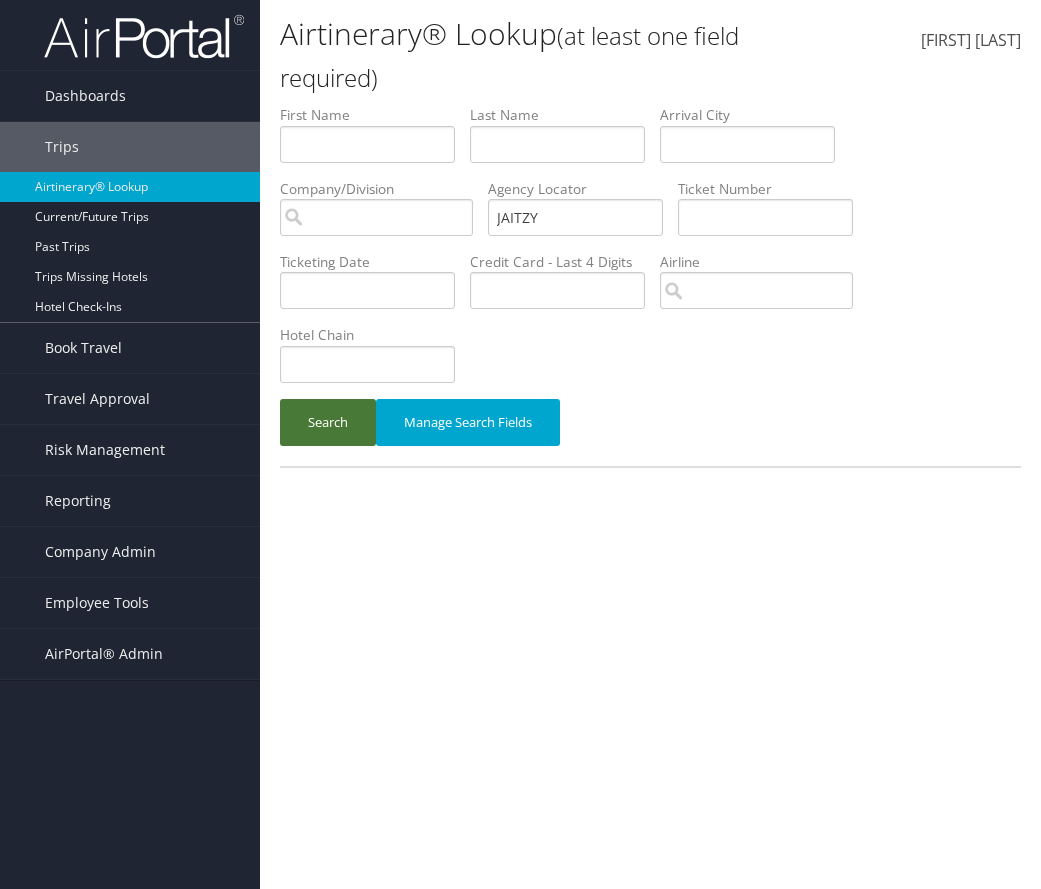 click on "Search" at bounding box center (328, 422) 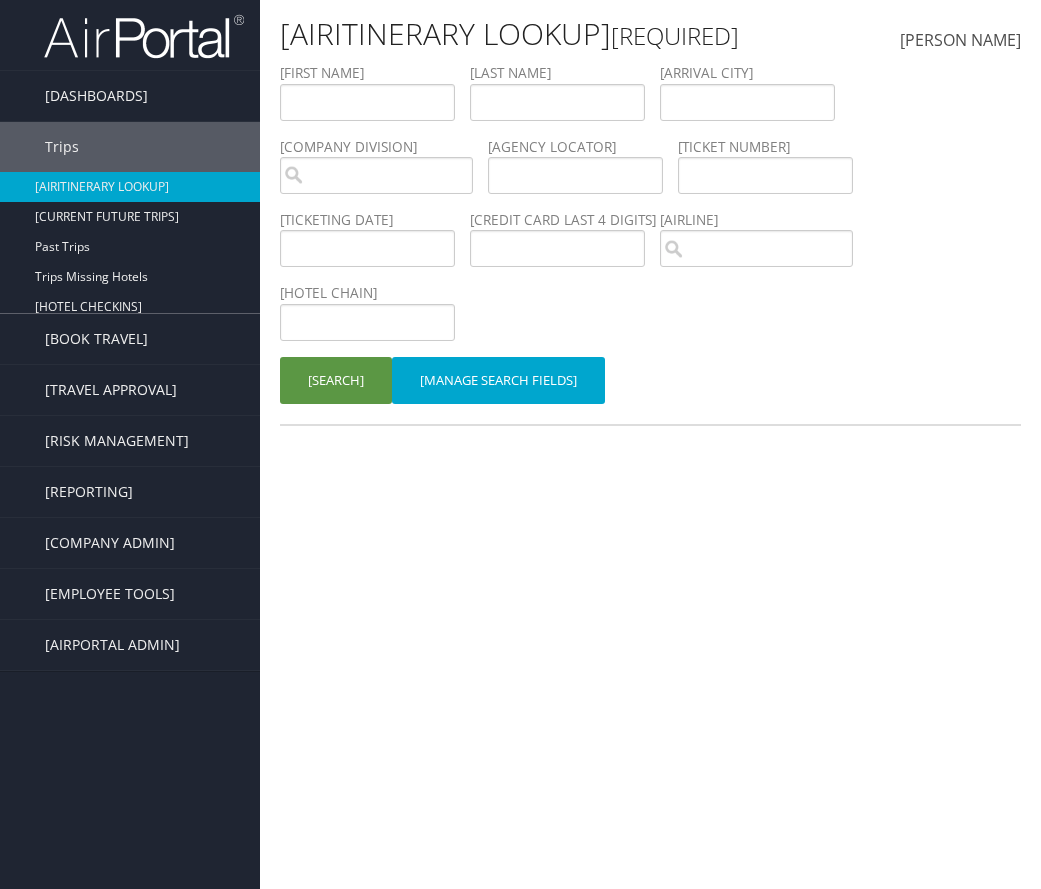 scroll, scrollTop: 0, scrollLeft: 0, axis: both 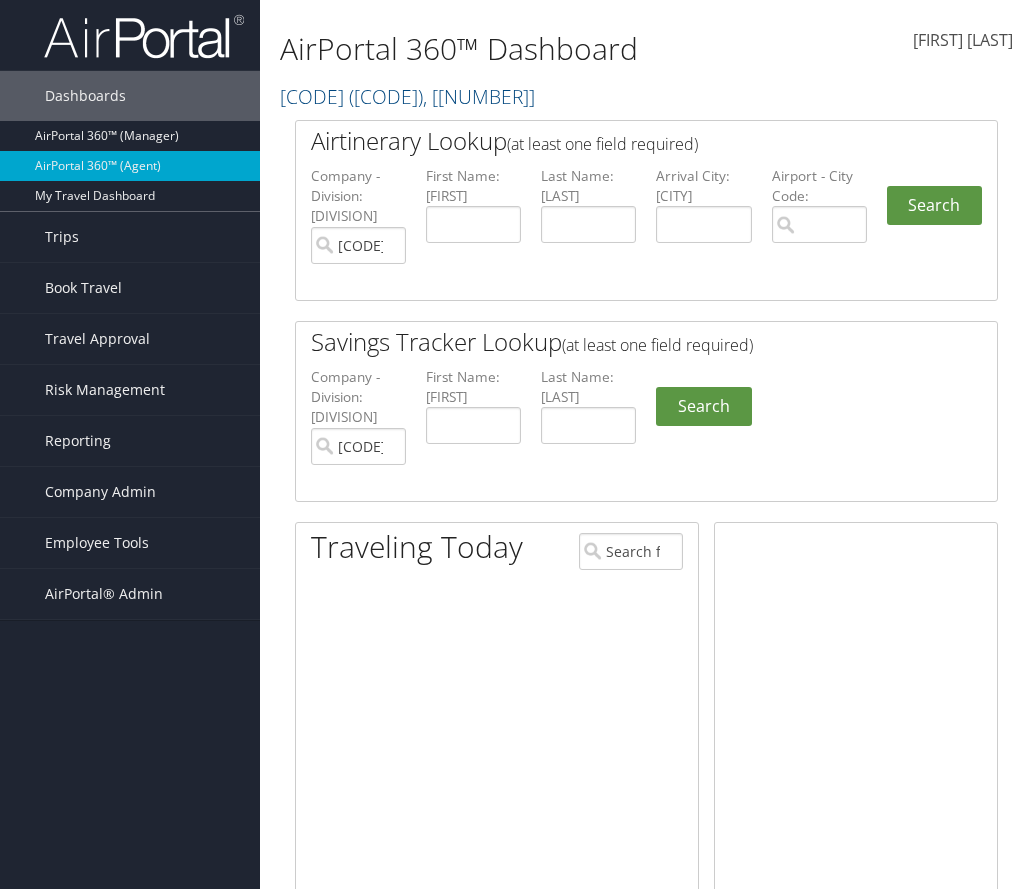 click on "( [CODE] )" at bounding box center [386, 96] 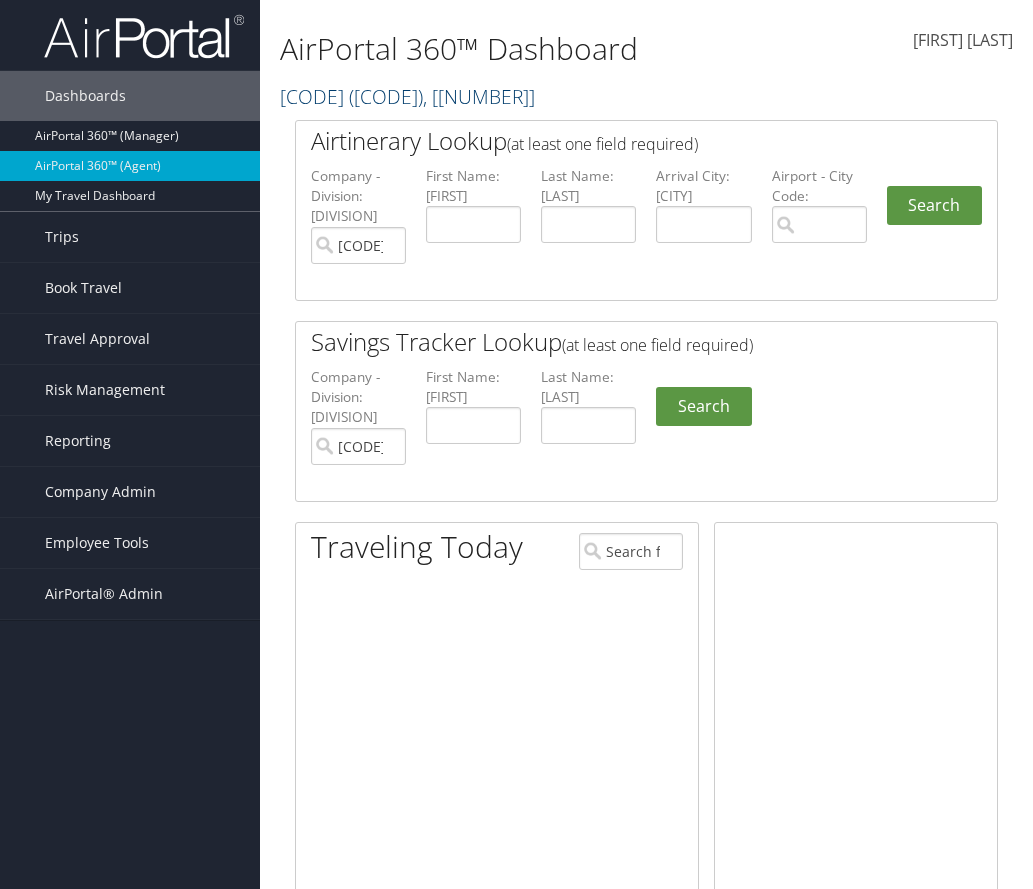 scroll, scrollTop: 0, scrollLeft: 0, axis: both 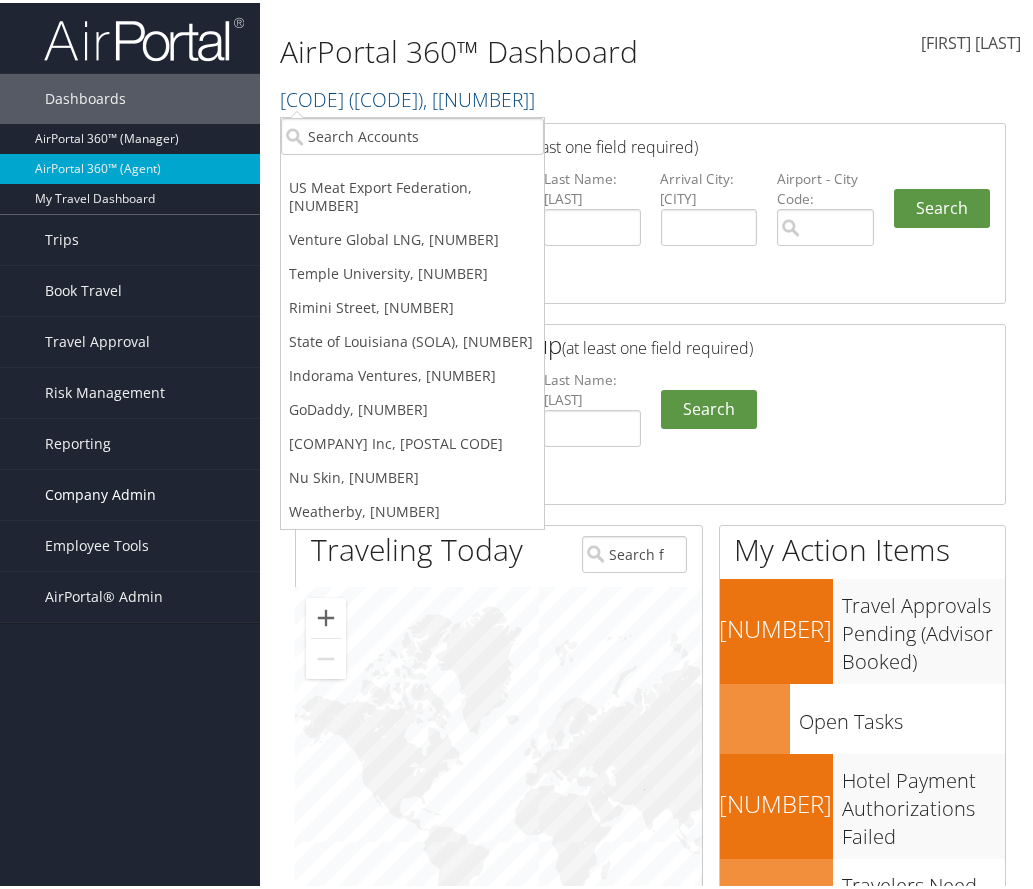 click on "Company Admin" at bounding box center [100, 492] 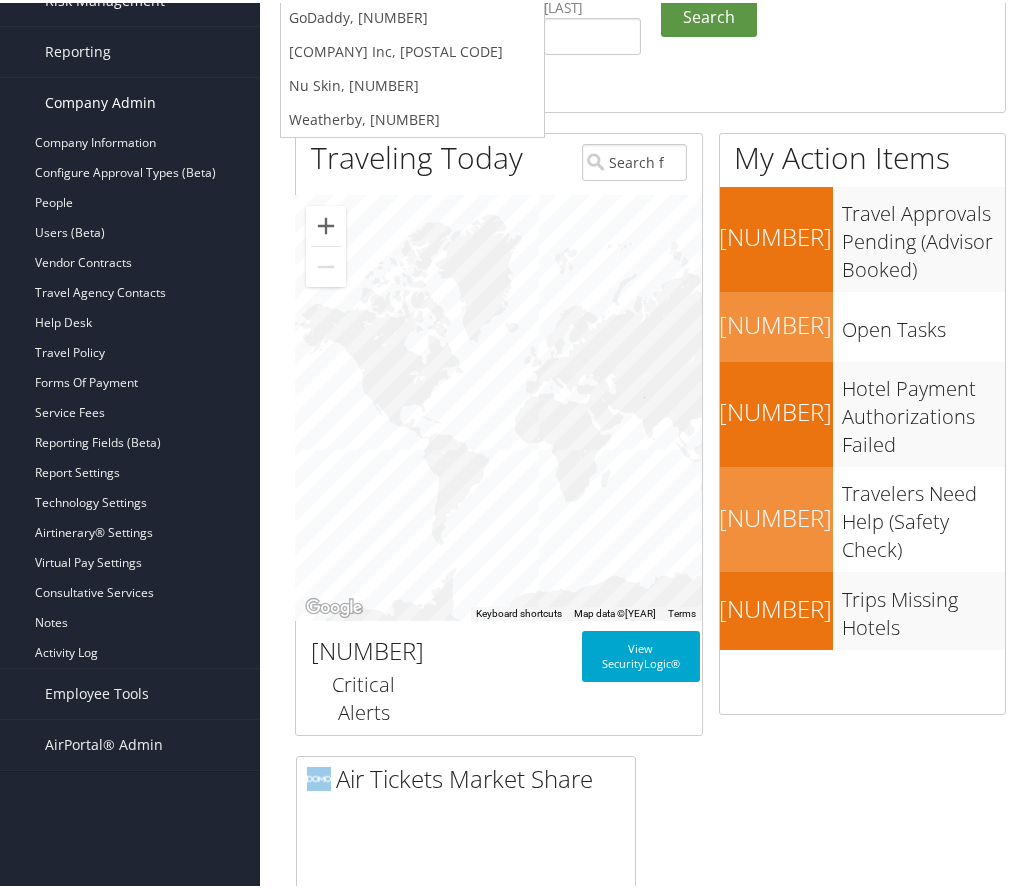 scroll, scrollTop: 400, scrollLeft: 0, axis: vertical 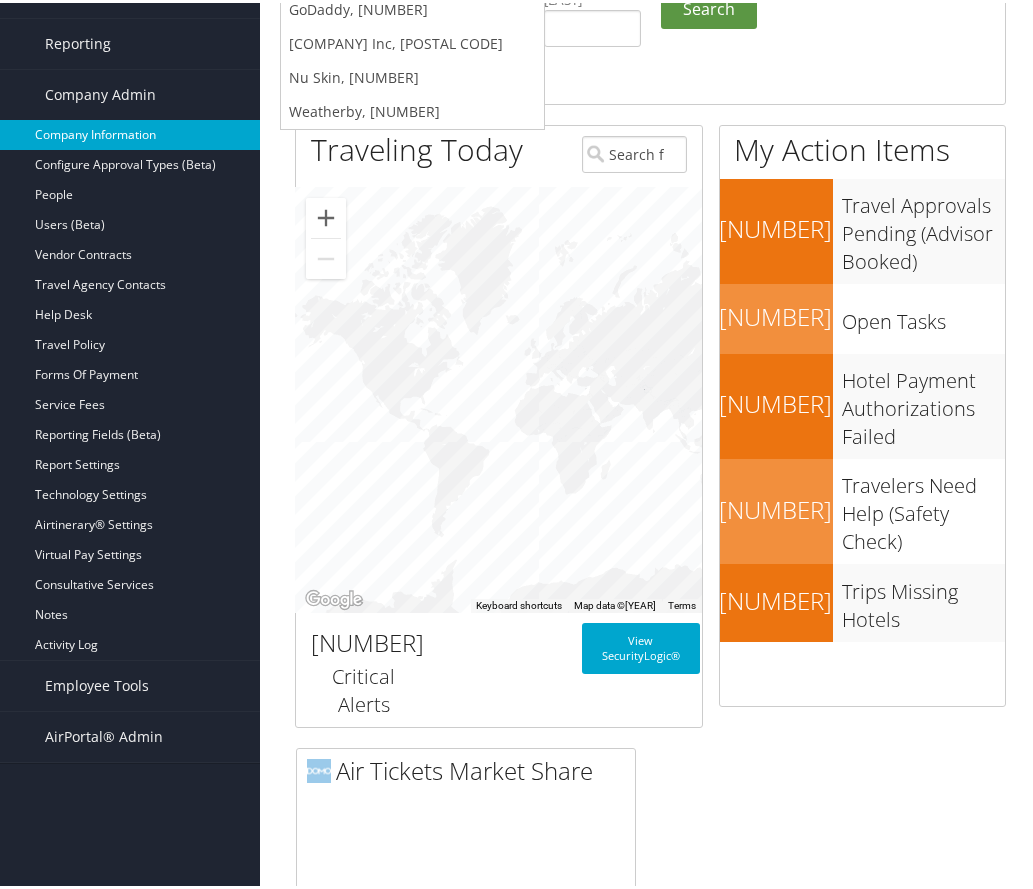 click on "Company Information" at bounding box center (130, 132) 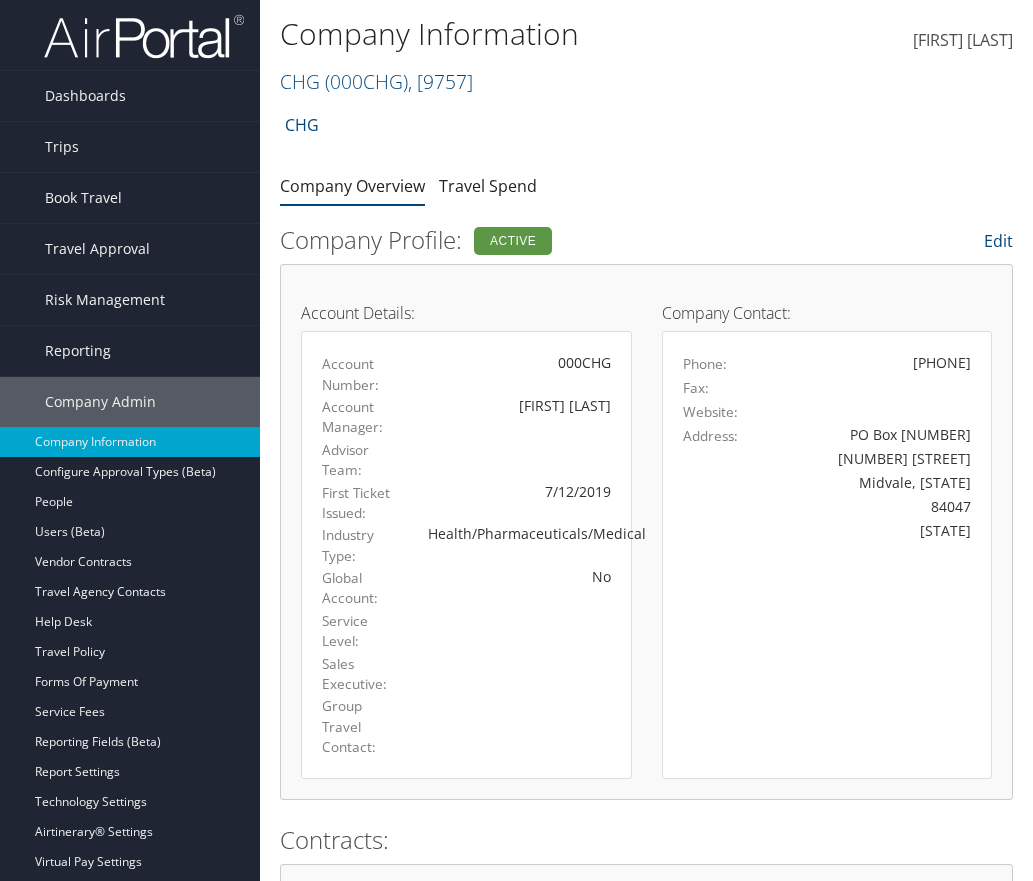scroll, scrollTop: 0, scrollLeft: 0, axis: both 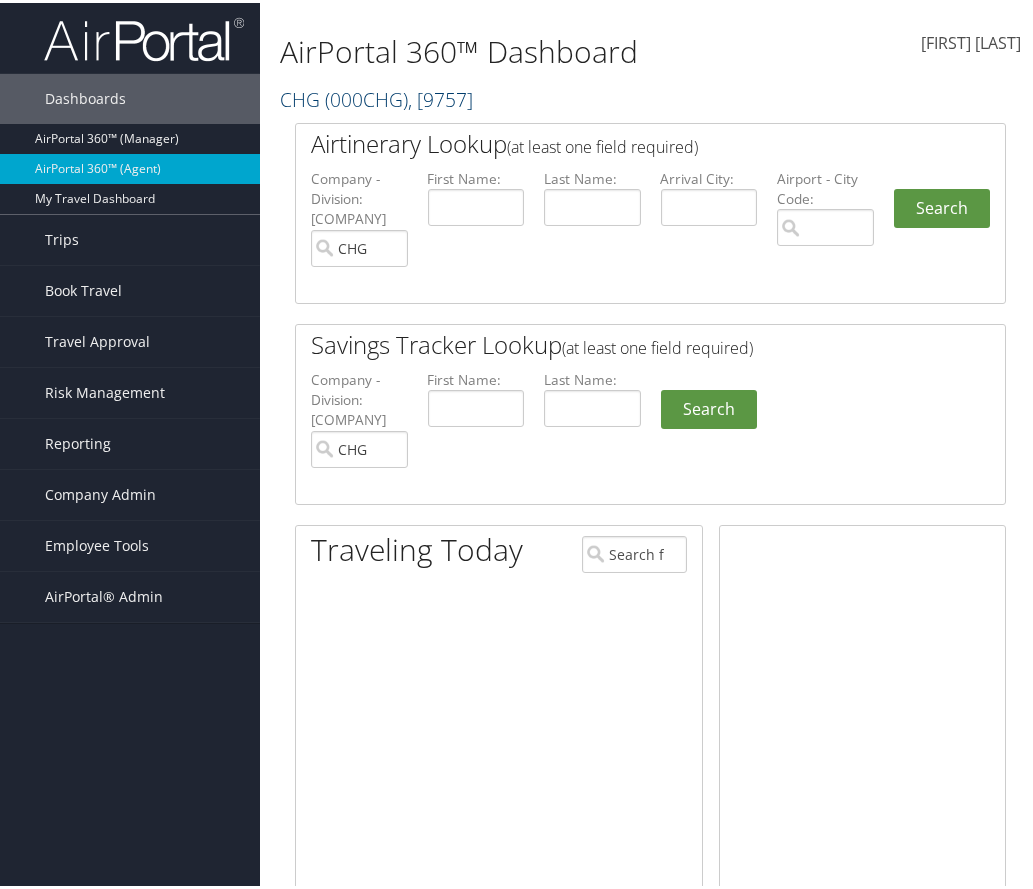 click on "( [CODE] )" at bounding box center (366, 96) 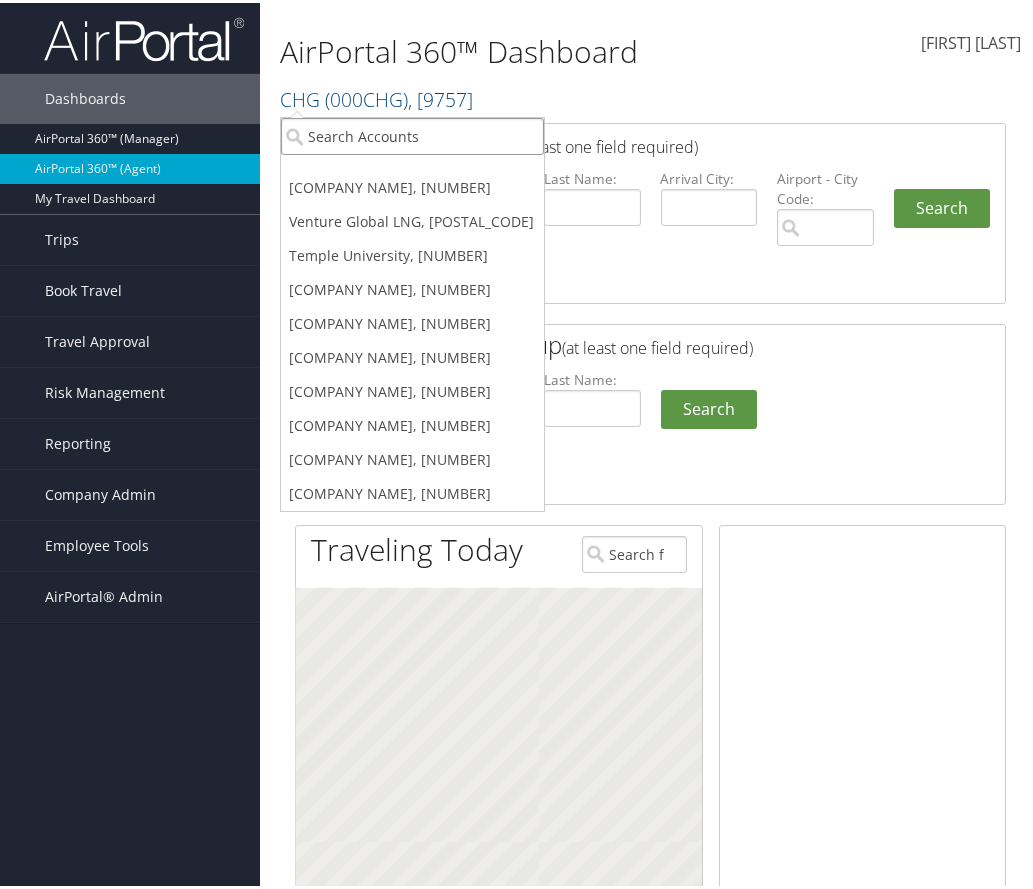 click at bounding box center [412, 133] 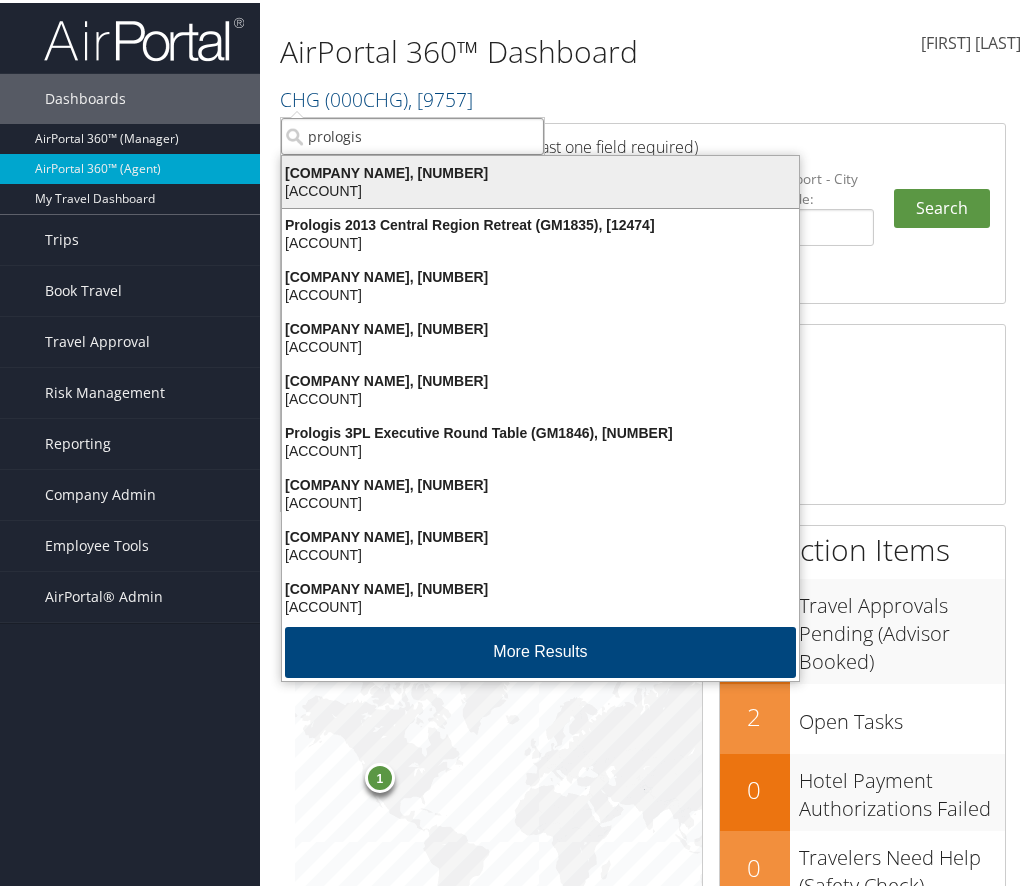 click on "Account" at bounding box center [540, 170] 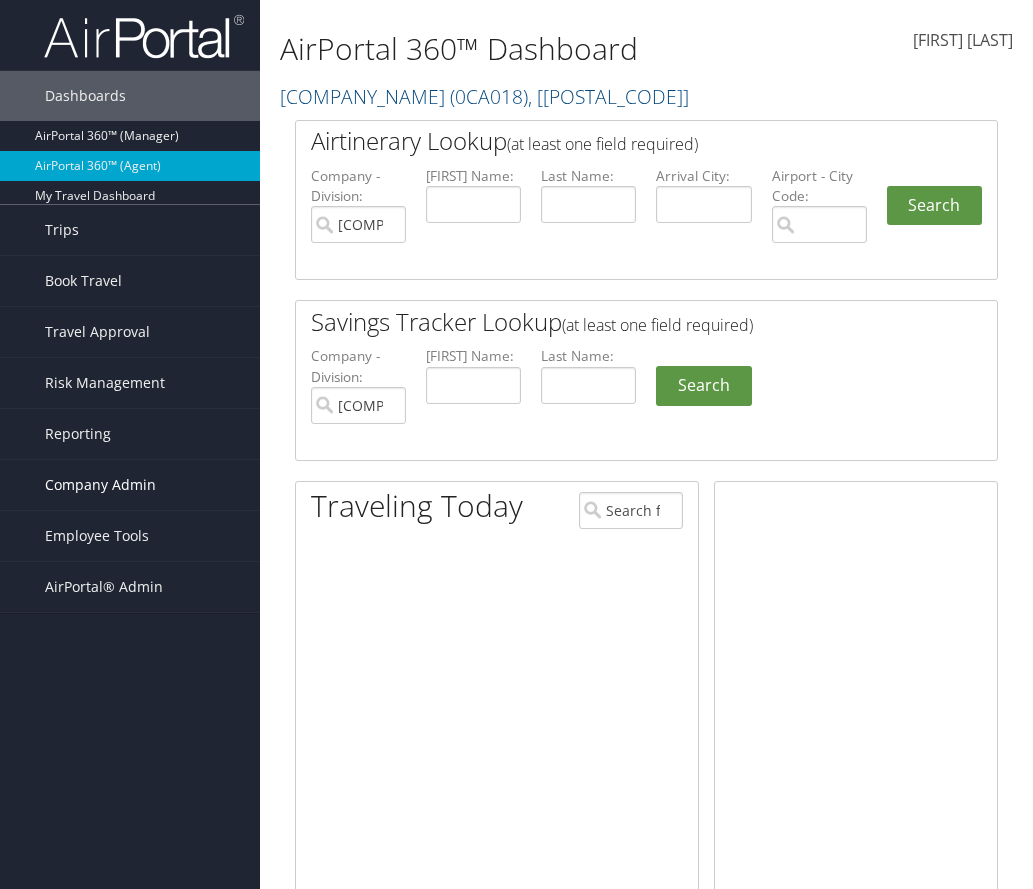 scroll, scrollTop: 0, scrollLeft: 0, axis: both 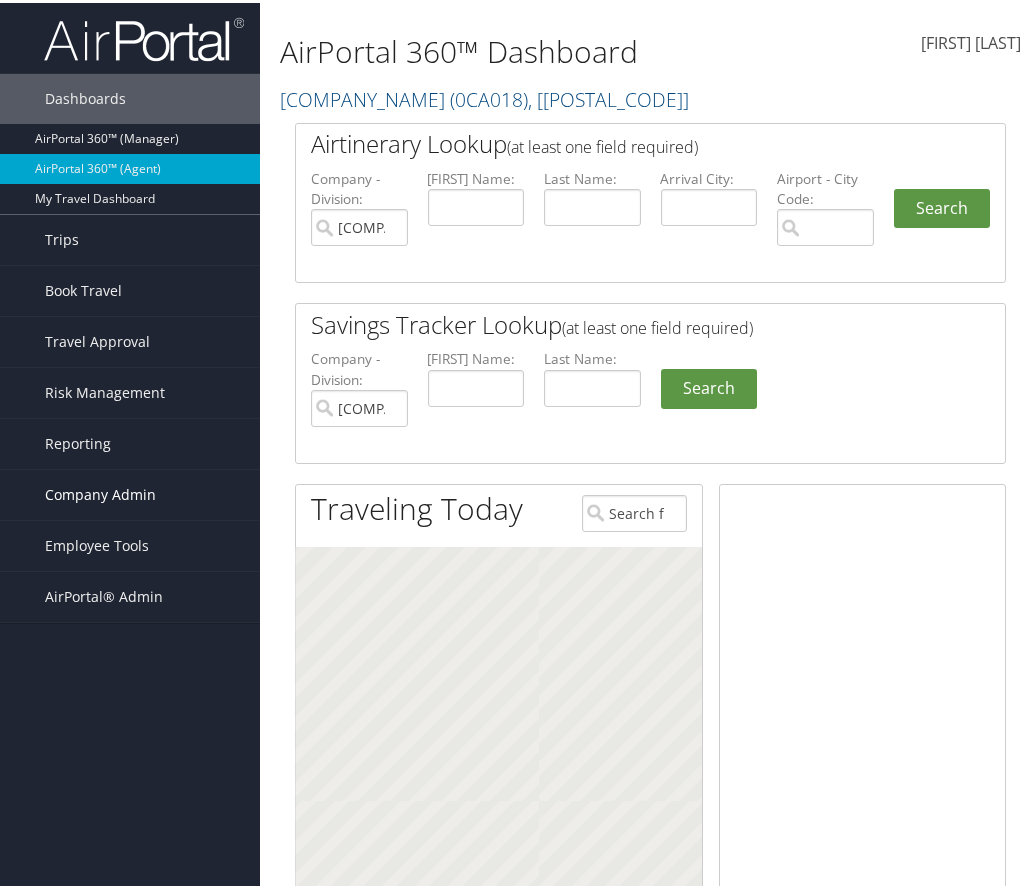 click on "Company Admin" at bounding box center (100, 492) 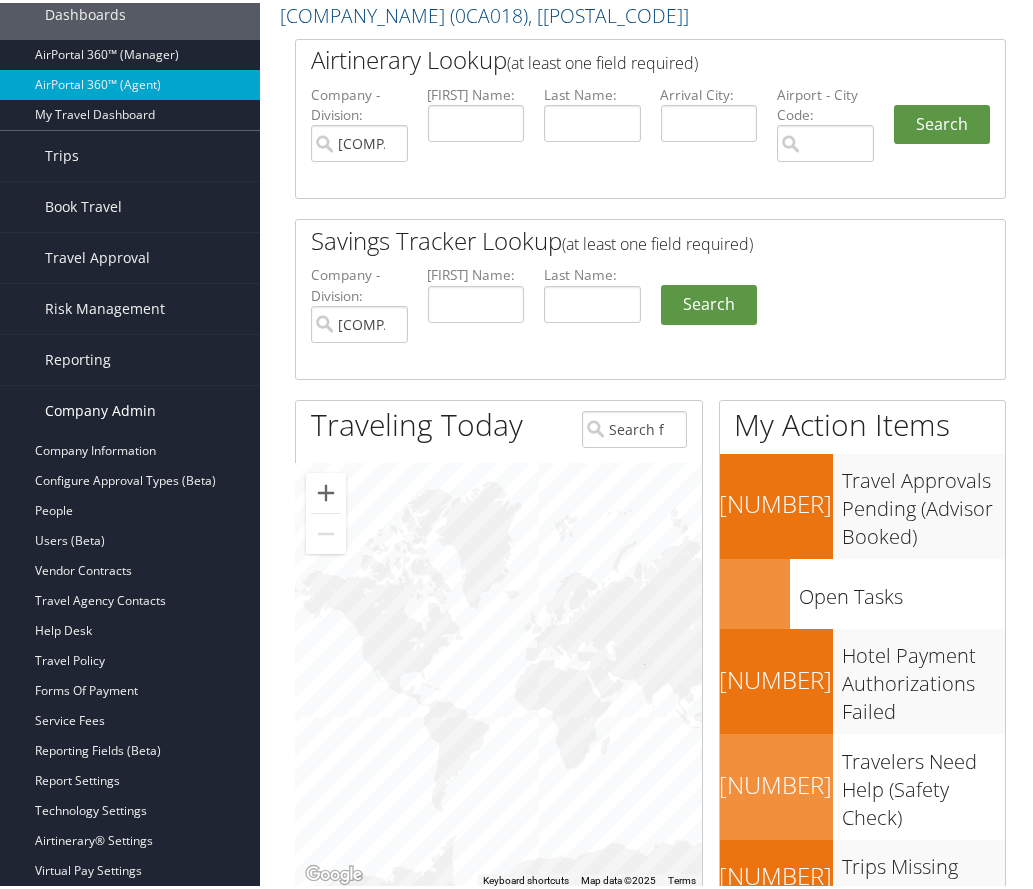 scroll, scrollTop: 200, scrollLeft: 0, axis: vertical 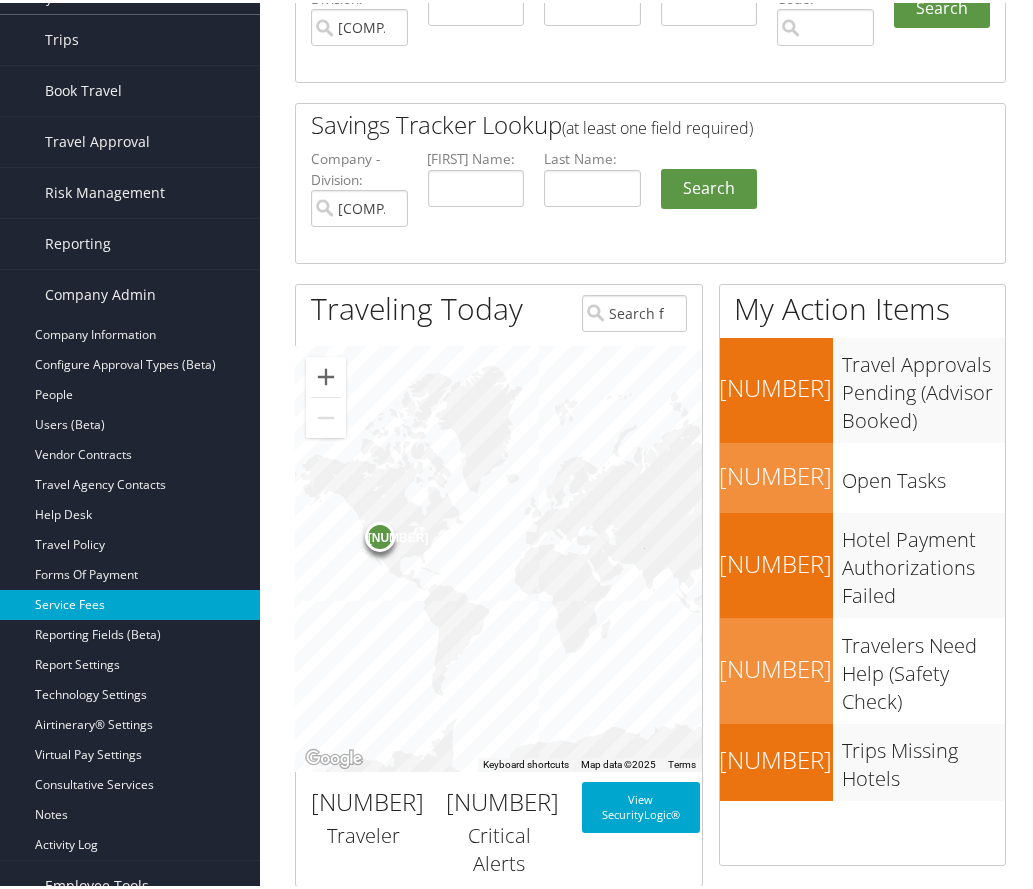 click on "Service Fees" at bounding box center [130, 602] 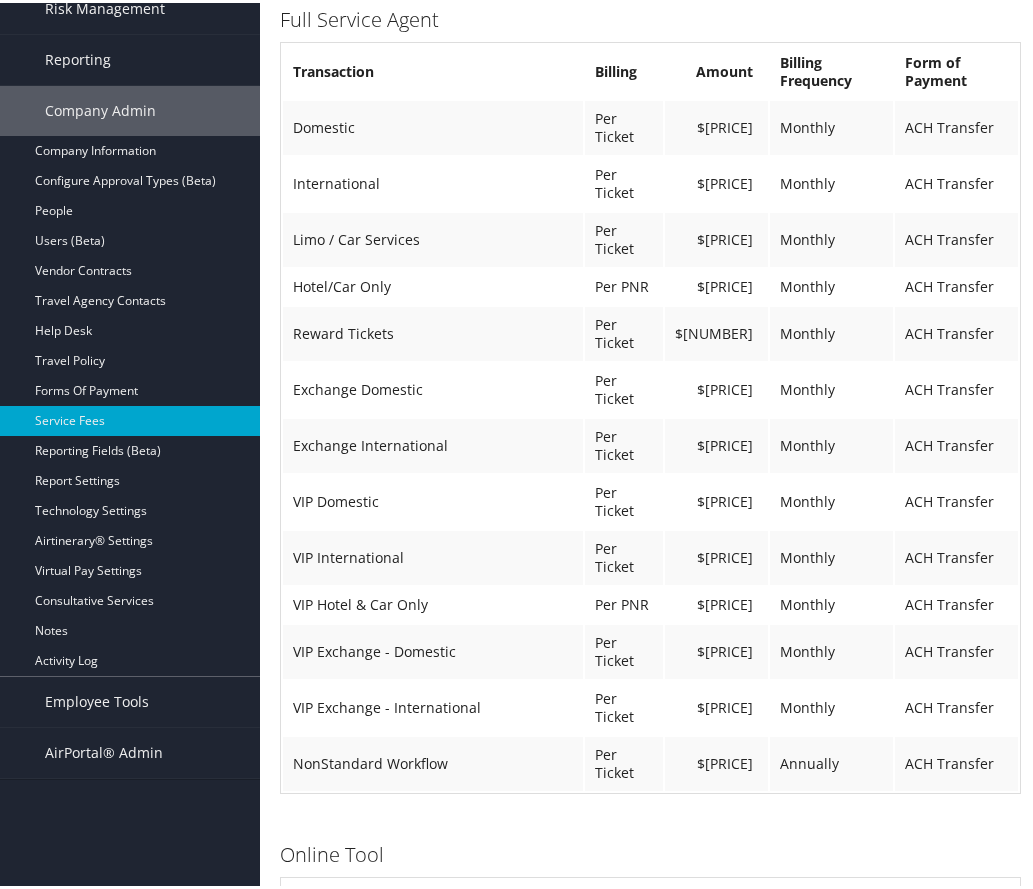 scroll, scrollTop: 300, scrollLeft: 0, axis: vertical 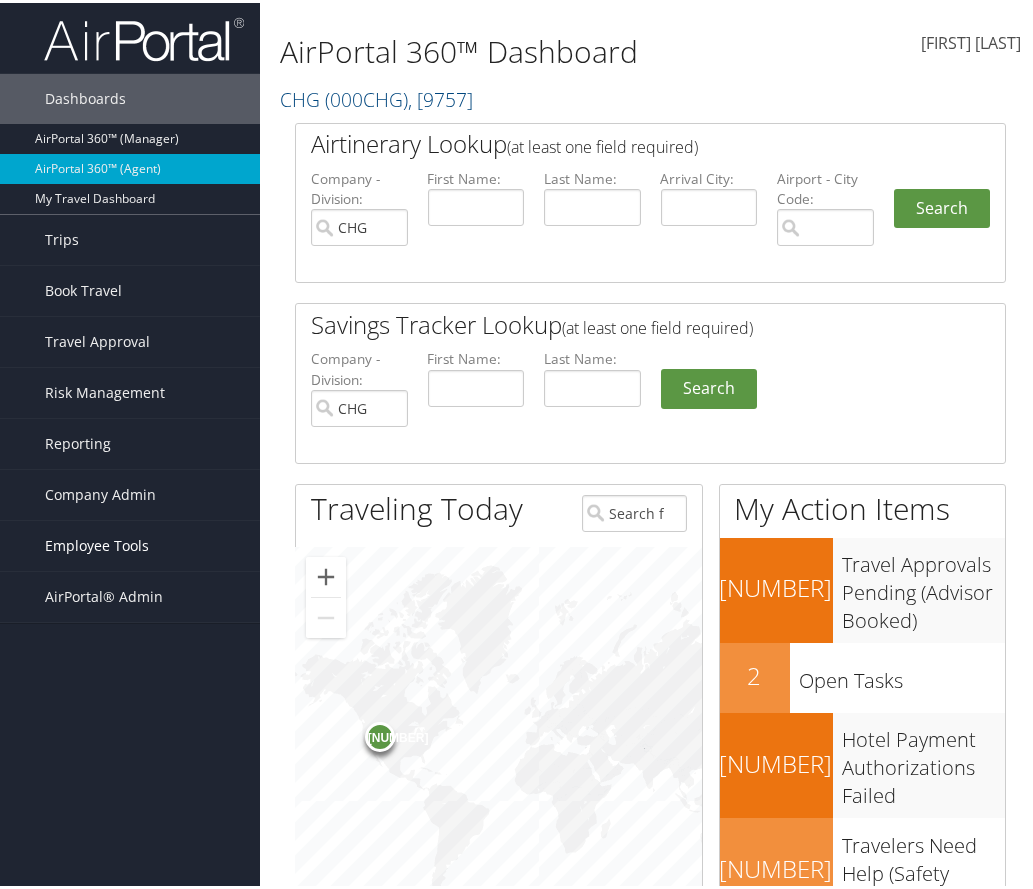 click on "Employee Tools" at bounding box center [97, 543] 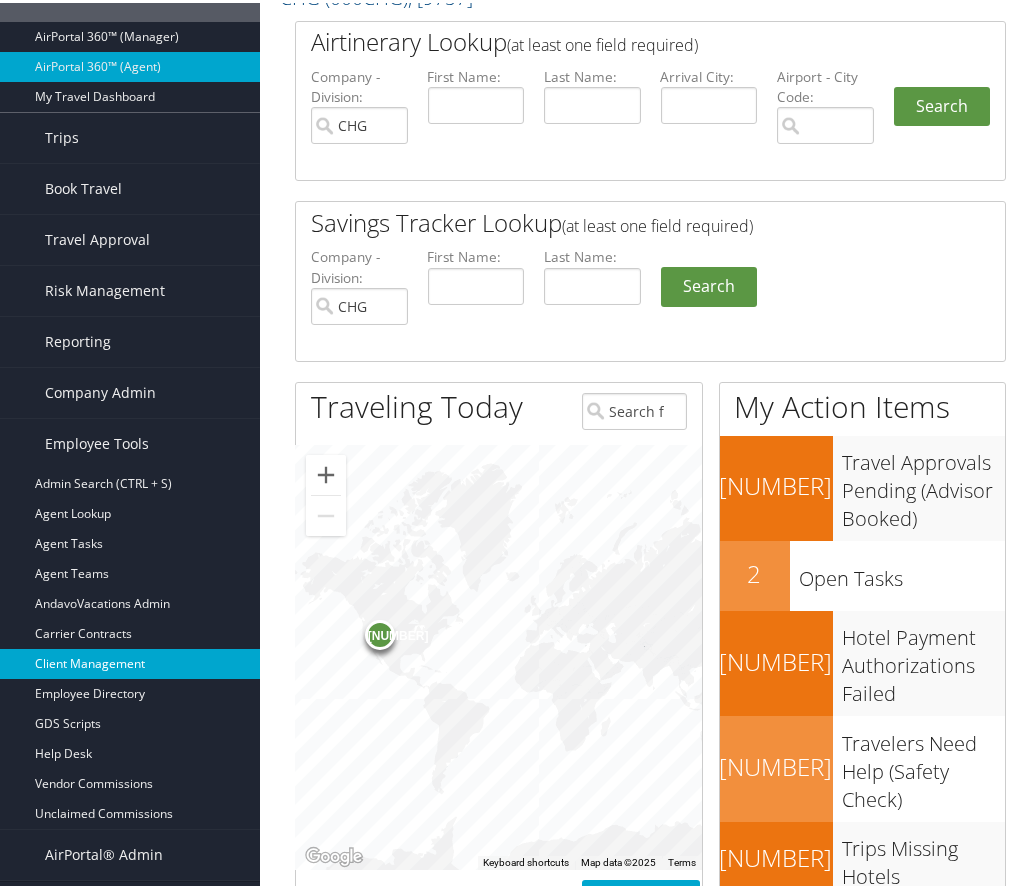 scroll, scrollTop: 200, scrollLeft: 0, axis: vertical 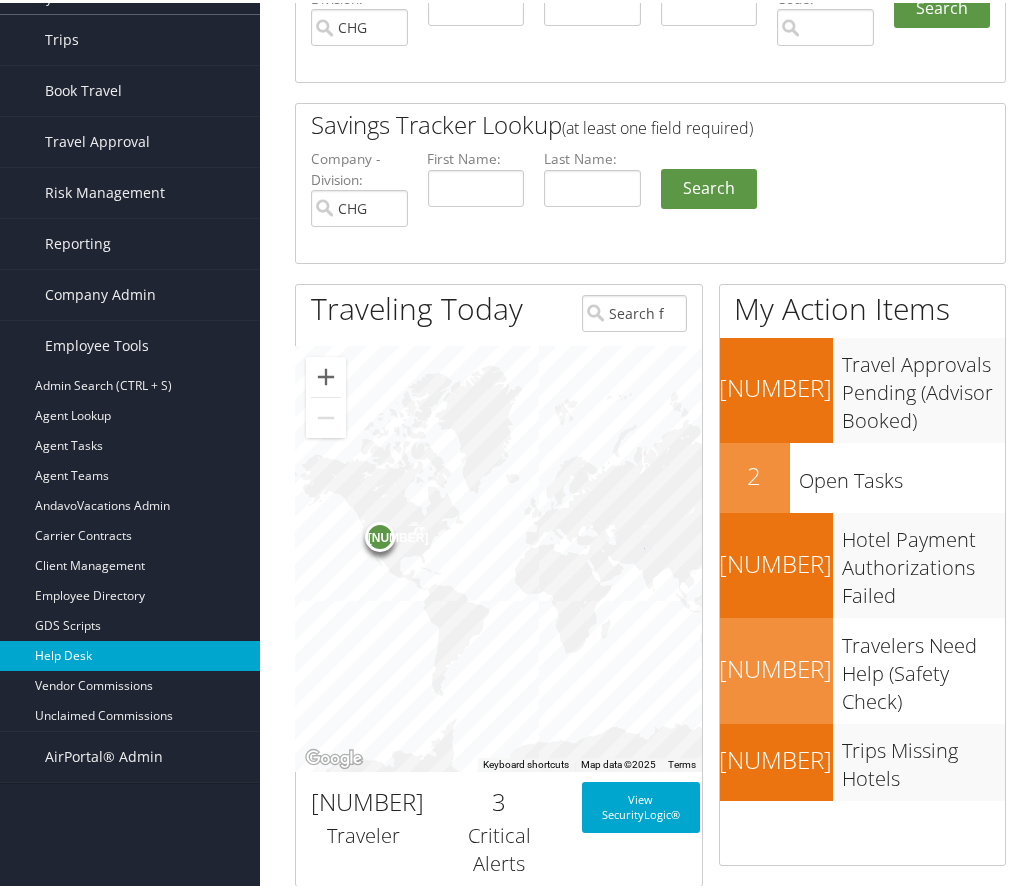 click on "Help Desk" at bounding box center [0, 0] 